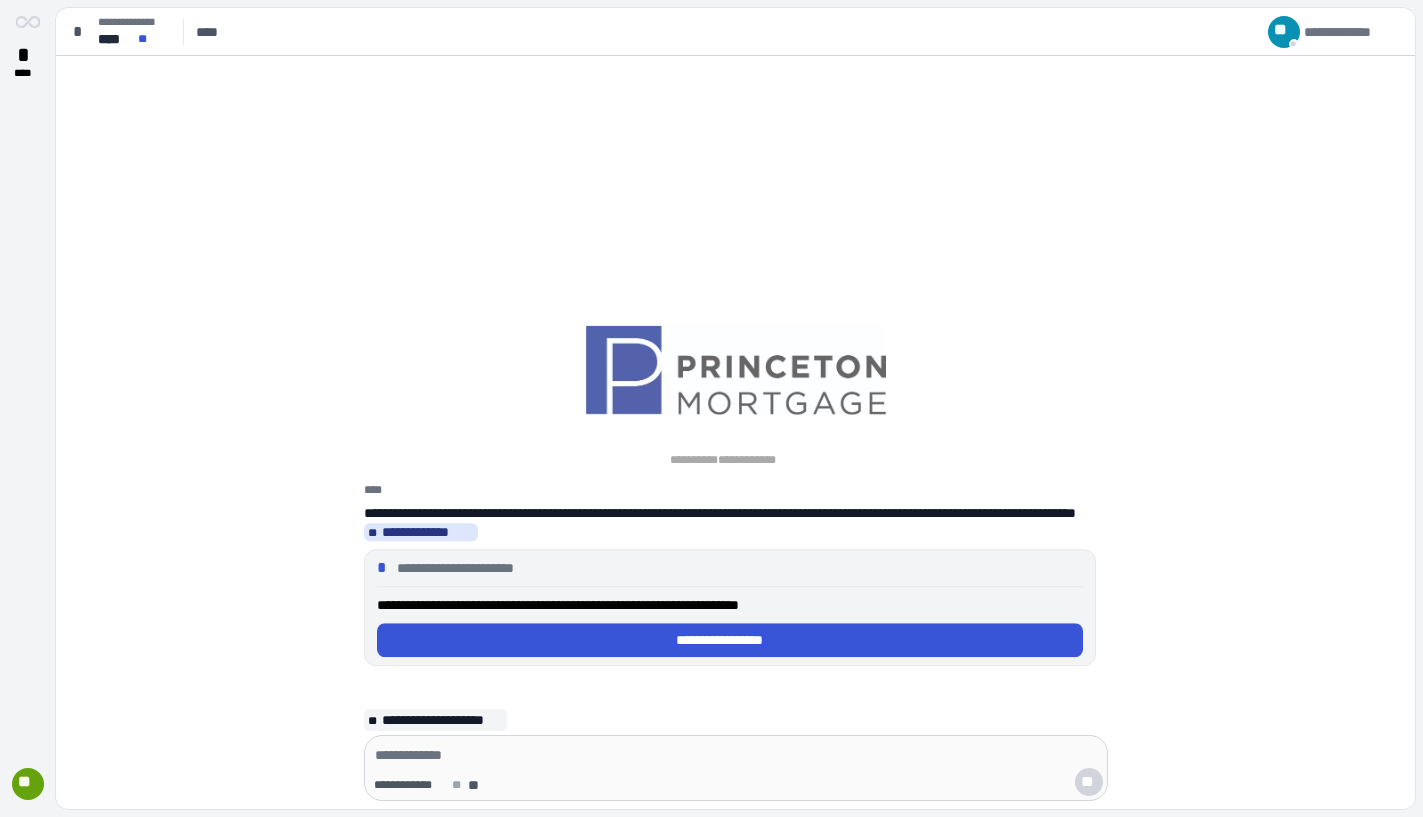 scroll, scrollTop: 0, scrollLeft: 0, axis: both 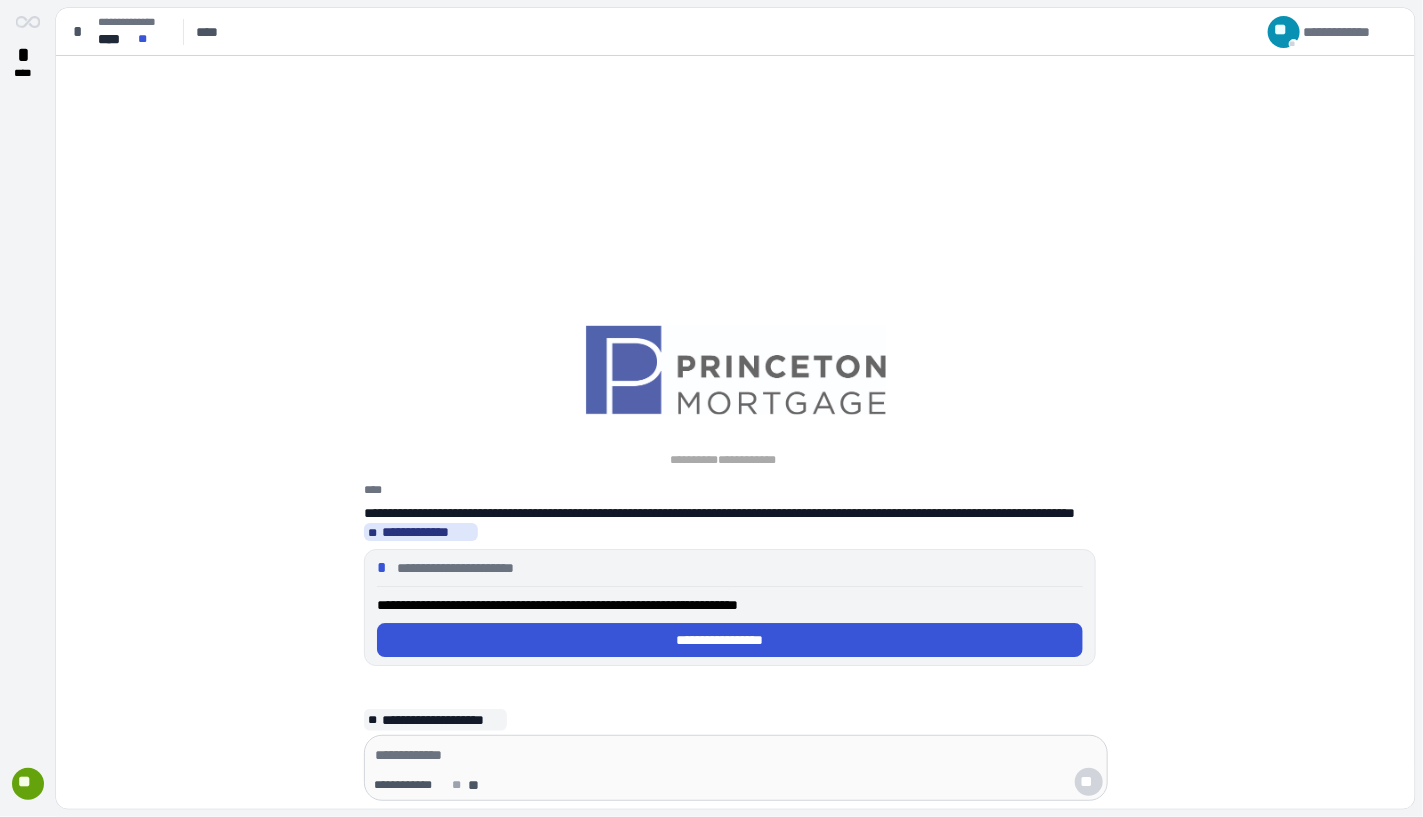 click at bounding box center [735, 370] 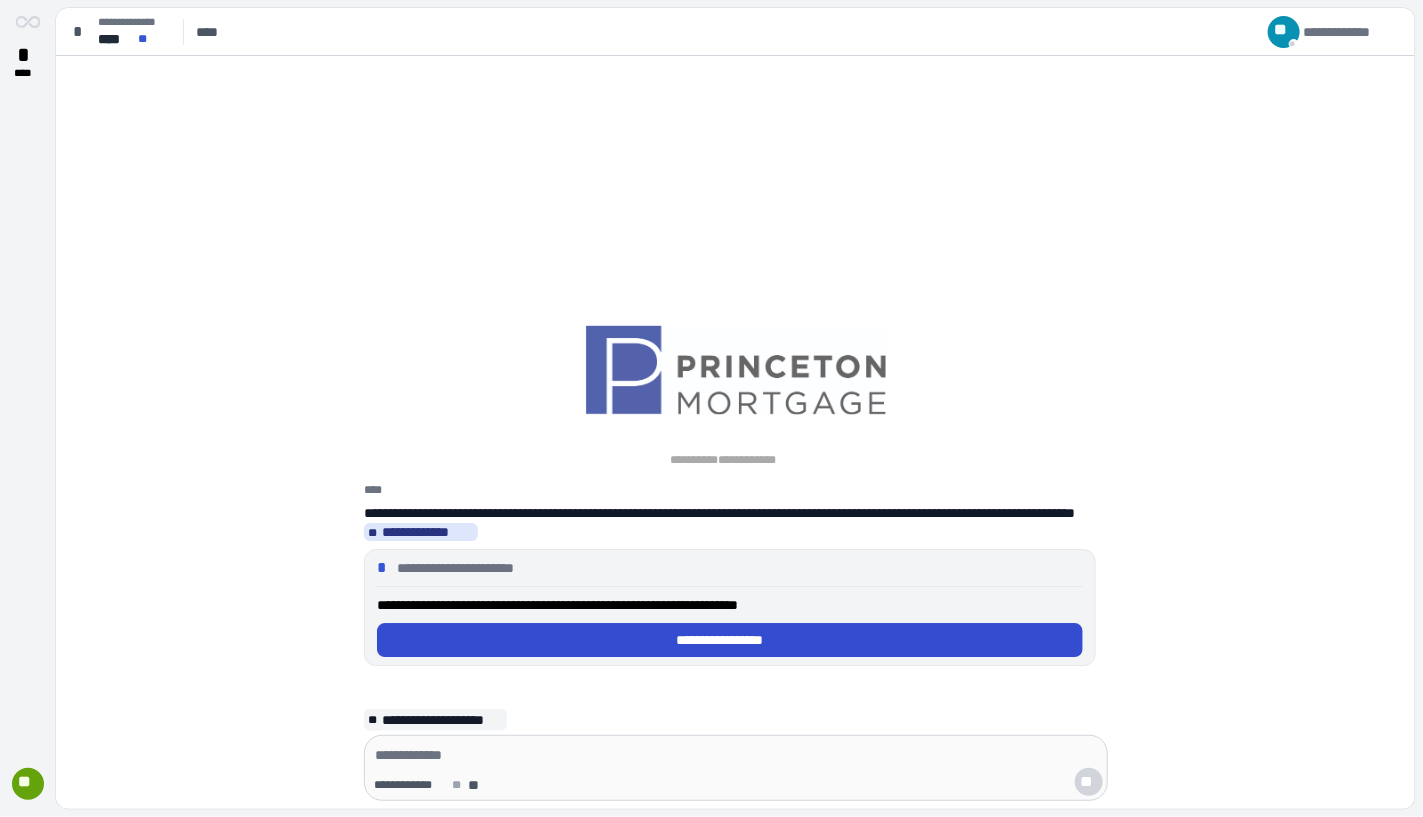 click on "**********" at bounding box center [729, 640] 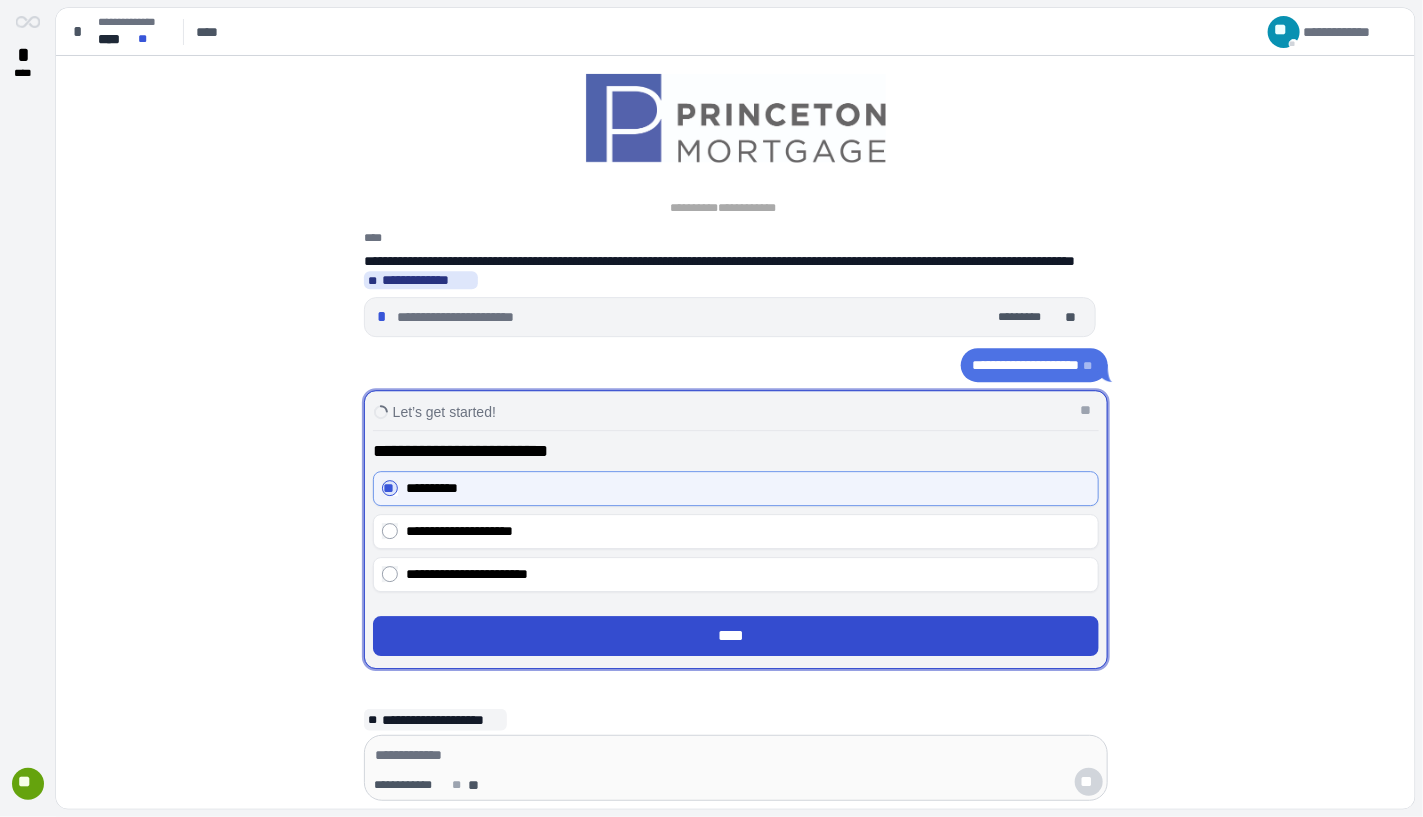 click on "****" at bounding box center [735, 636] 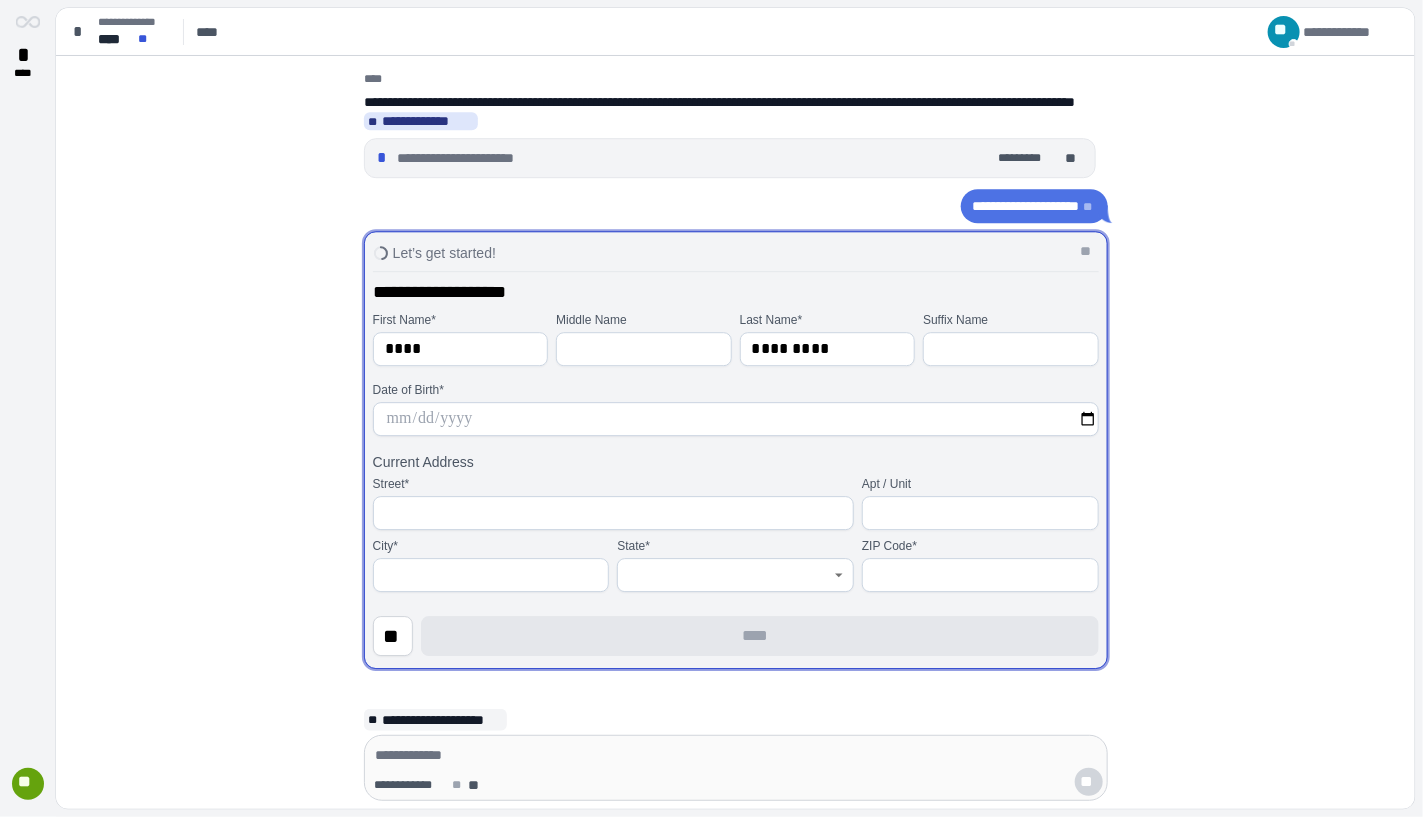 click at bounding box center (736, 419) 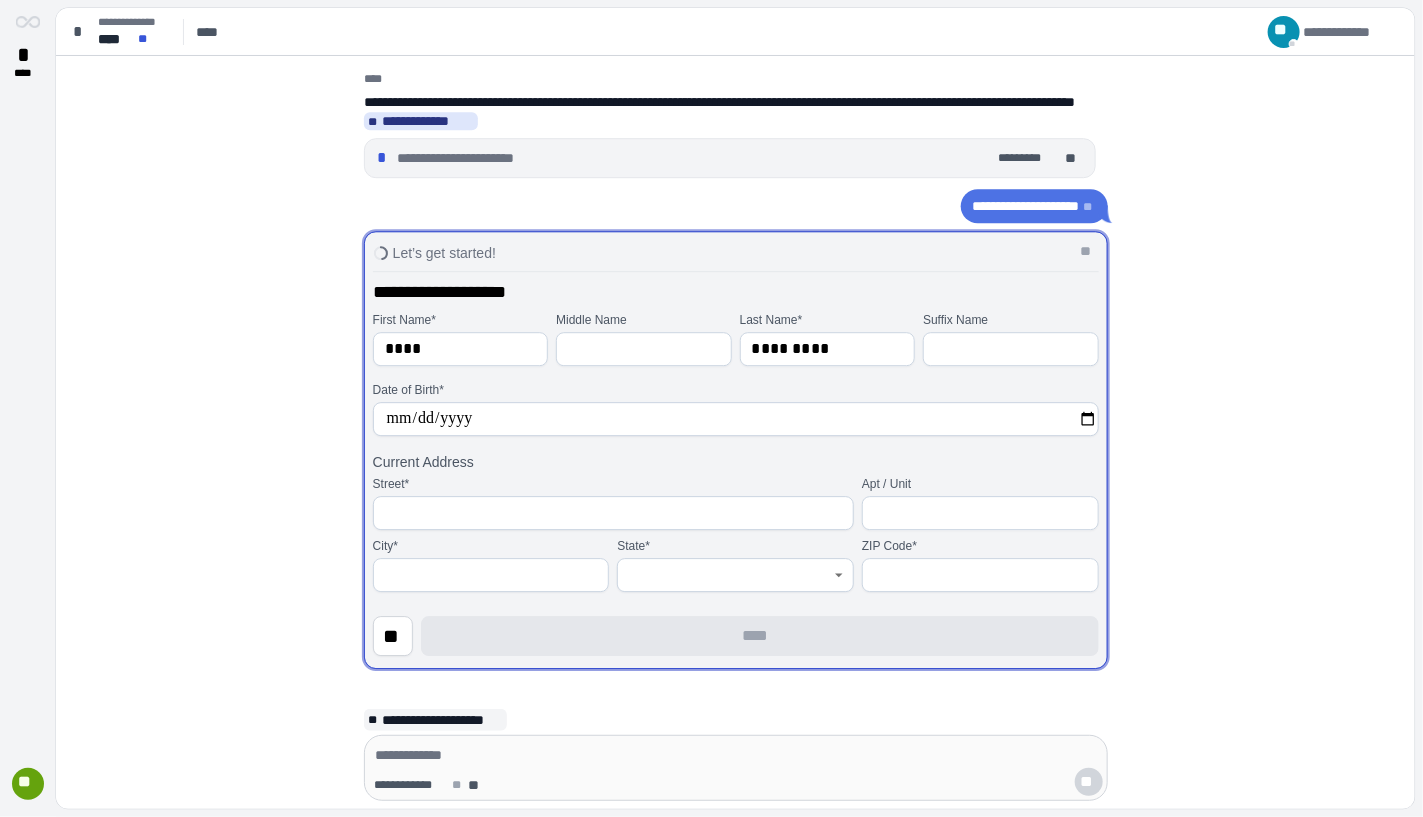 type on "**********" 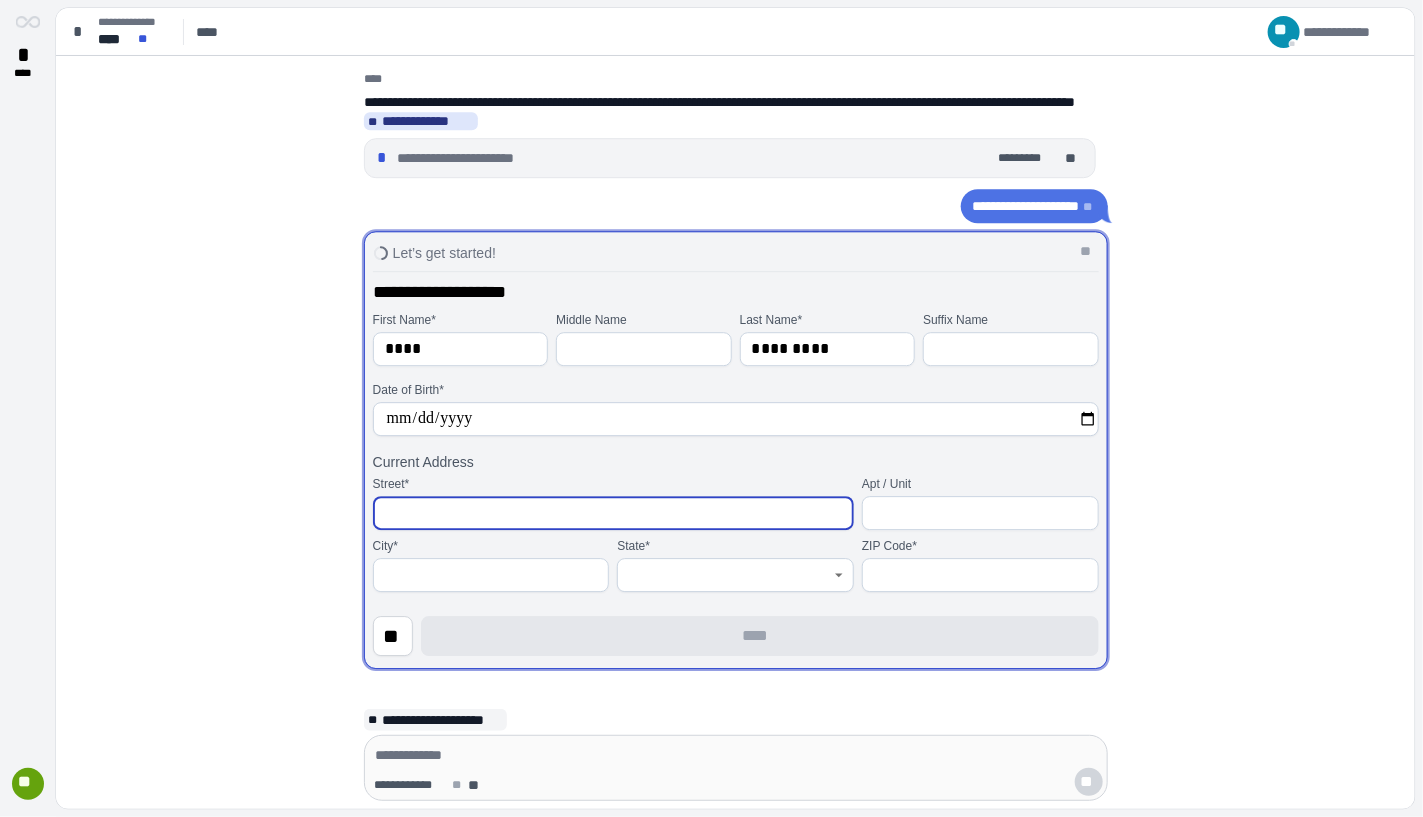 click at bounding box center (613, 513) 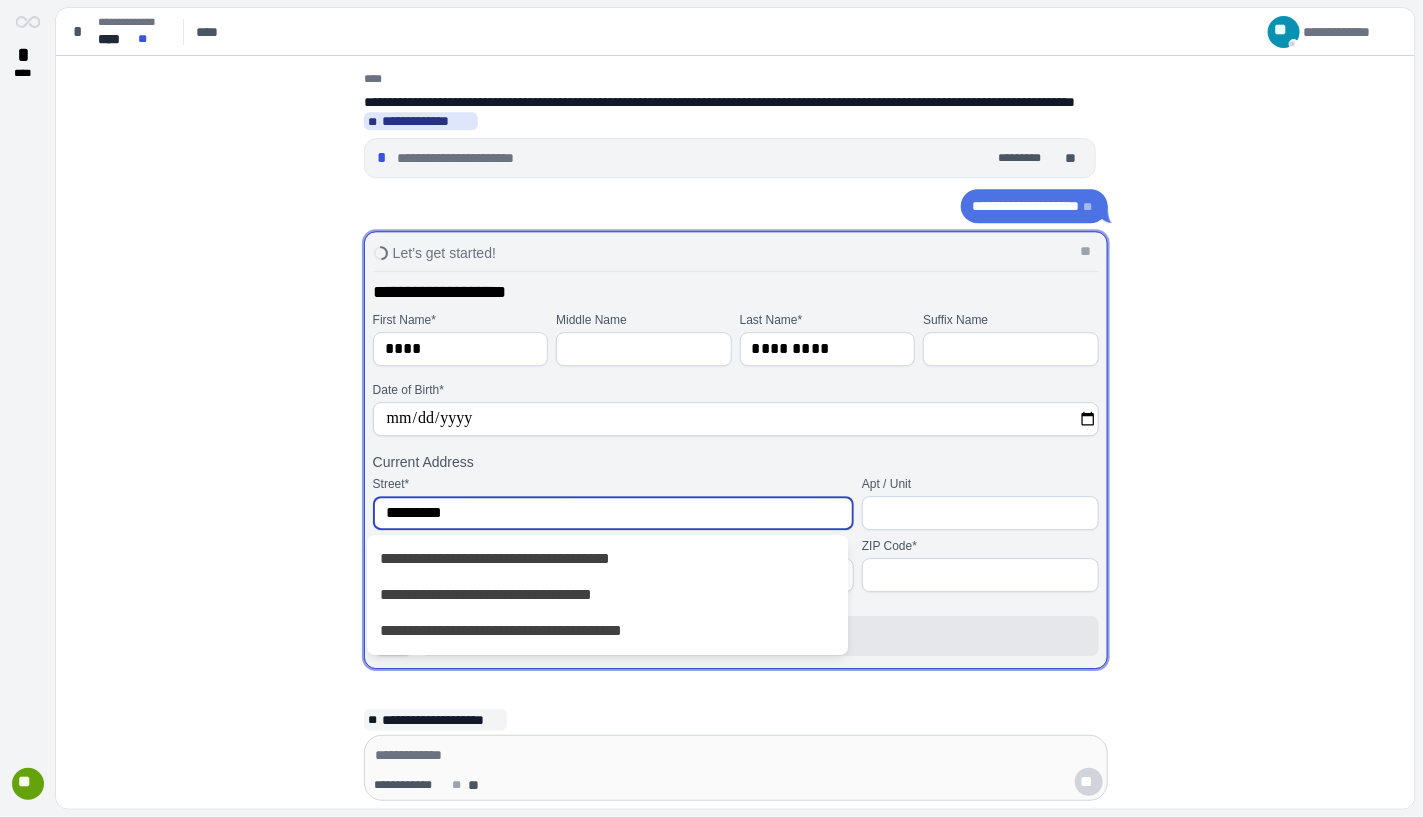 click on "********" at bounding box center [613, 513] 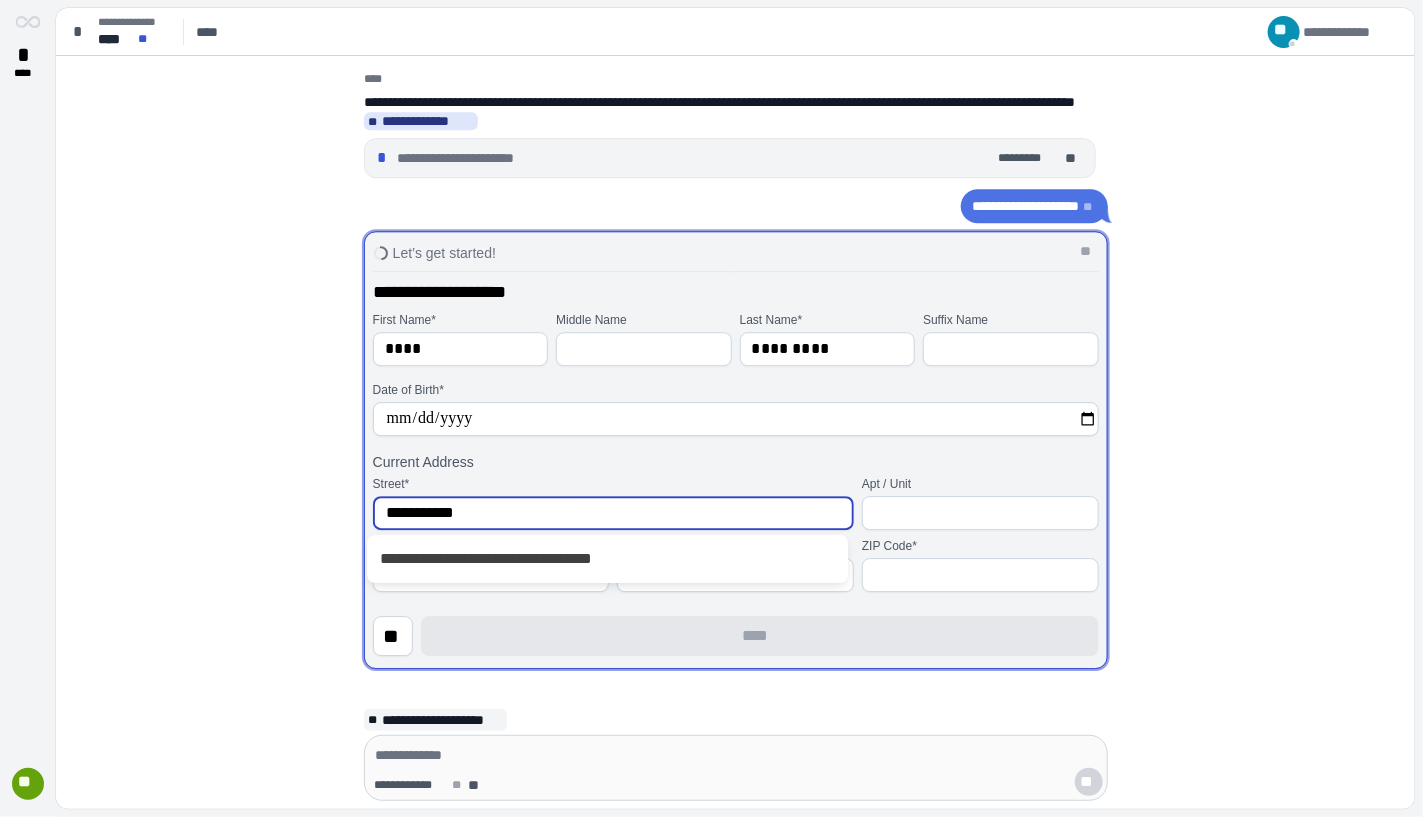 type on "**********" 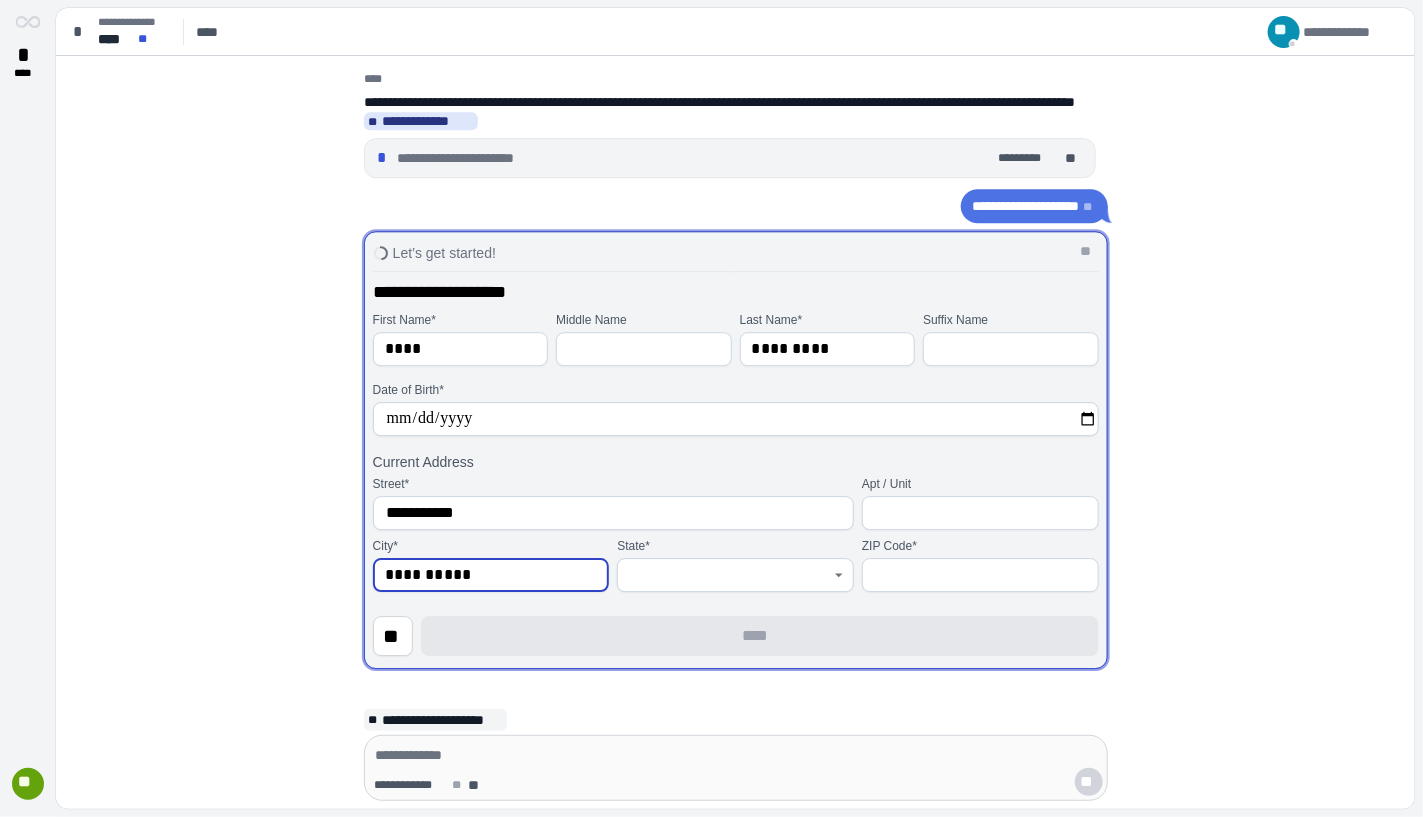type on "**********" 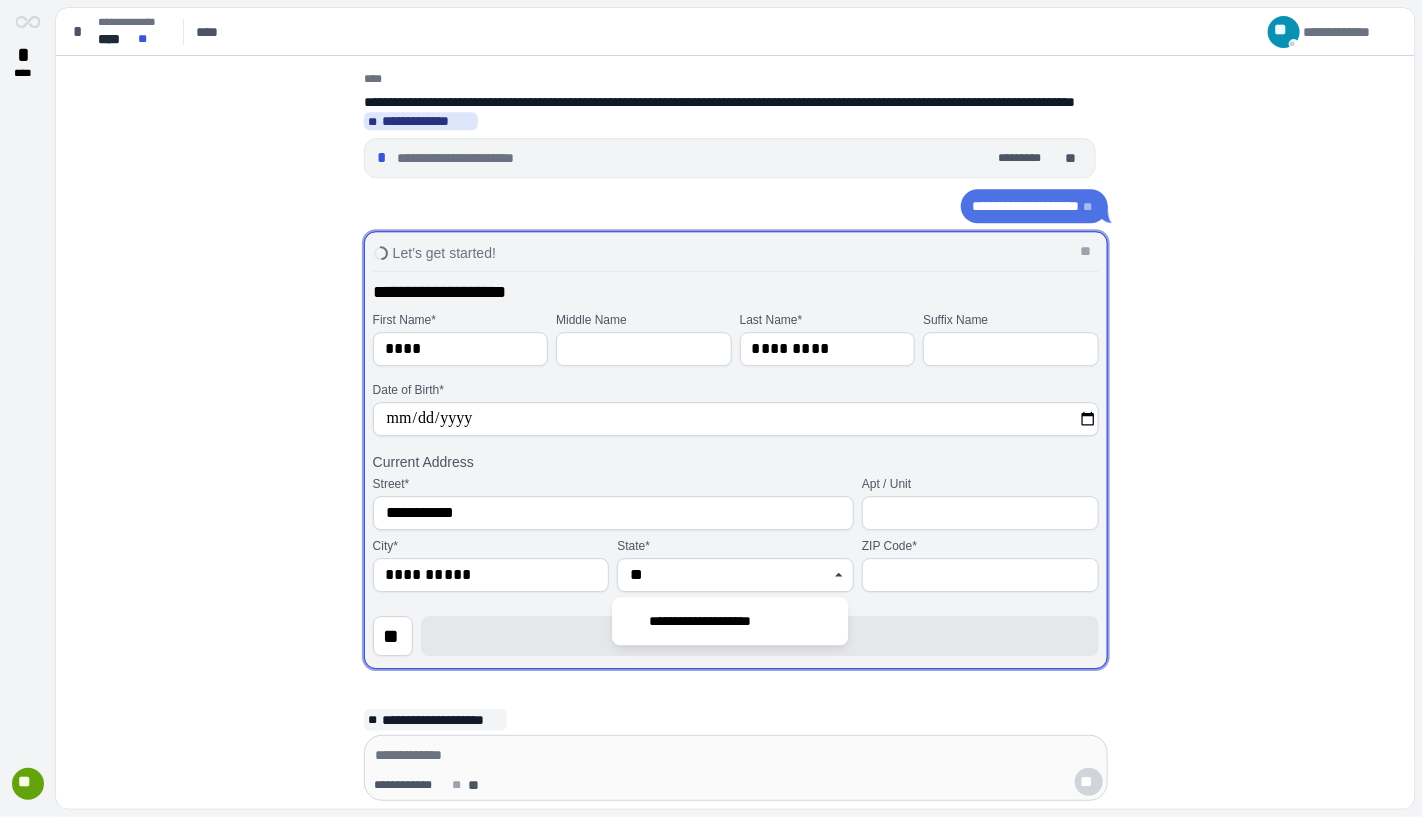type on "**********" 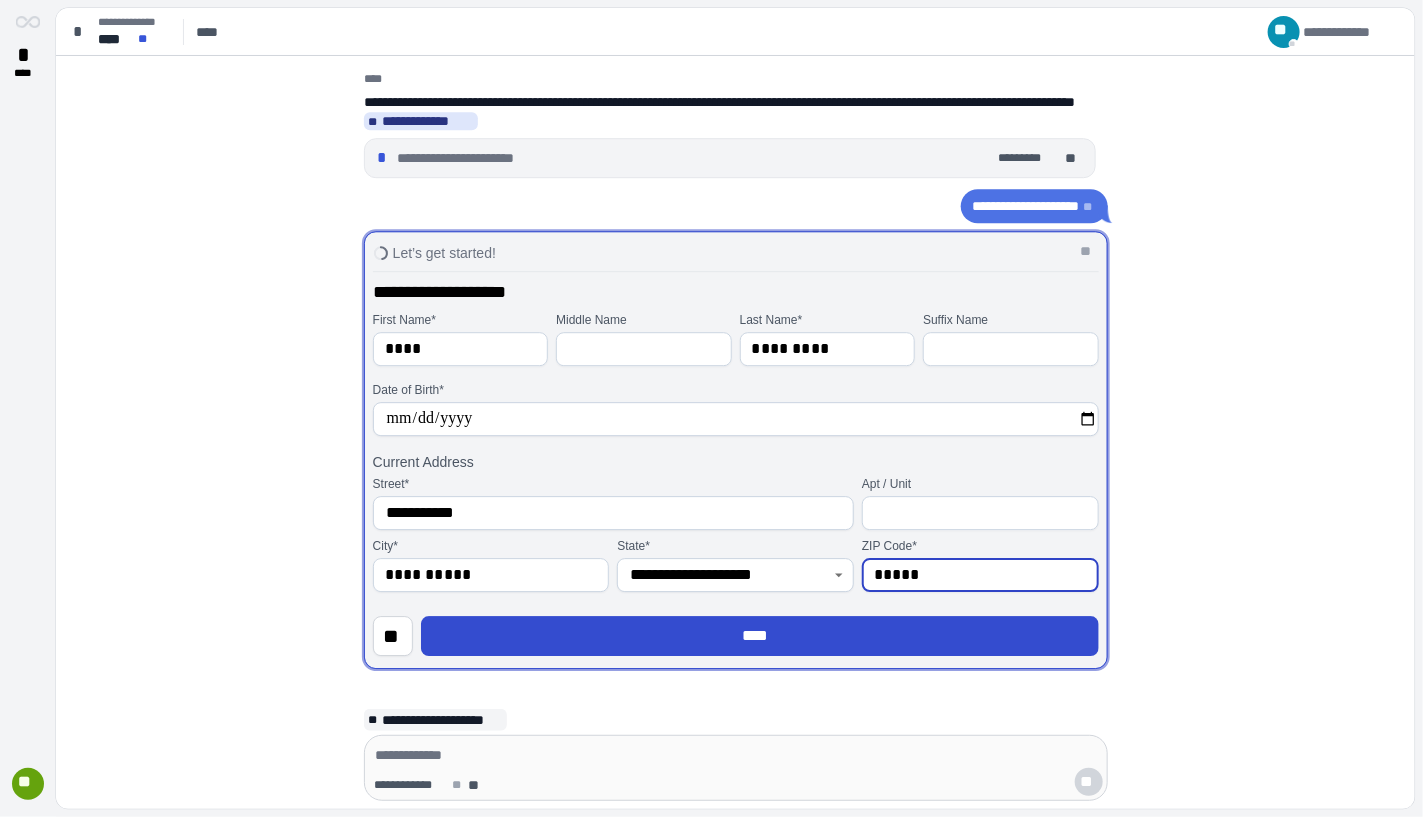 type on "*****" 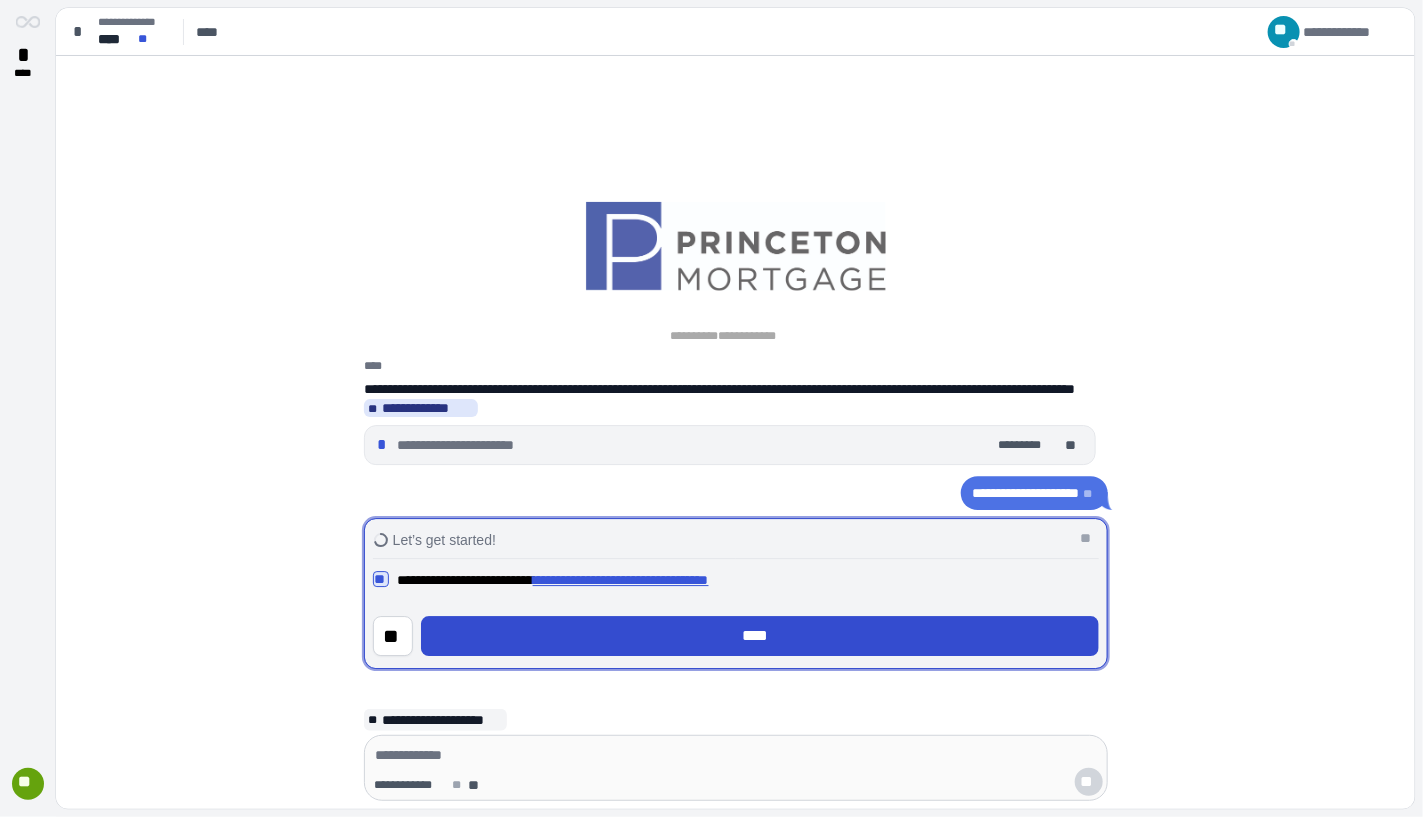 click on "****" at bounding box center (760, 636) 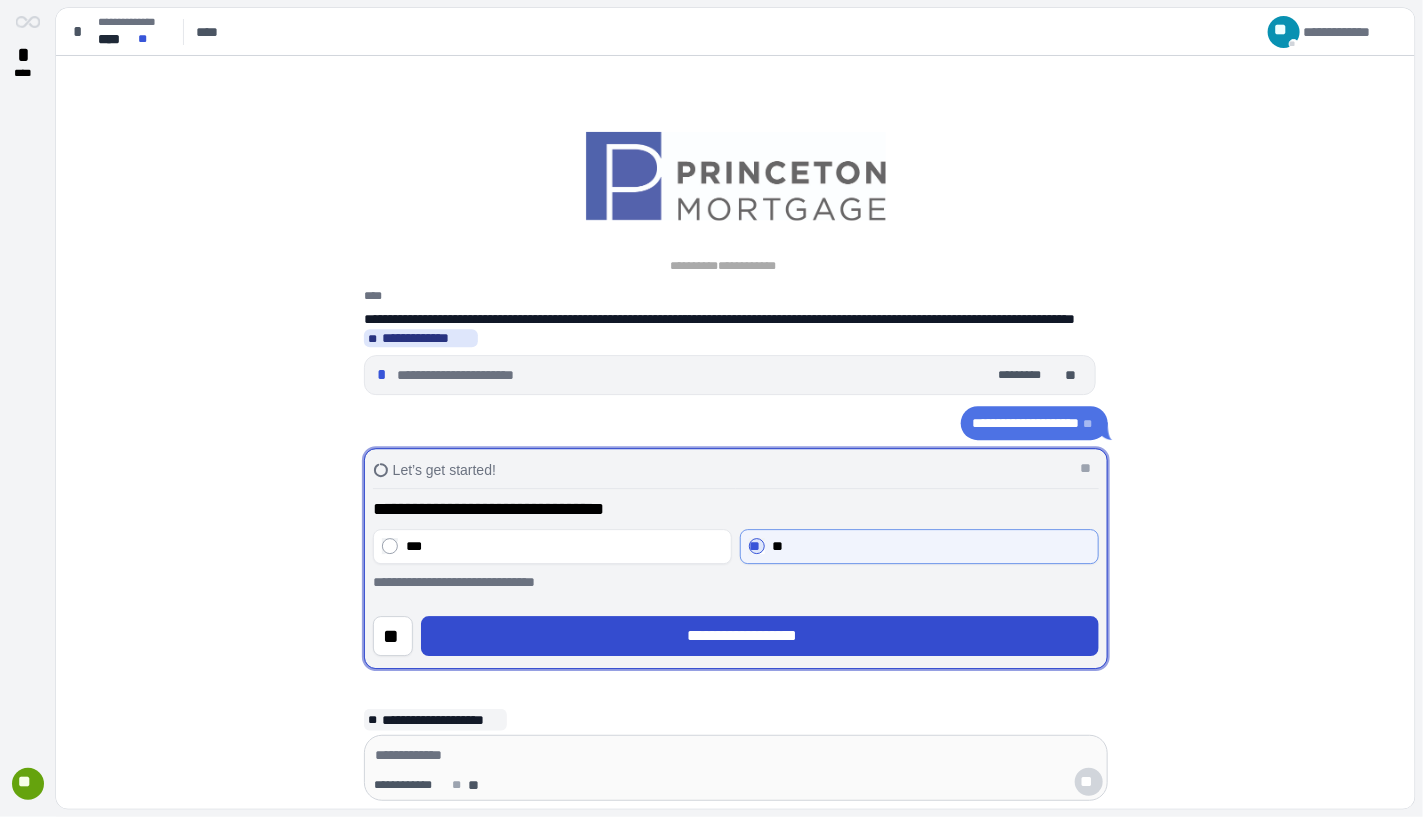 click on "**********" at bounding box center (759, 636) 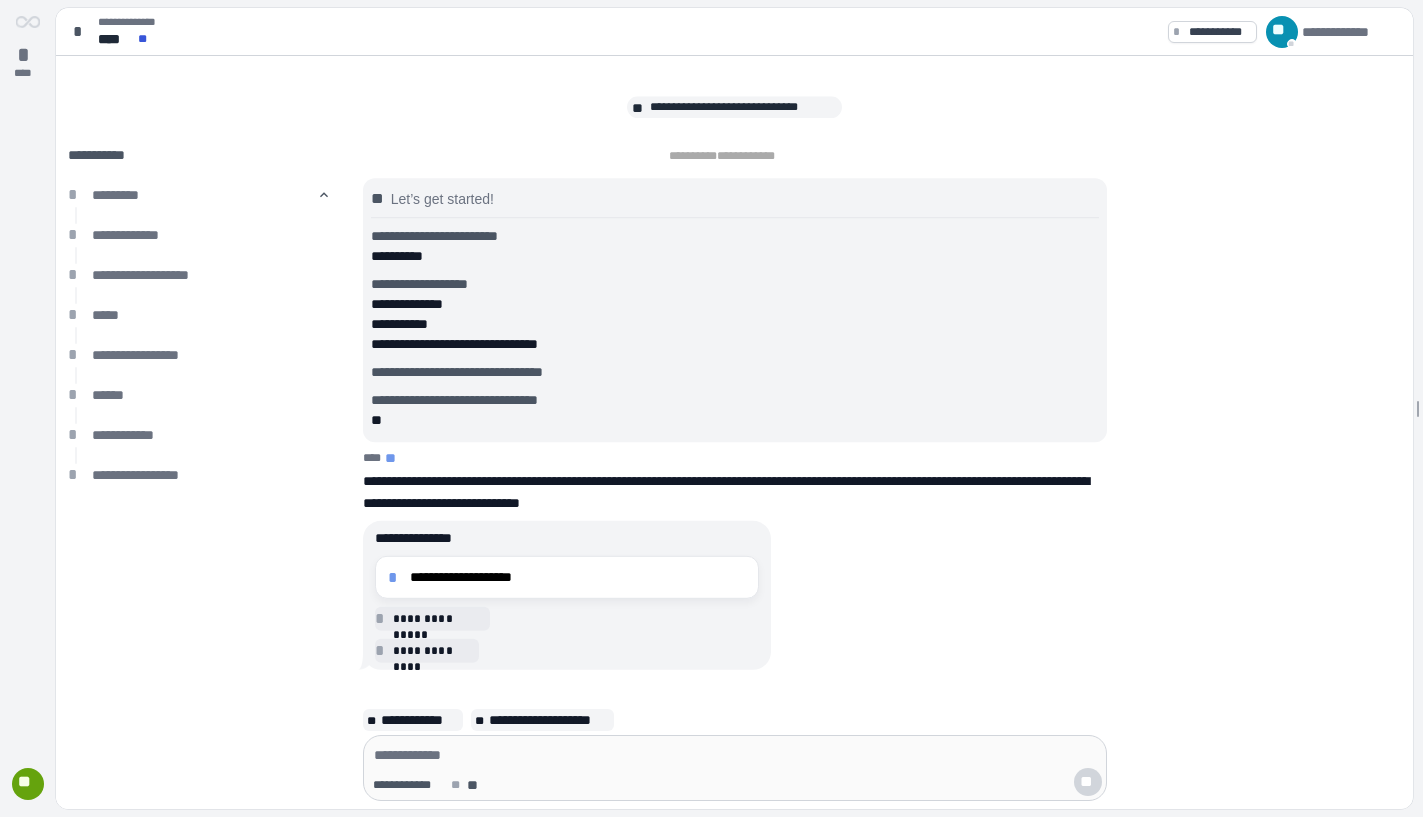 scroll, scrollTop: 0, scrollLeft: 0, axis: both 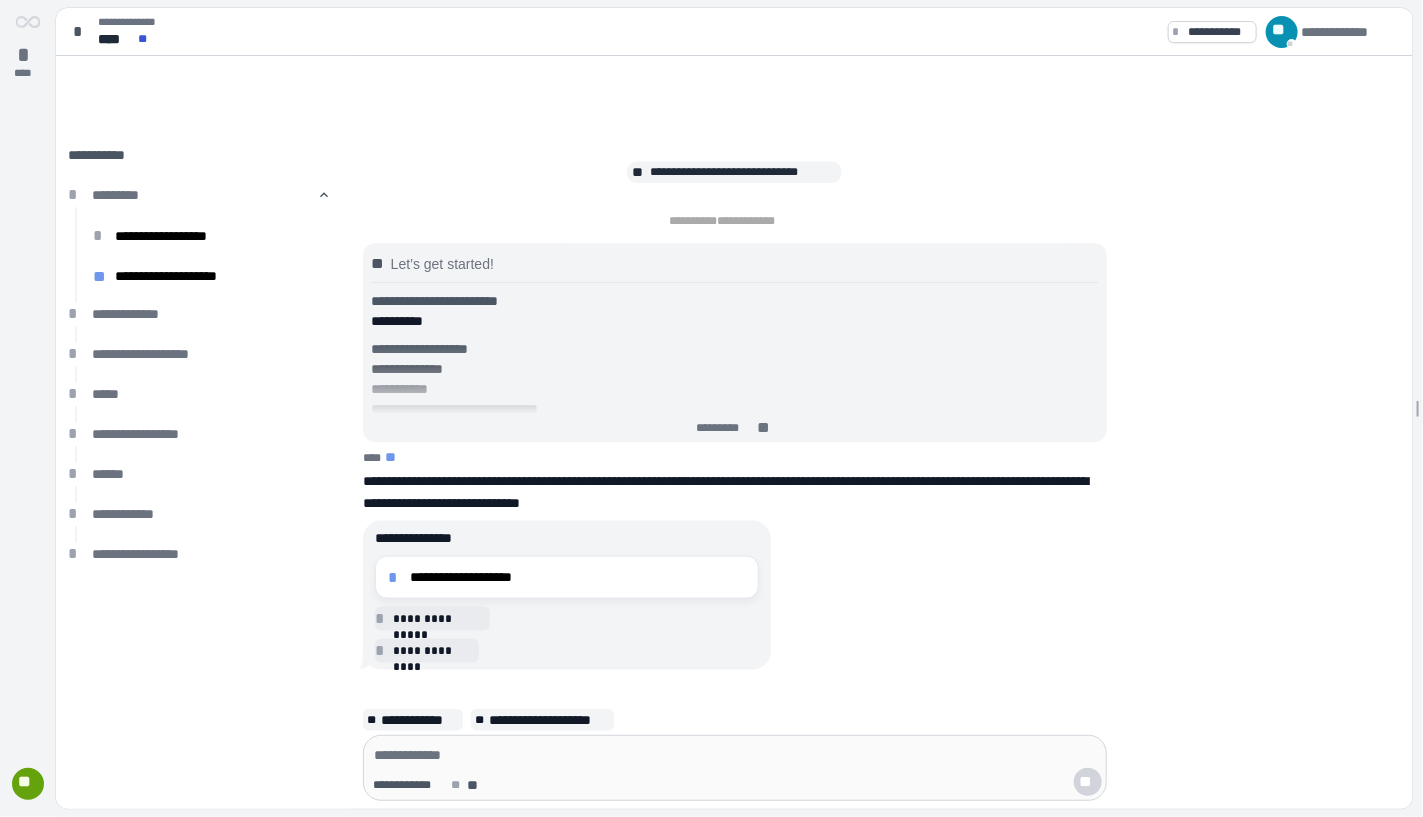 click on "**********" at bounding box center (734, 483) 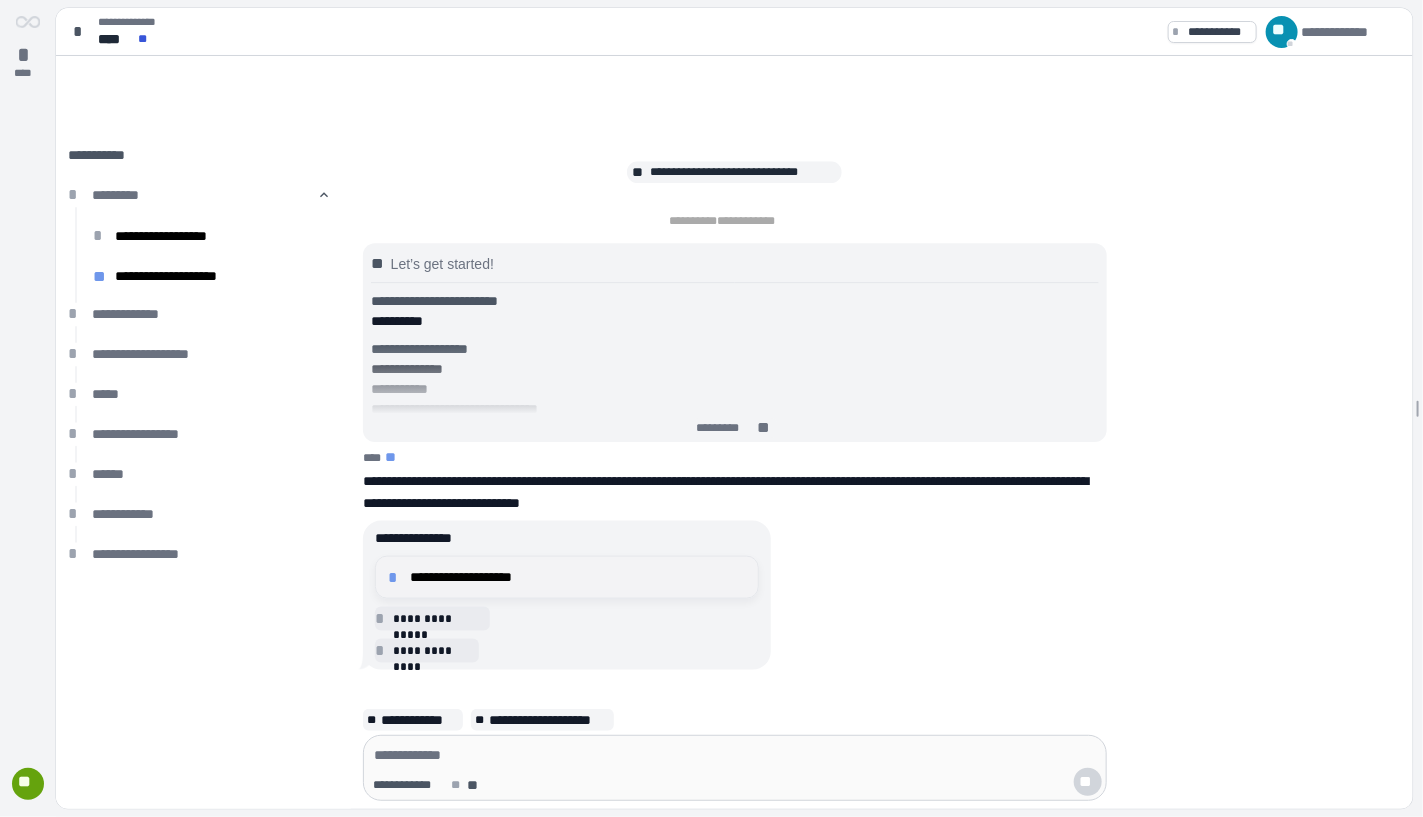 click on "**********" at bounding box center (567, 577) 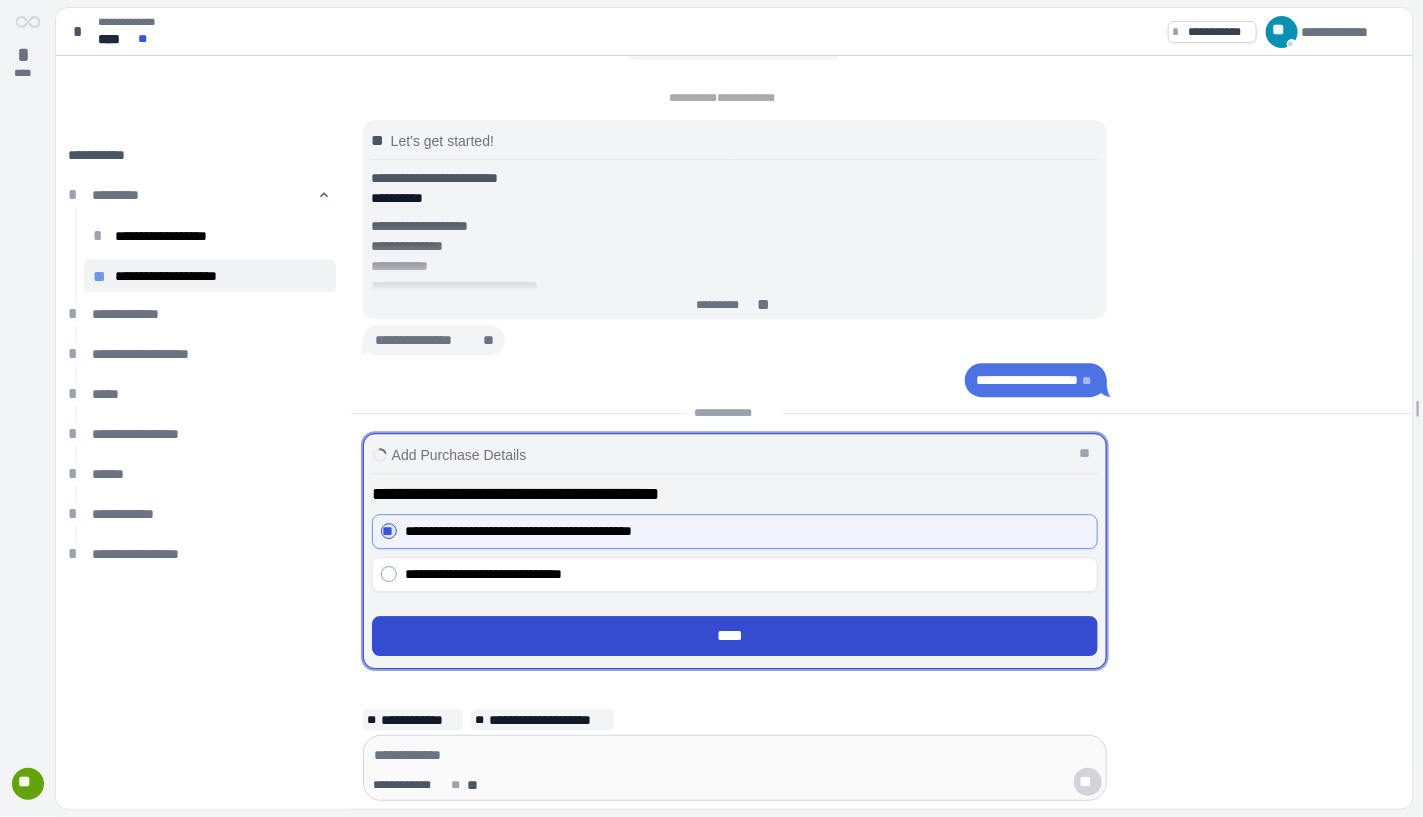 click on "****" at bounding box center [735, 636] 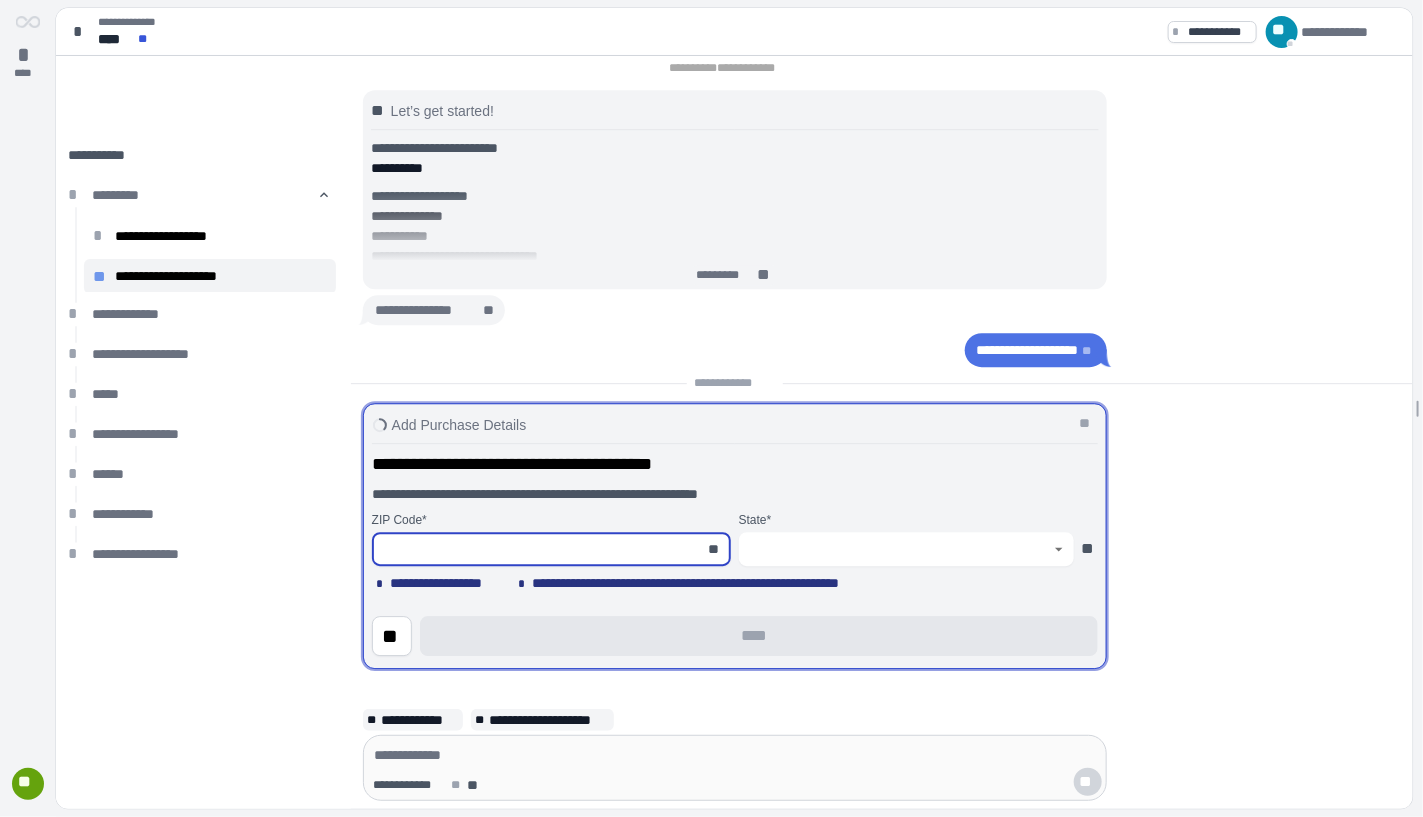 click at bounding box center [540, 549] 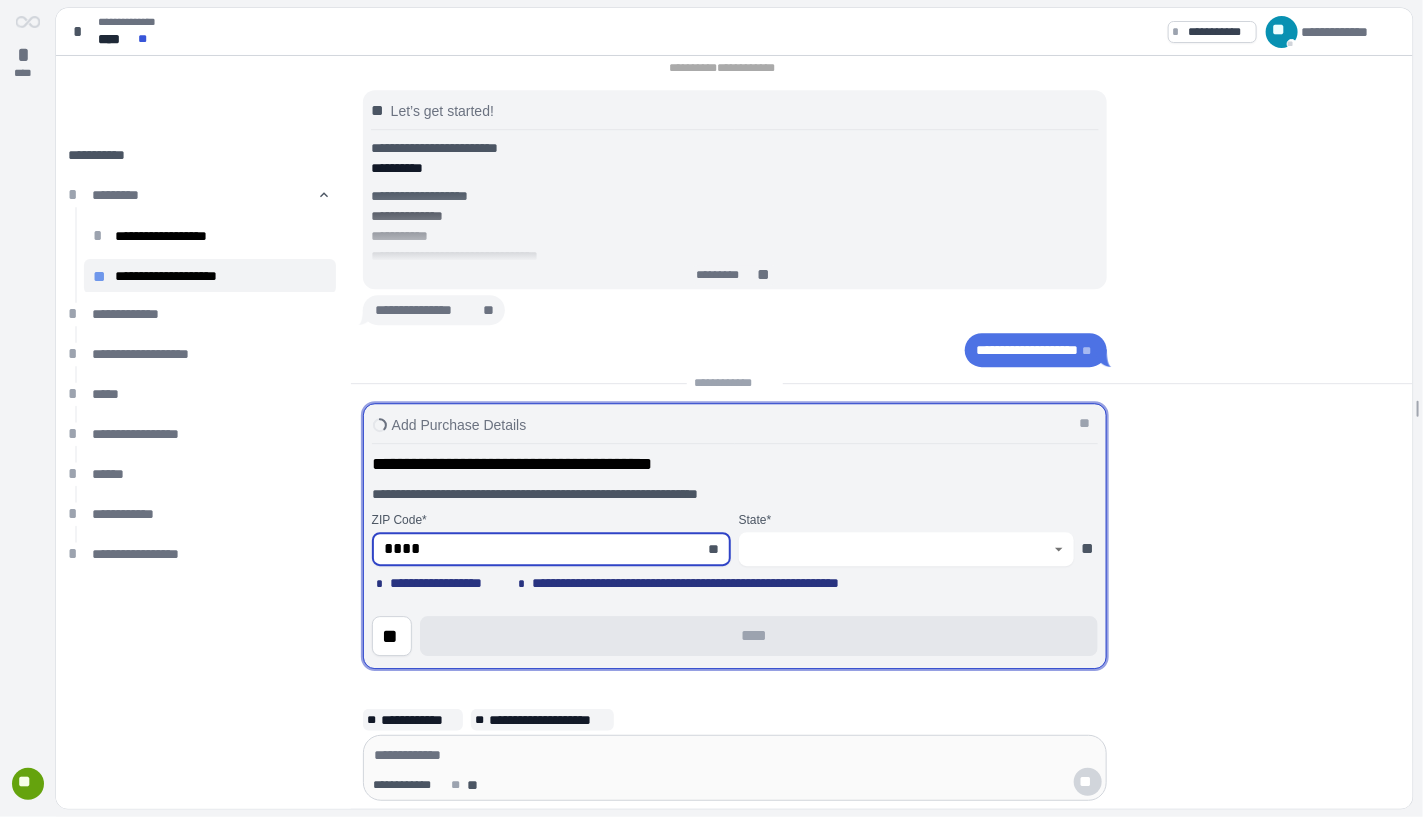 type on "*****" 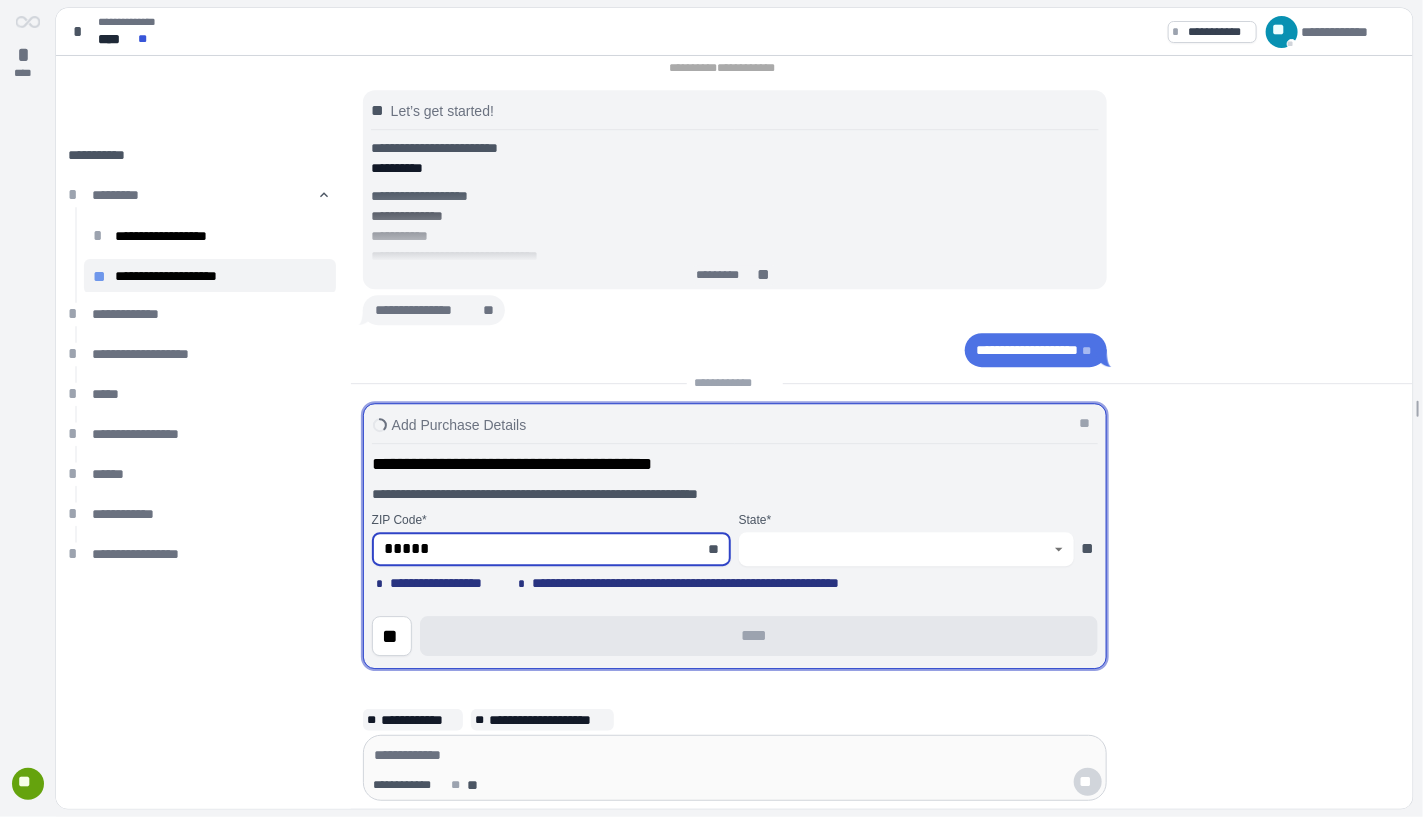 type on "**********" 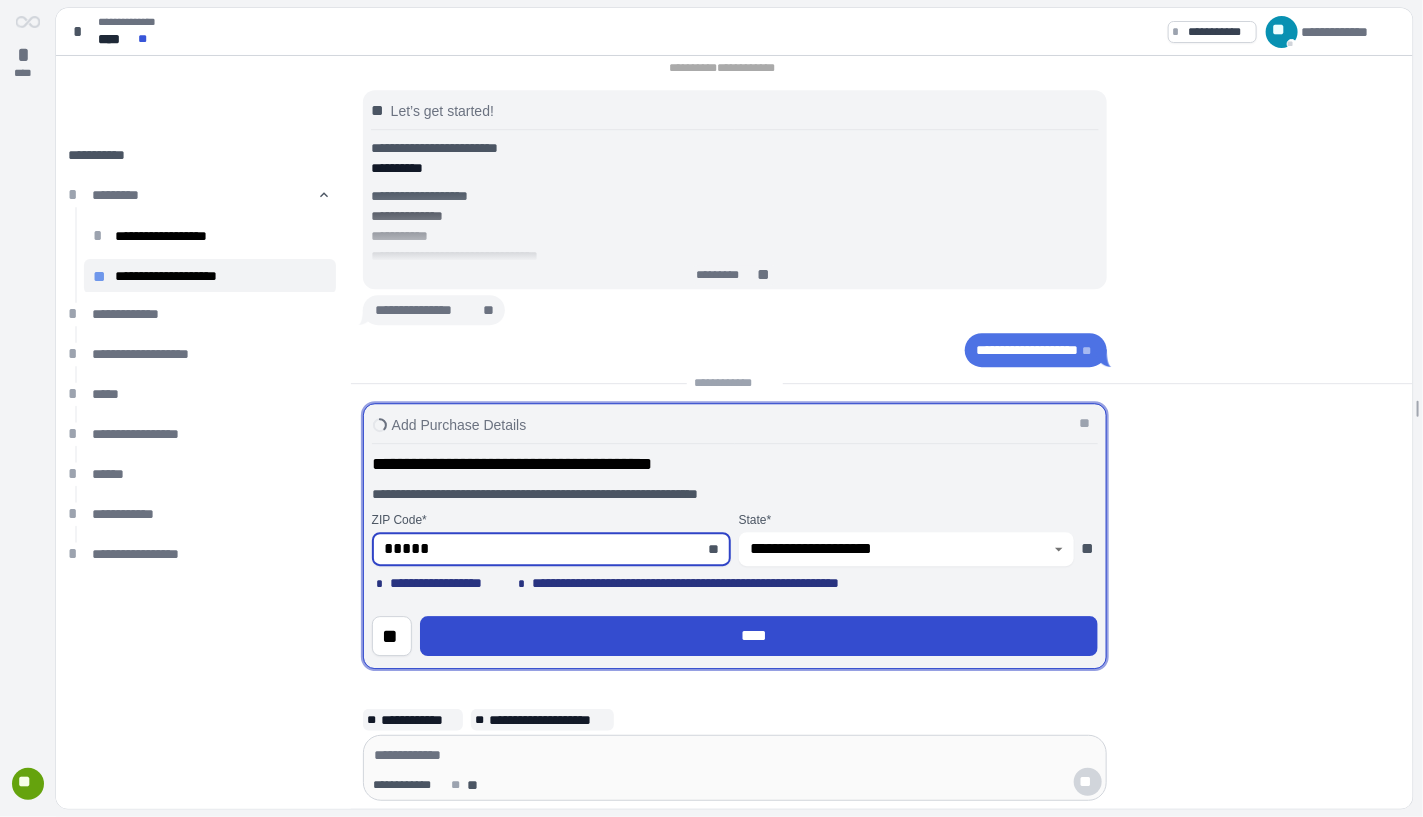 type on "*****" 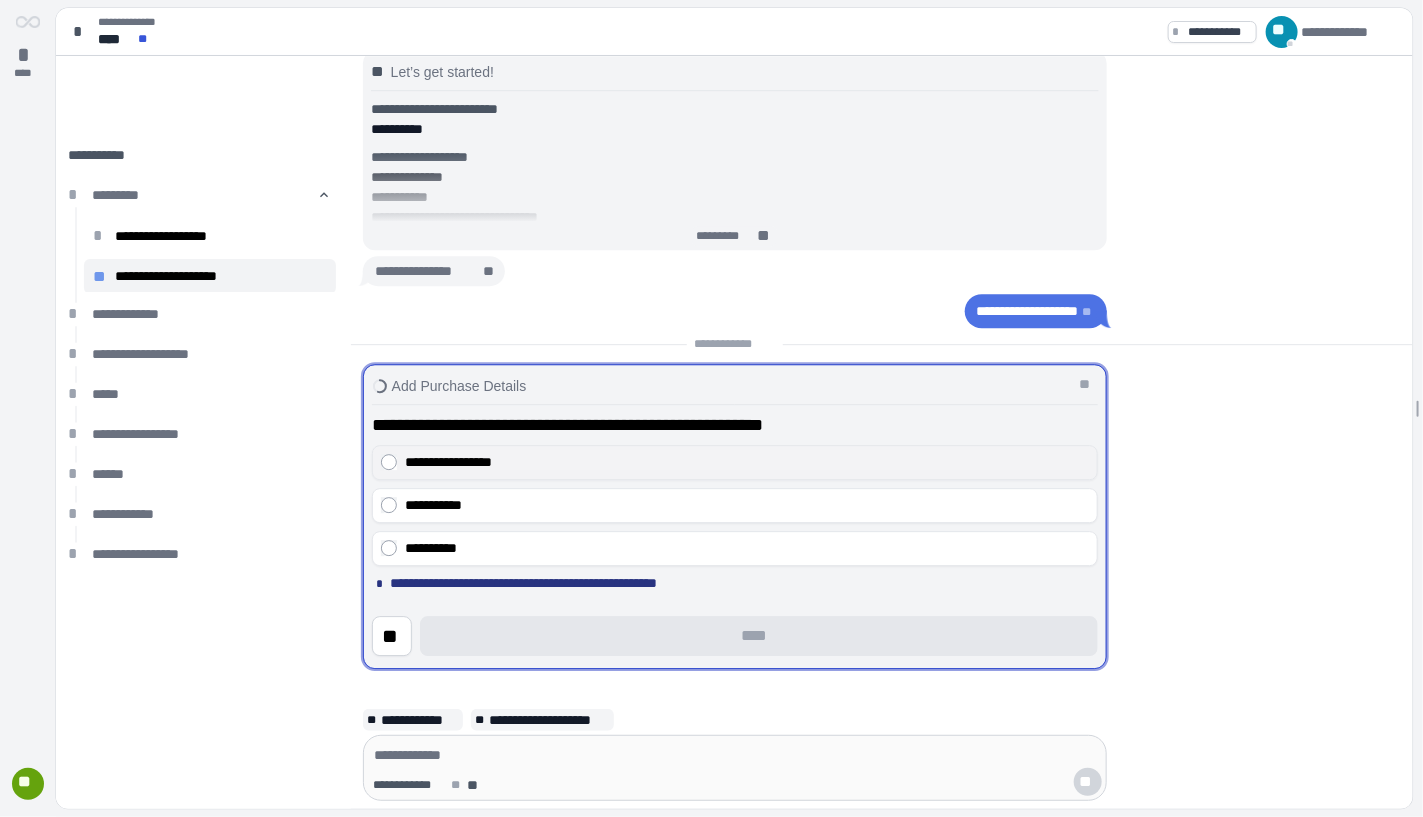 click on "**********" at bounding box center (735, 462) 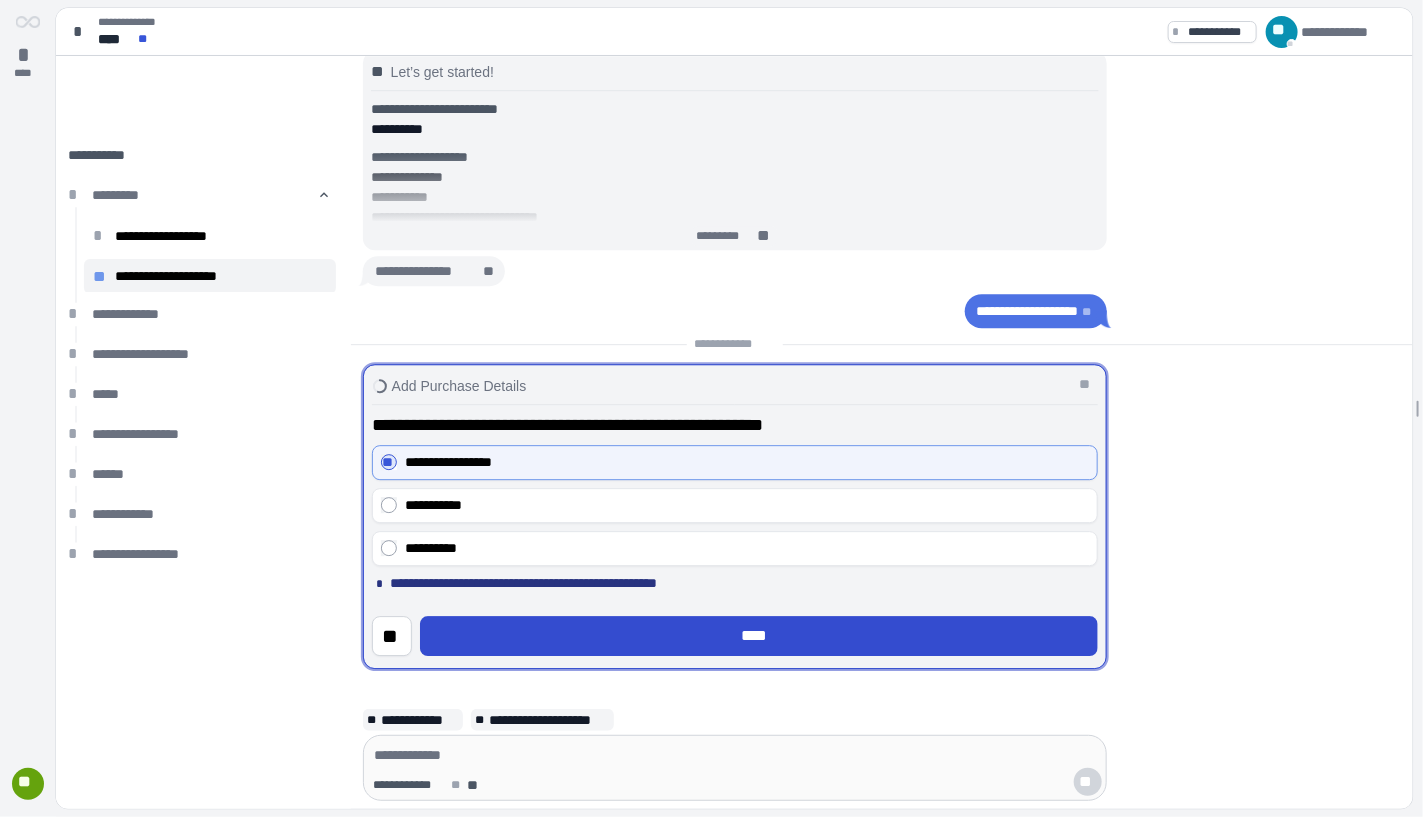 click on "****" at bounding box center (758, 636) 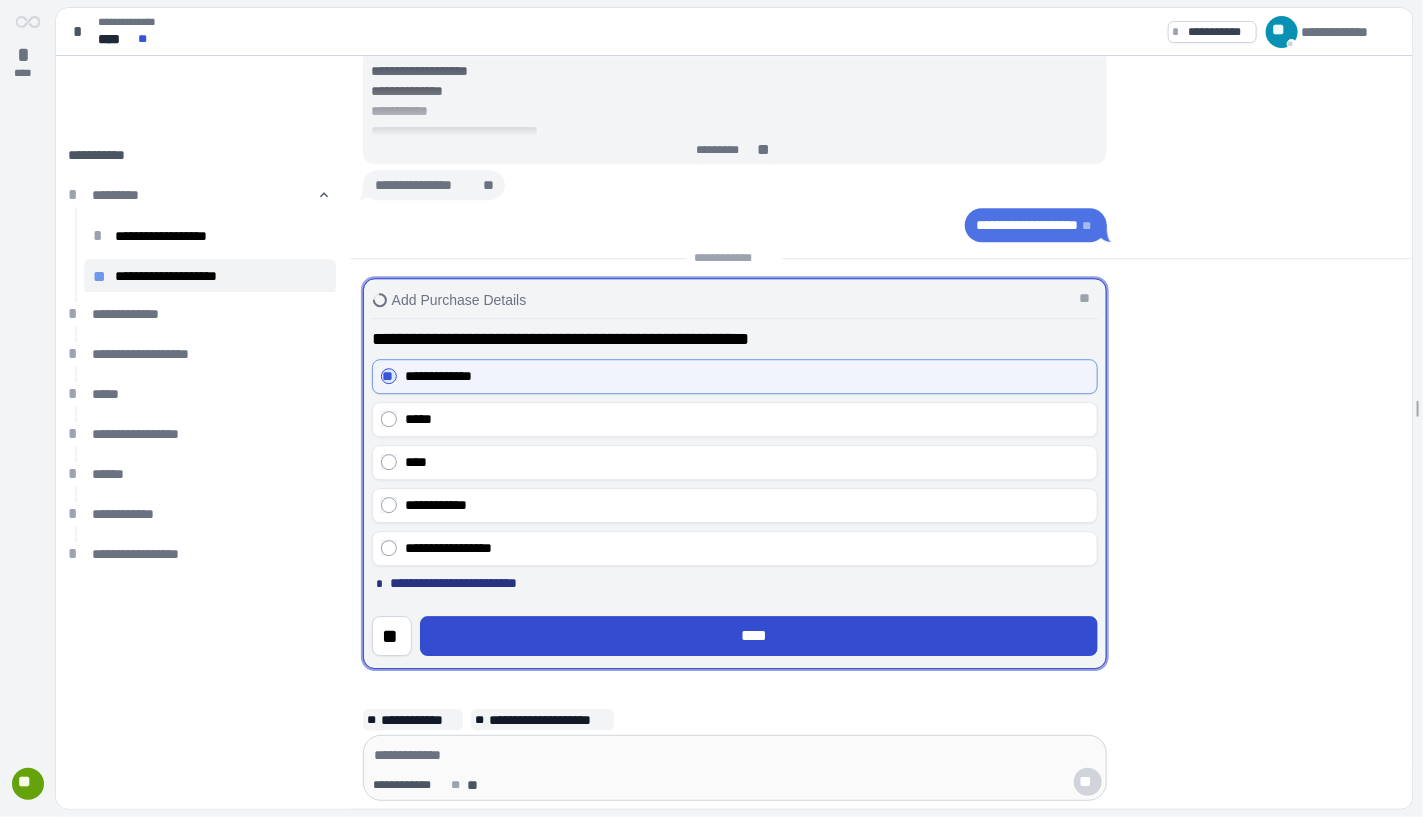 click on "****" at bounding box center (758, 636) 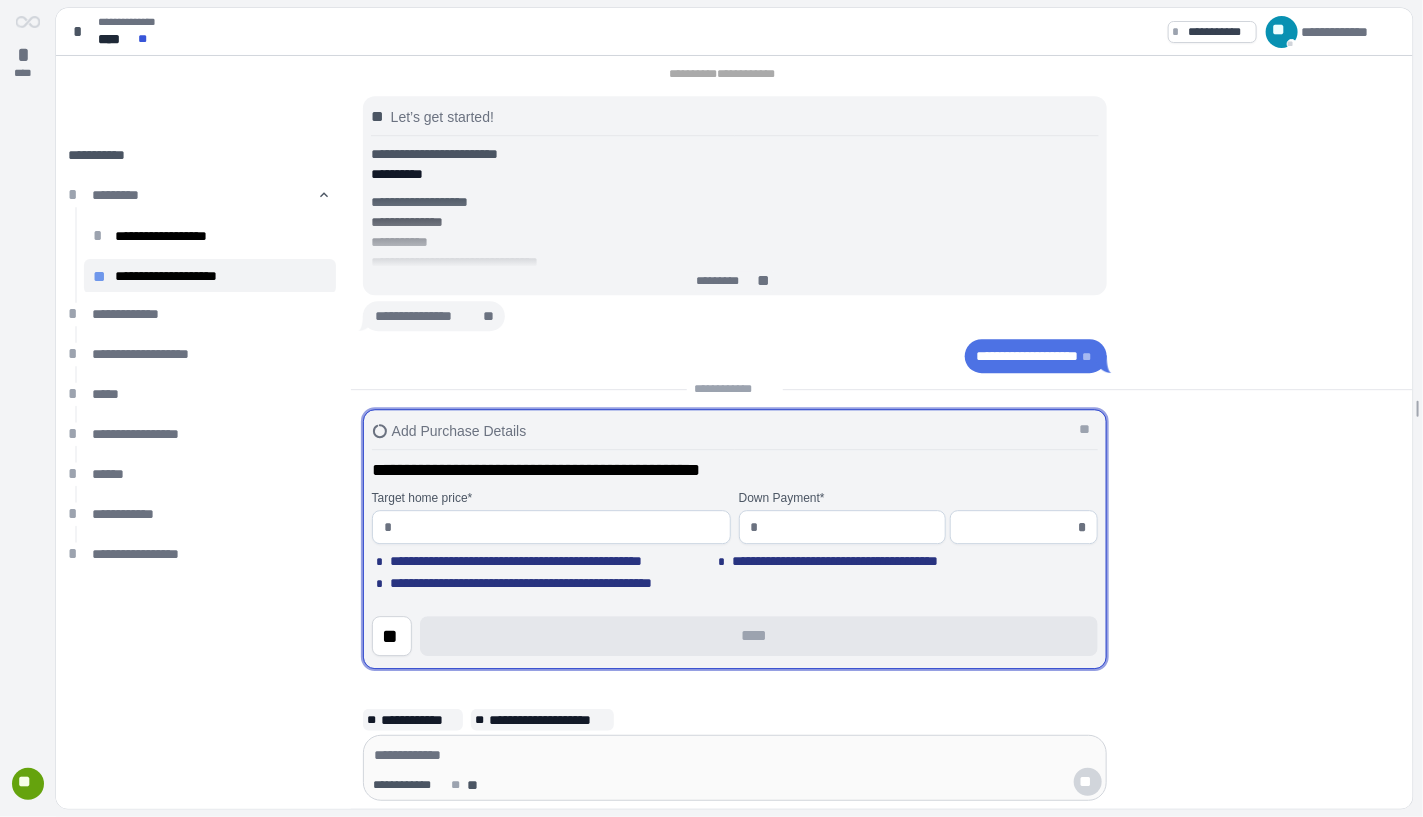 click at bounding box center [558, 527] 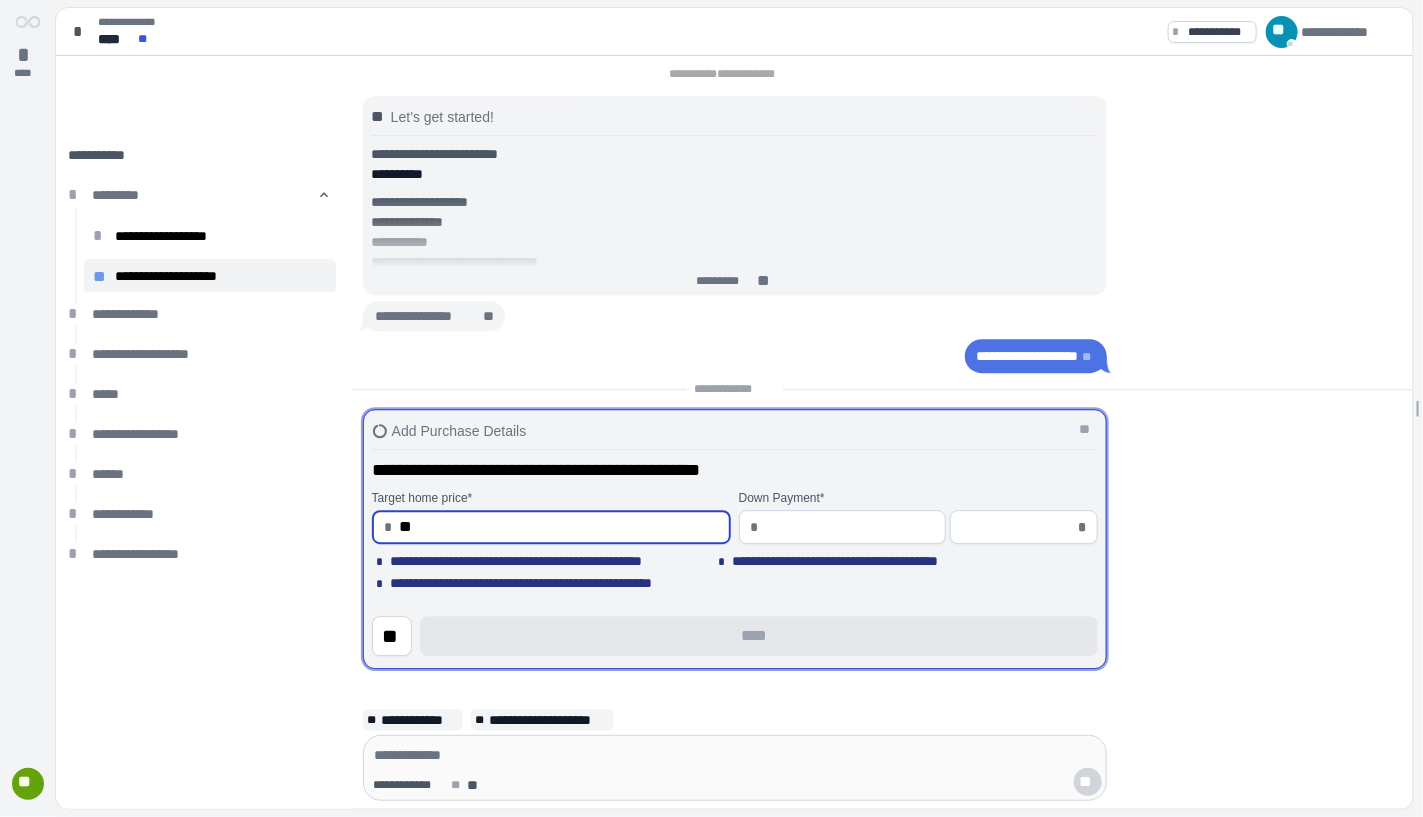 type on "*" 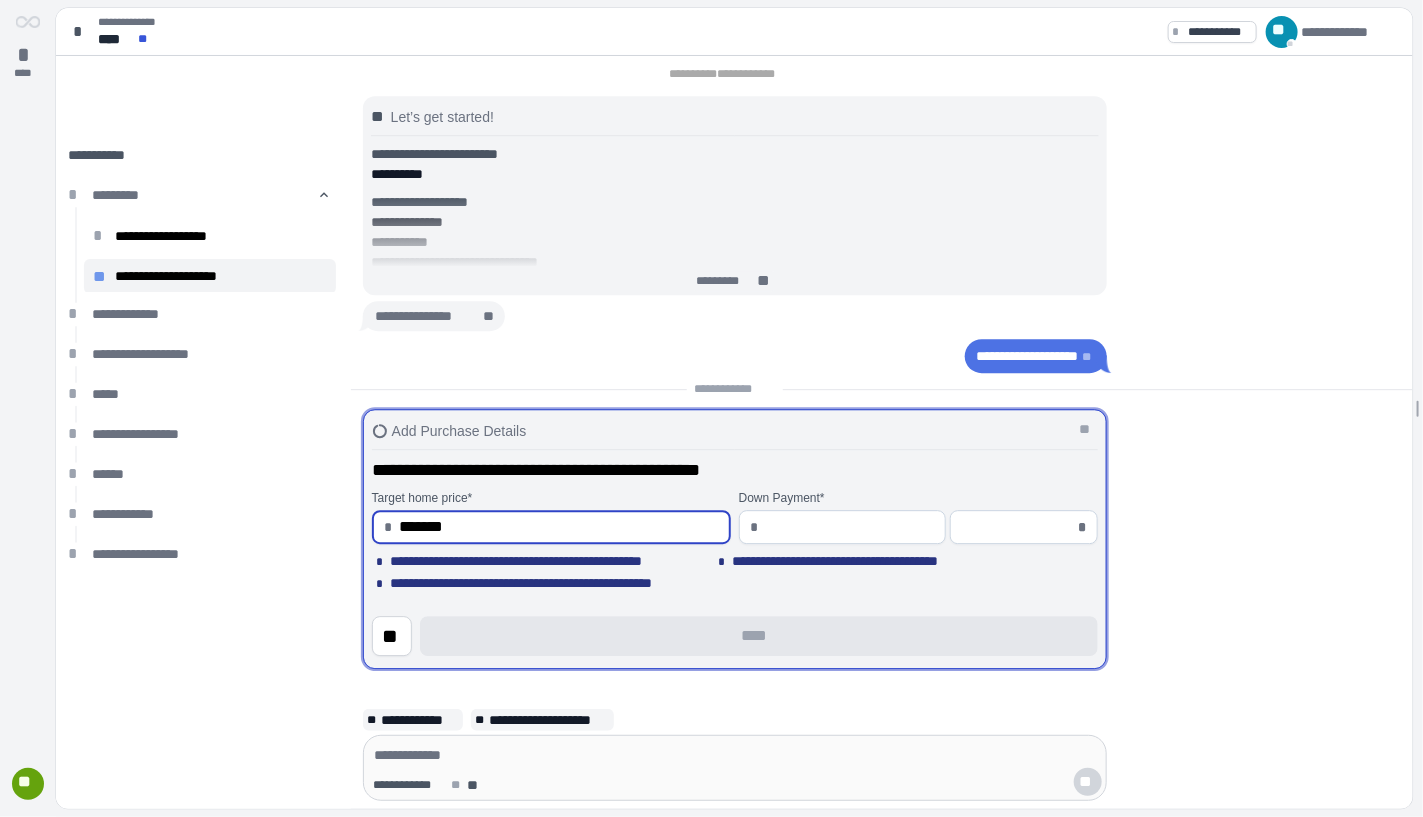 type on "**********" 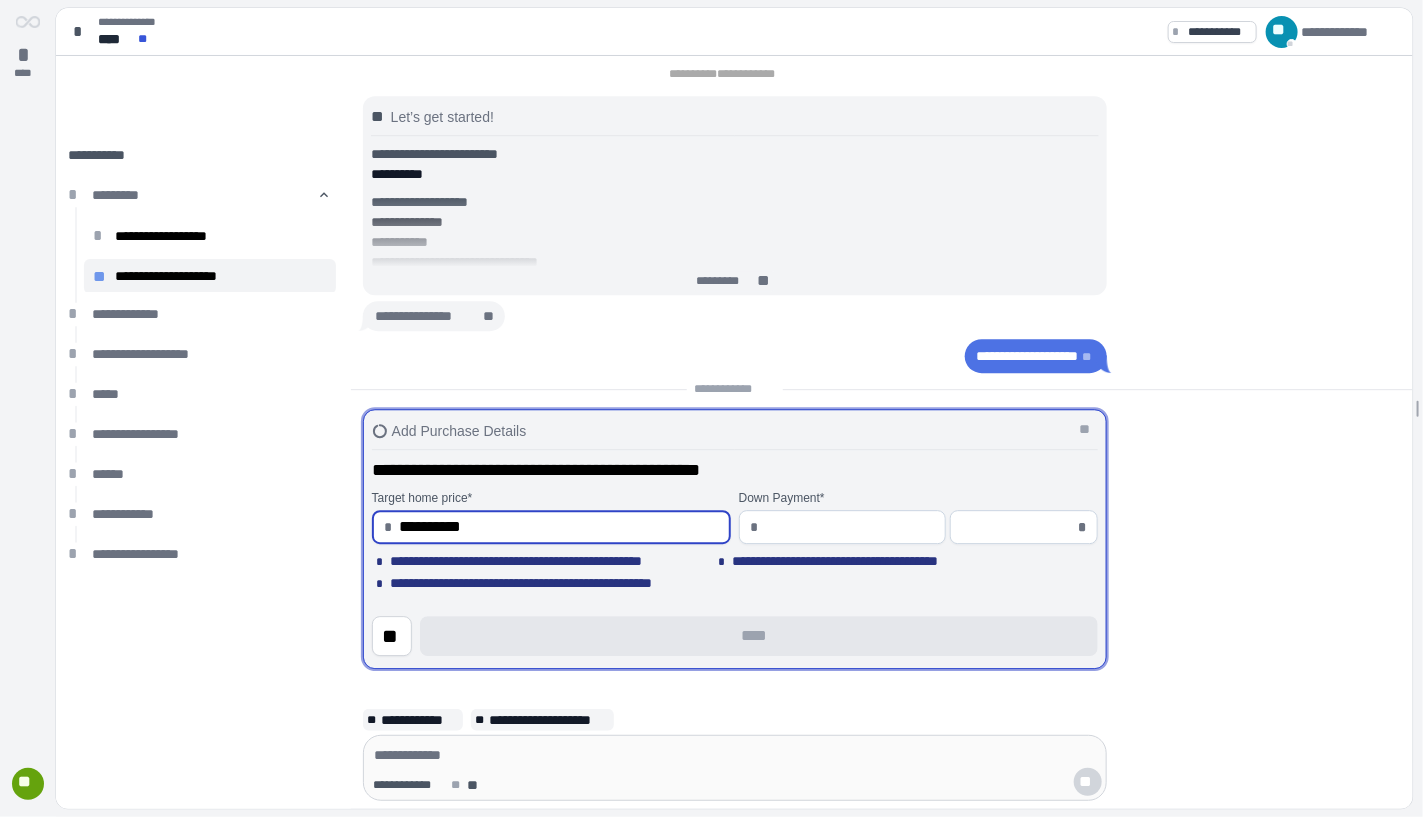 click at bounding box center [1017, 527] 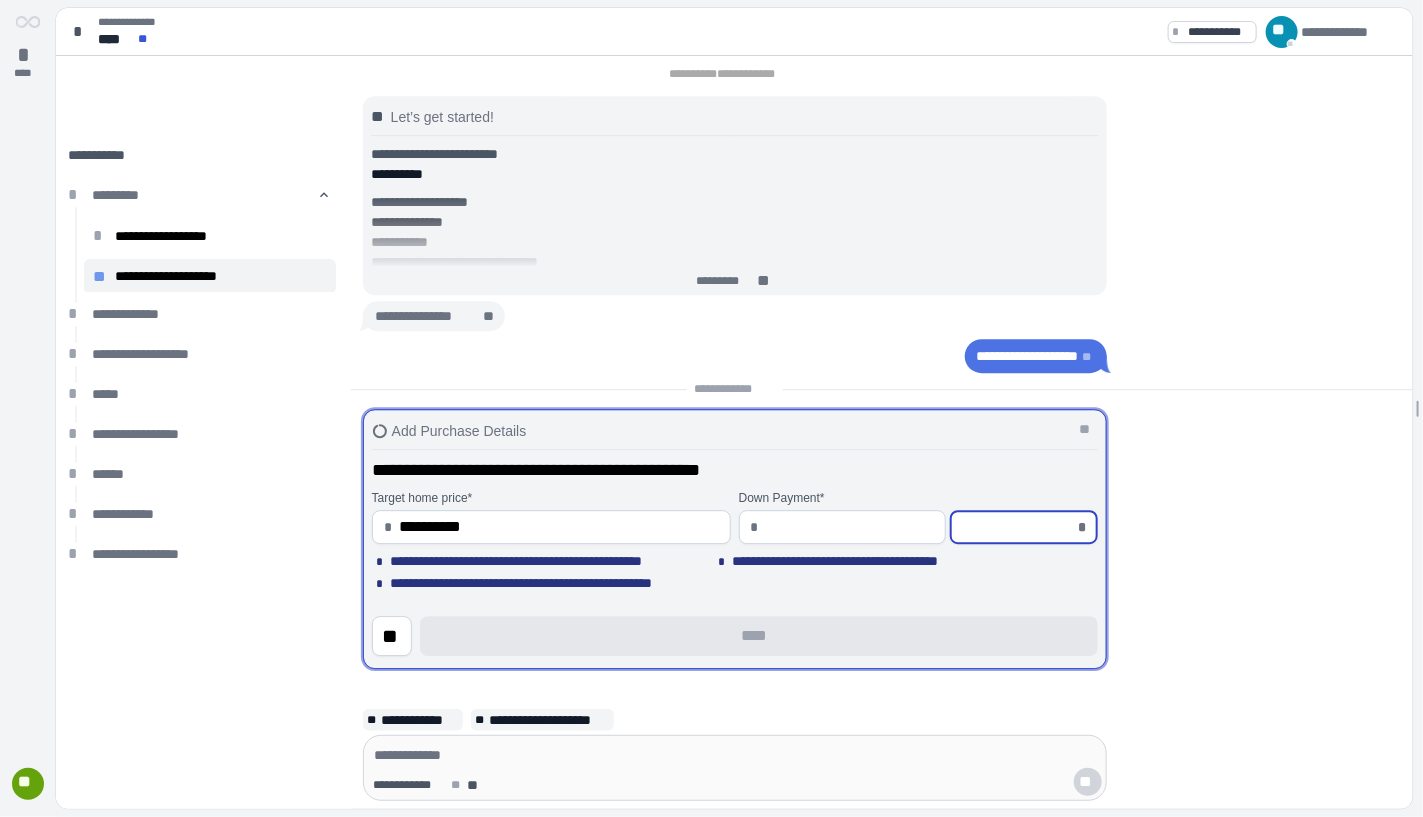 type on "********" 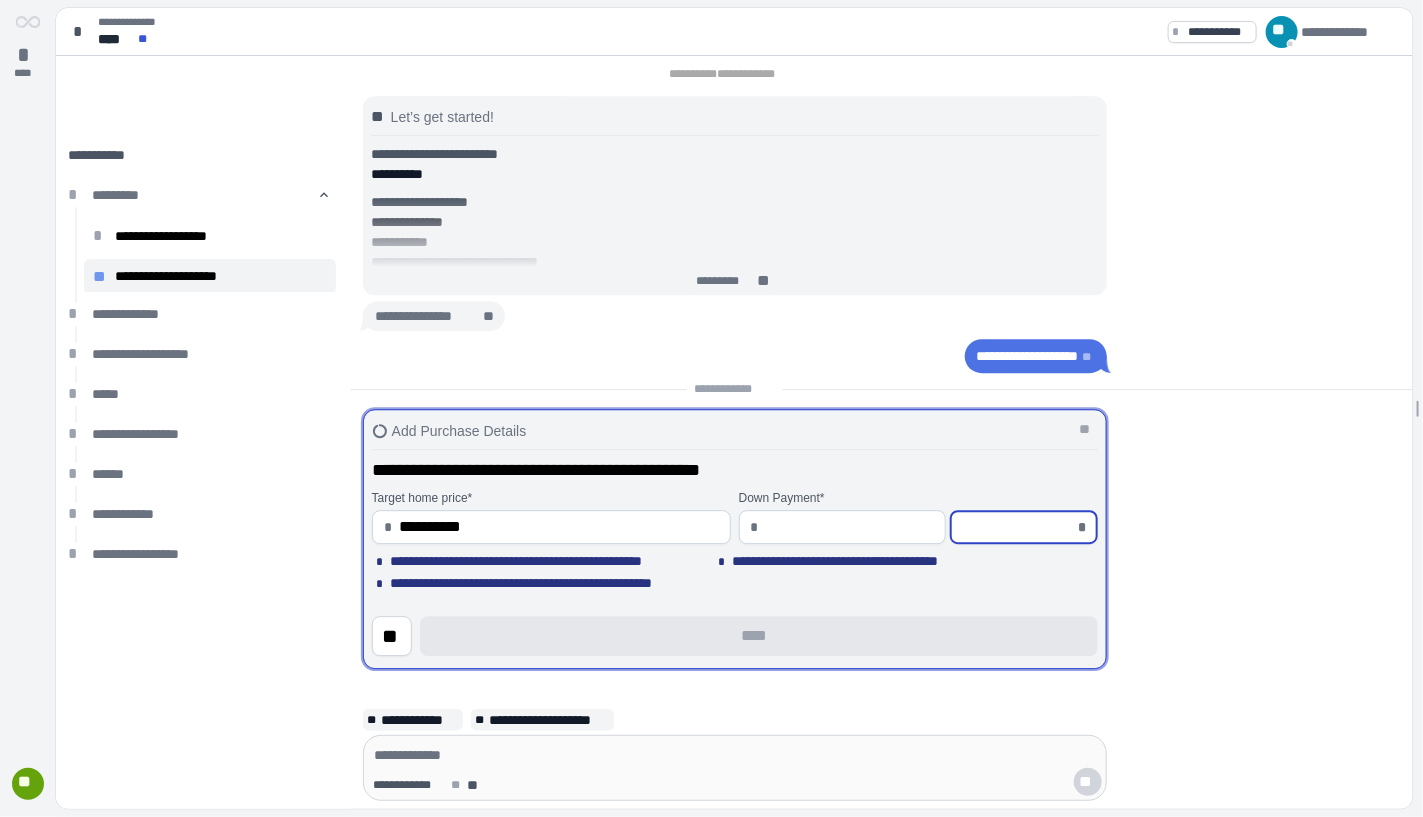 type on "*" 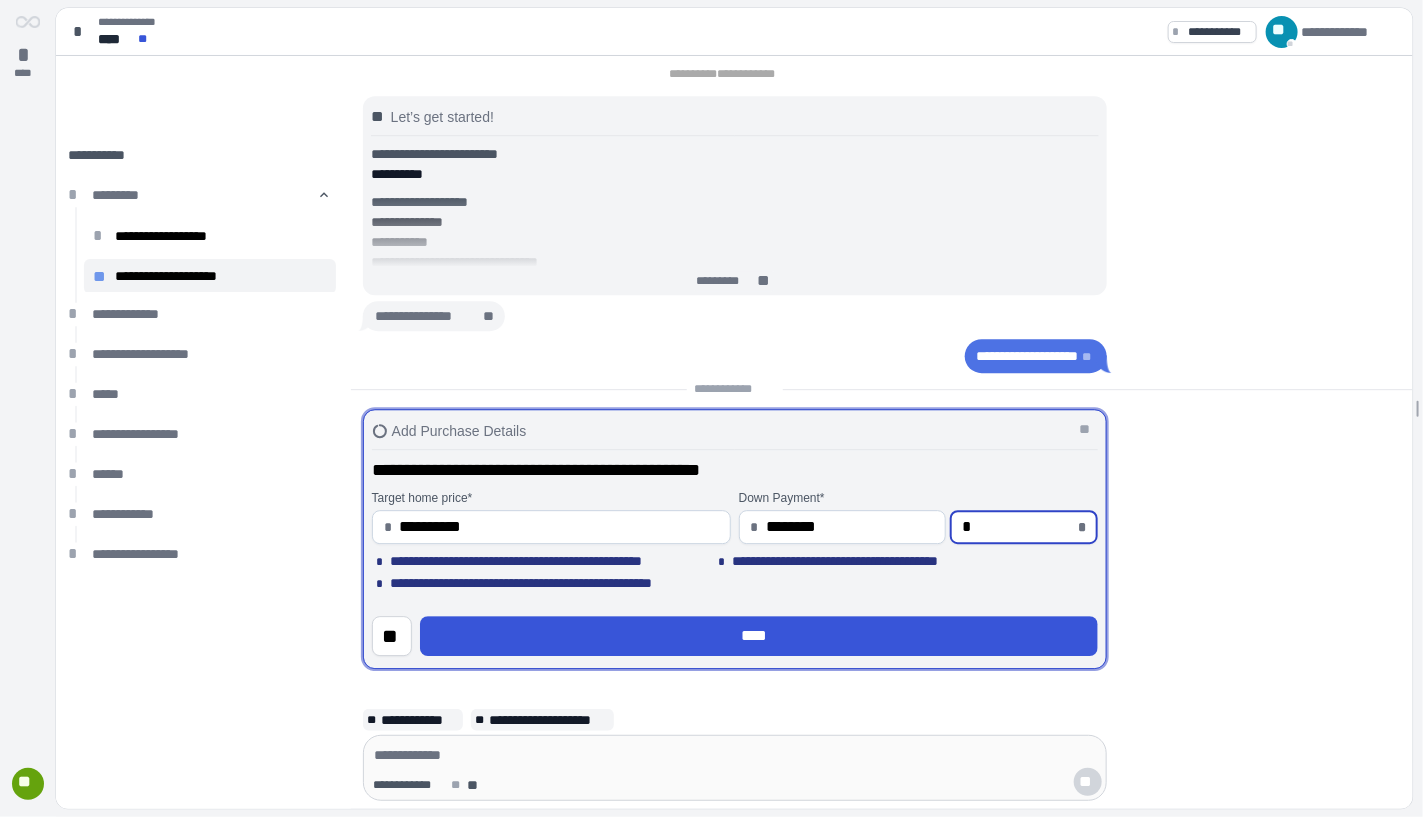 type on "**********" 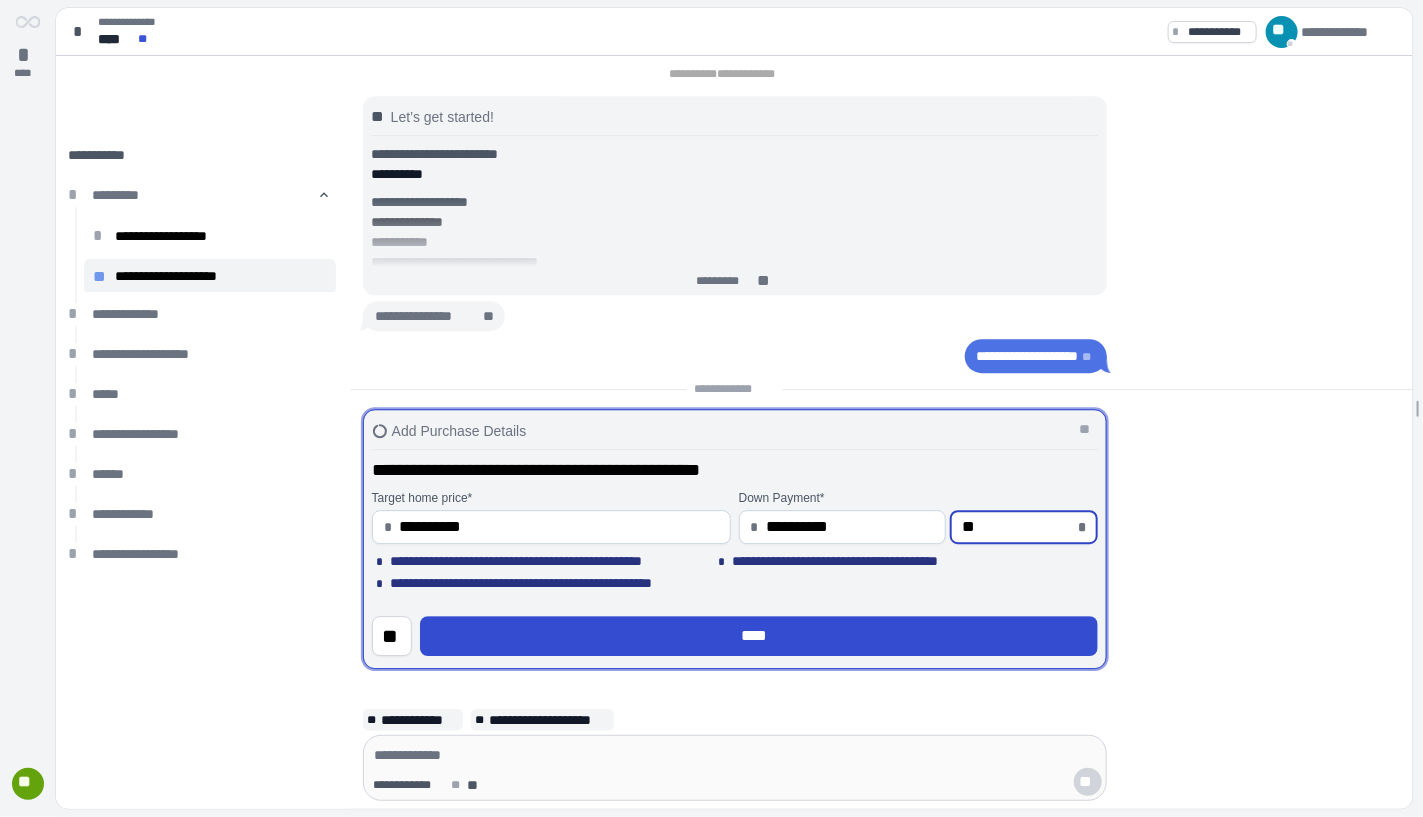type on "******" 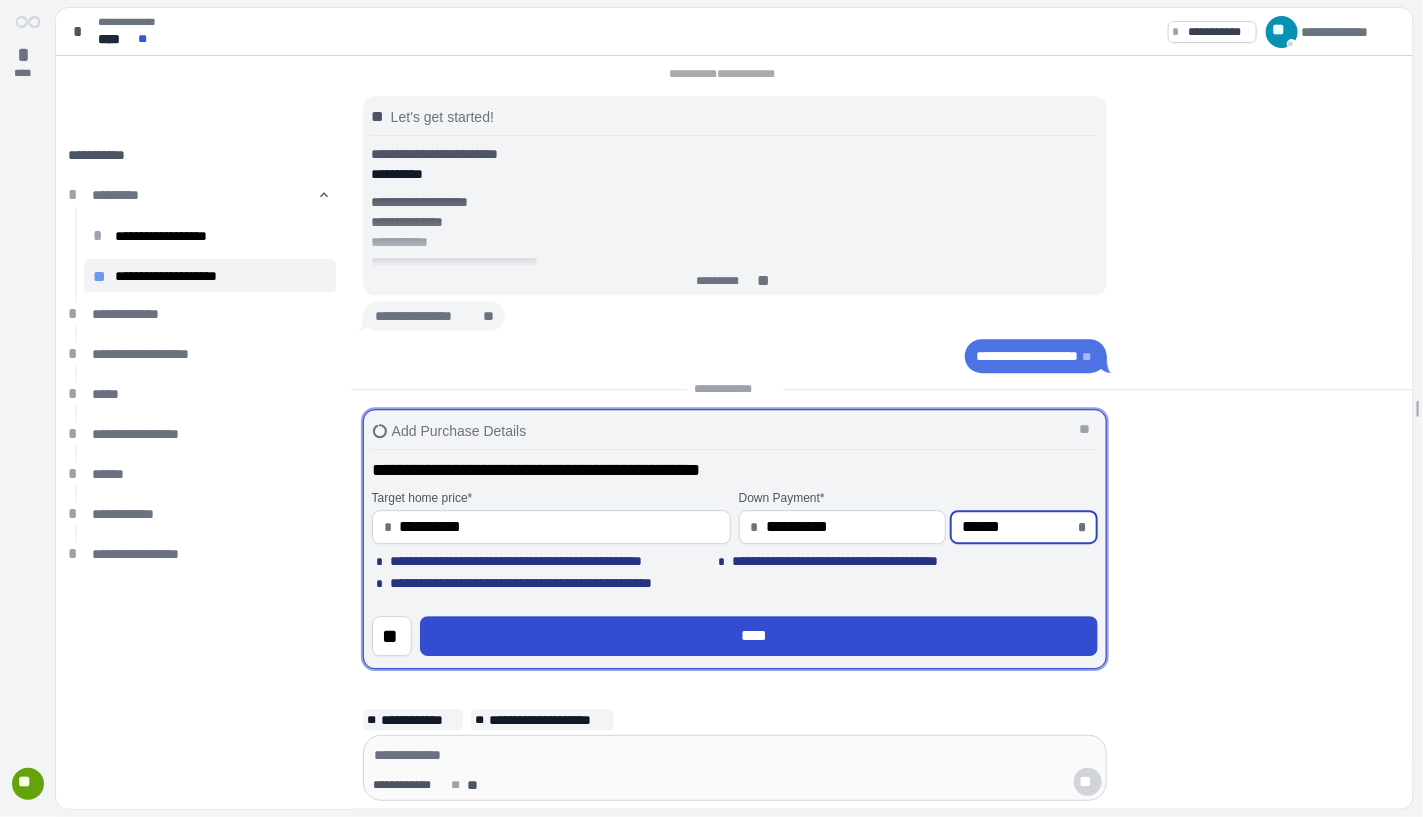 click on "****" at bounding box center (759, 636) 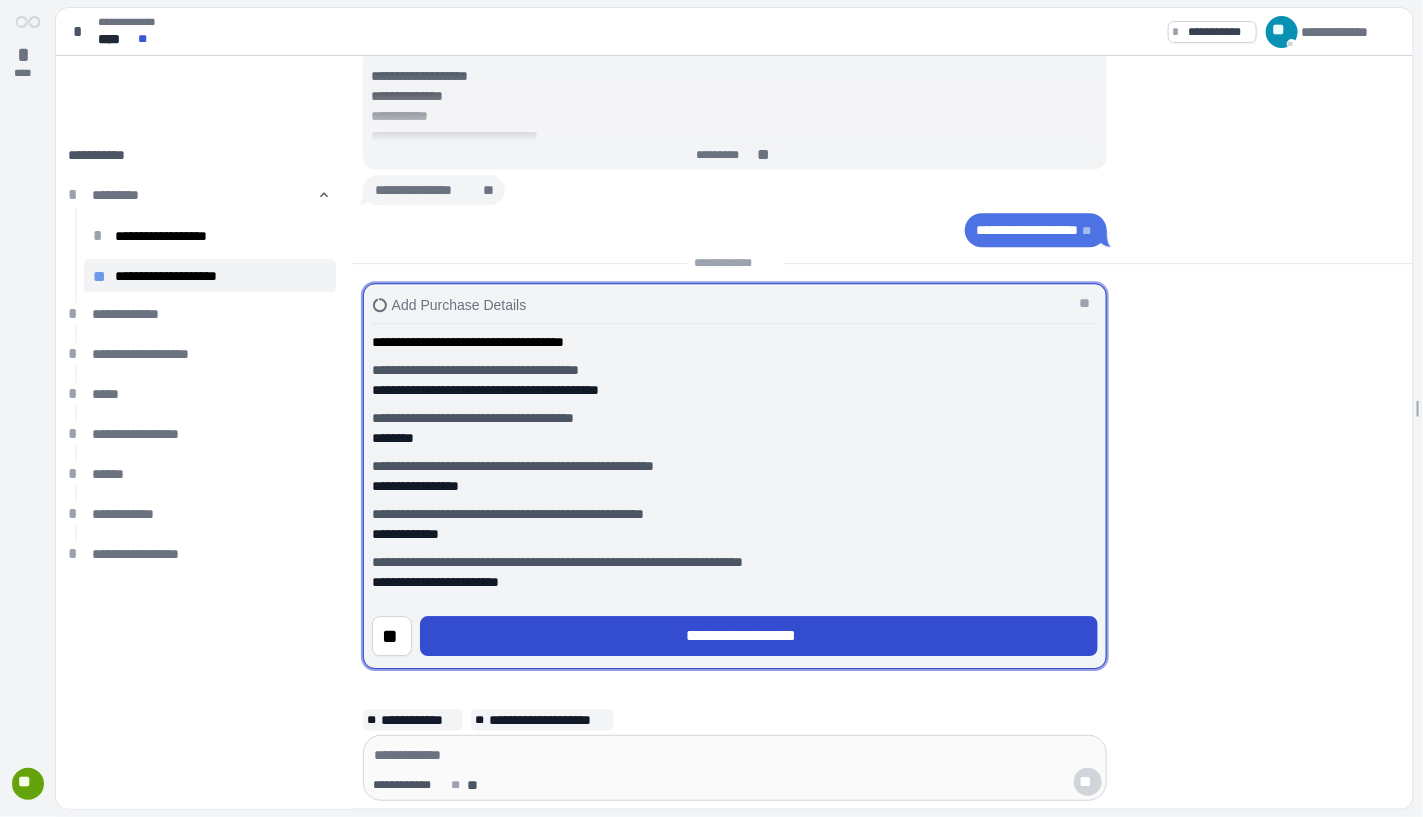 click on "**********" at bounding box center (759, 636) 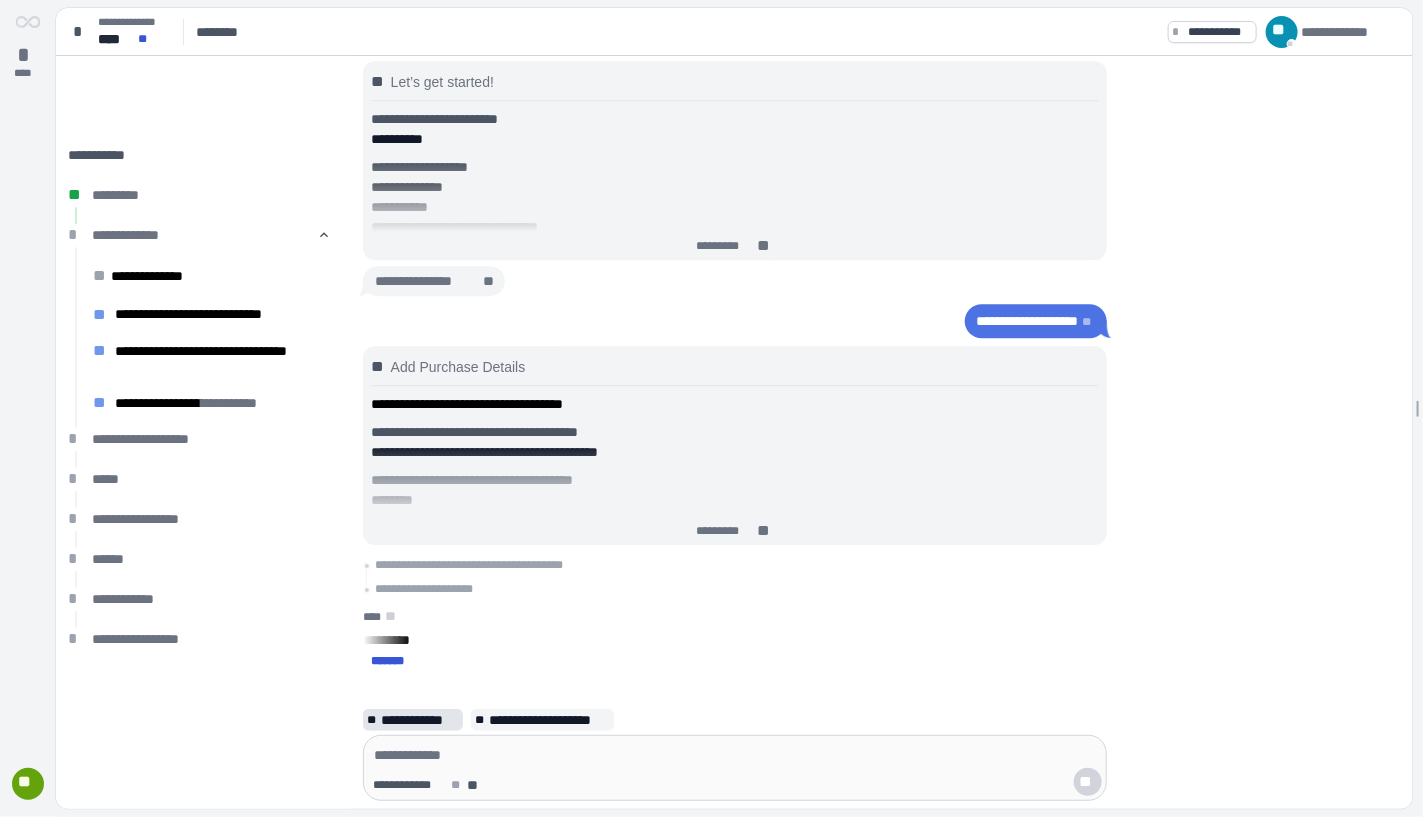 click on "**********" at bounding box center [420, 720] 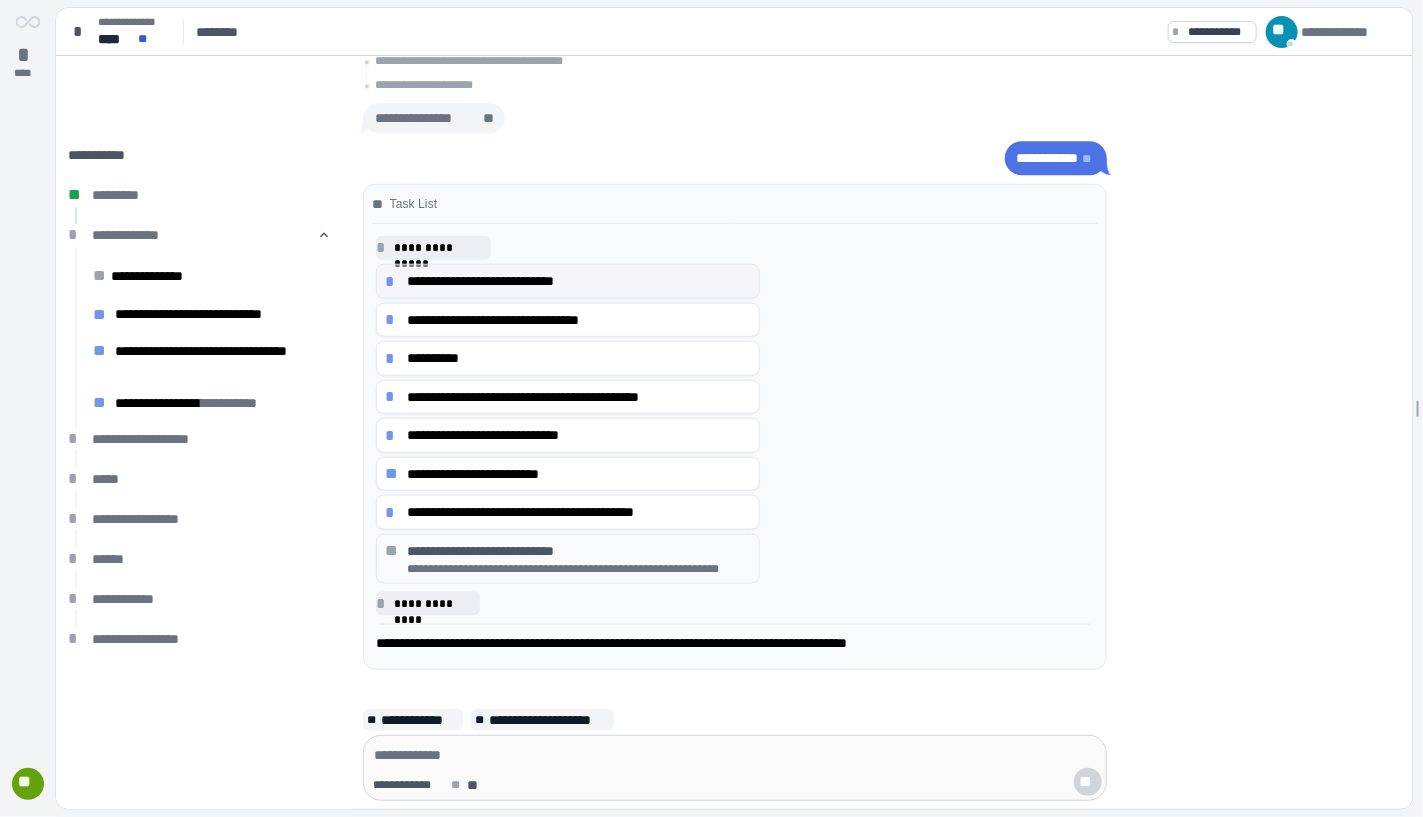 click on "**********" at bounding box center [579, 281] 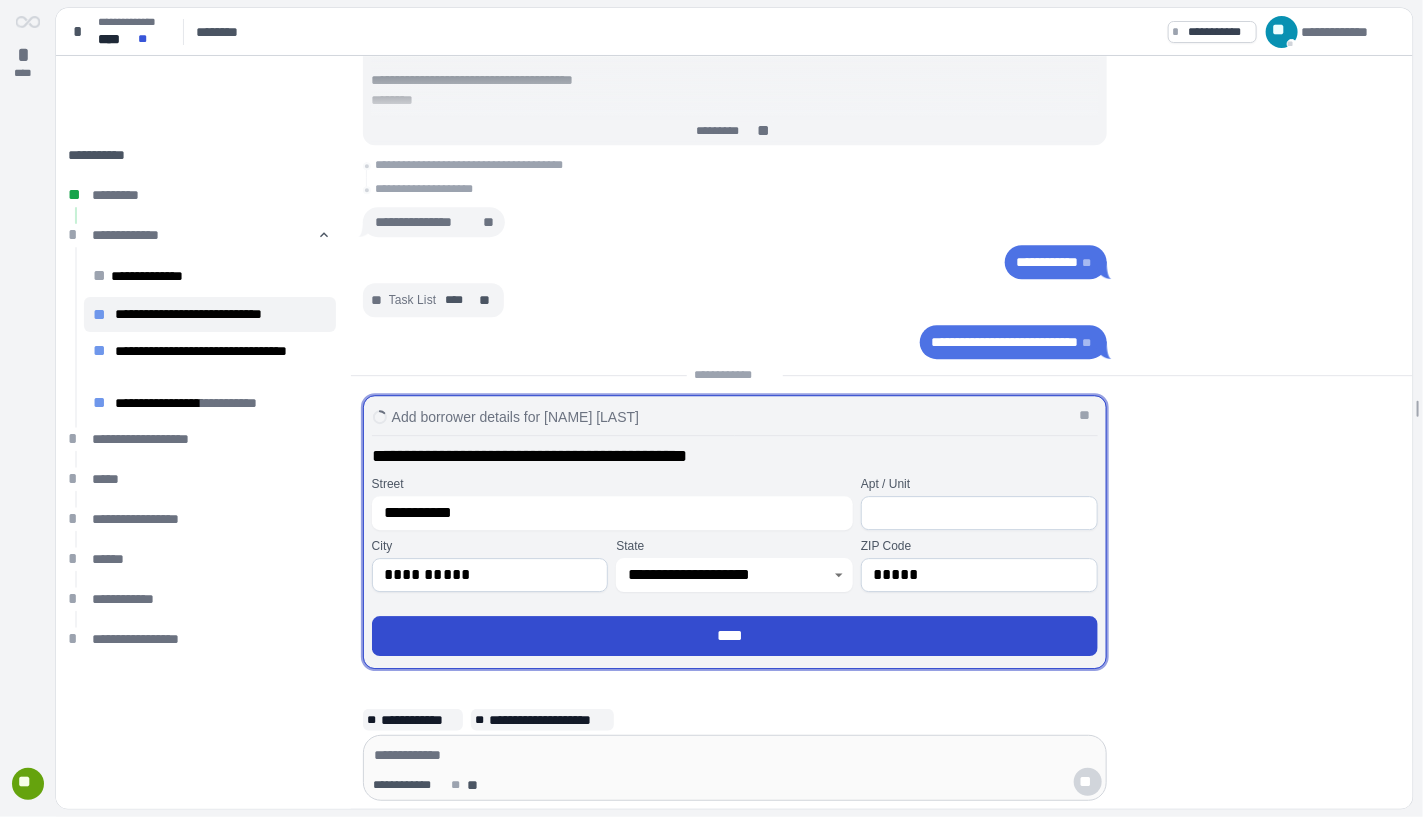 click on "****" at bounding box center [735, 636] 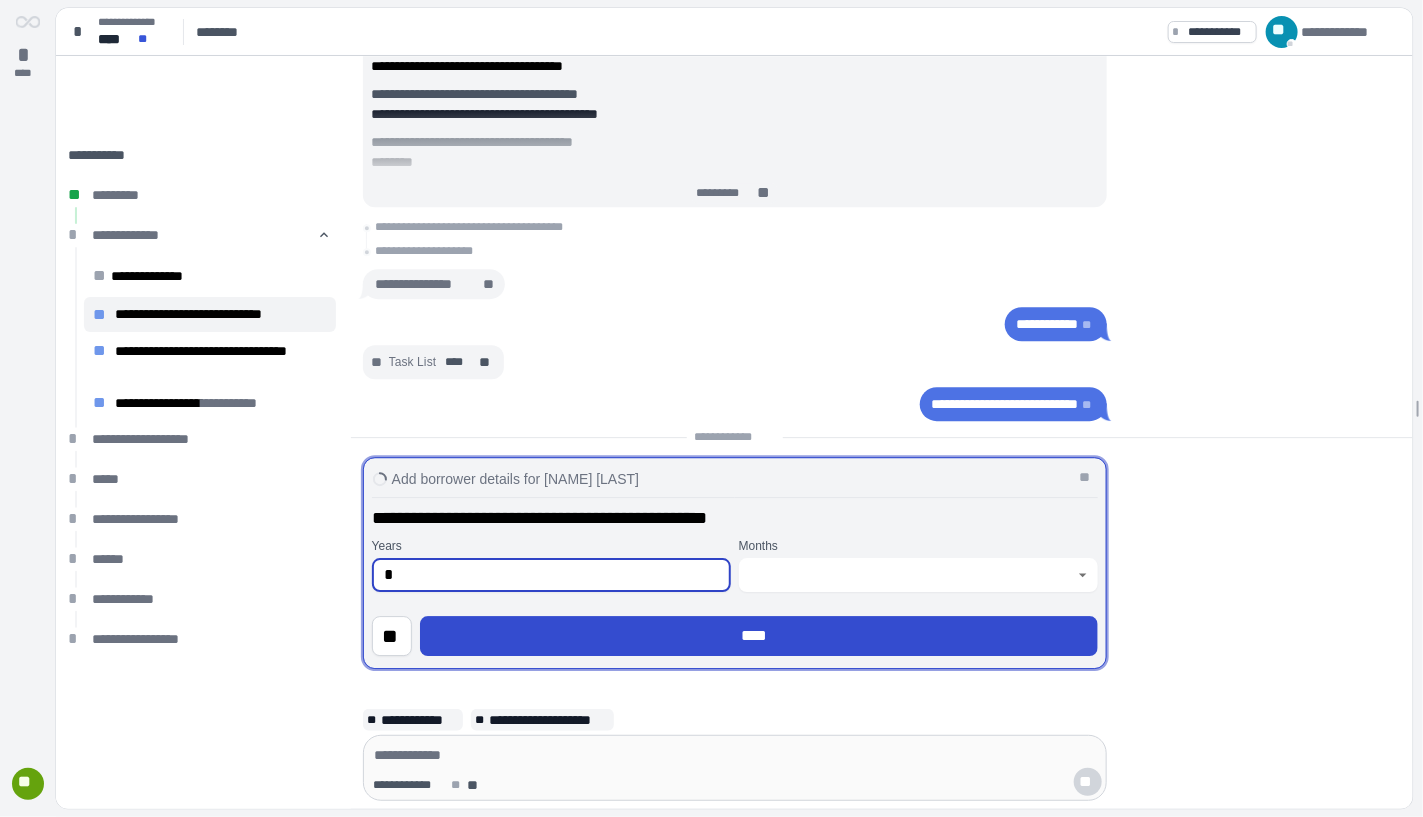 type on "*" 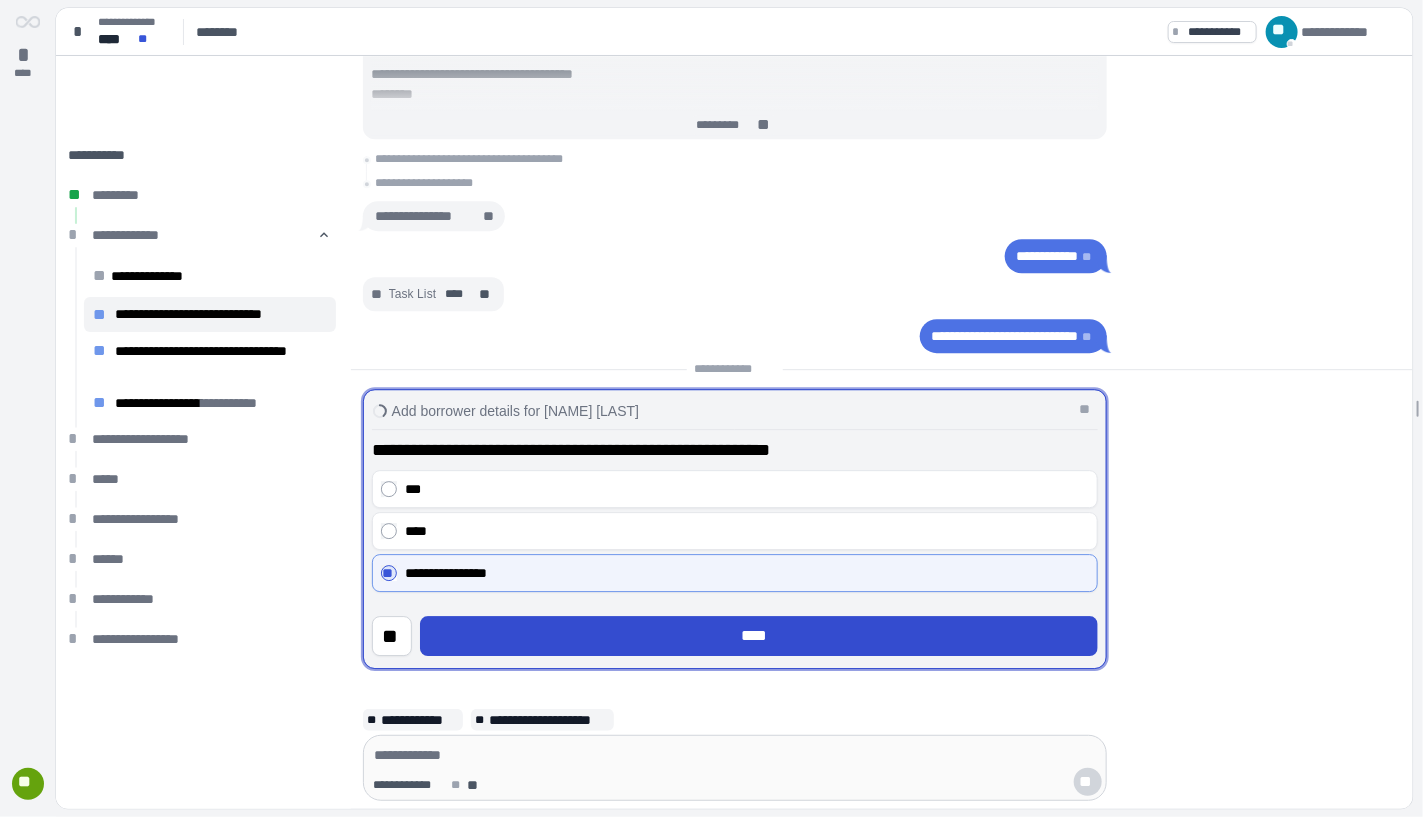 drag, startPoint x: 762, startPoint y: 627, endPoint x: 748, endPoint y: 630, distance: 14.3178215 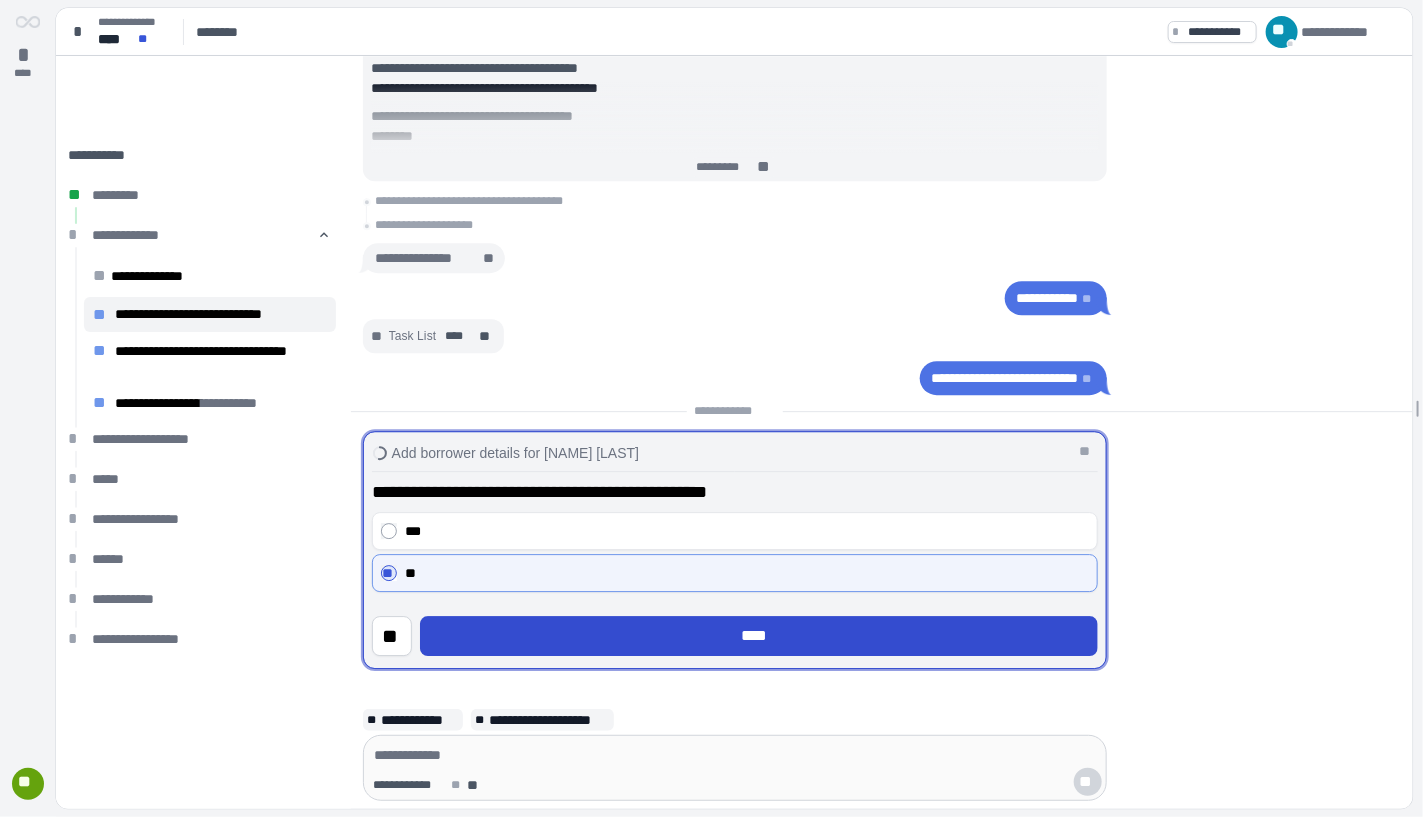 click on "****" at bounding box center (759, 636) 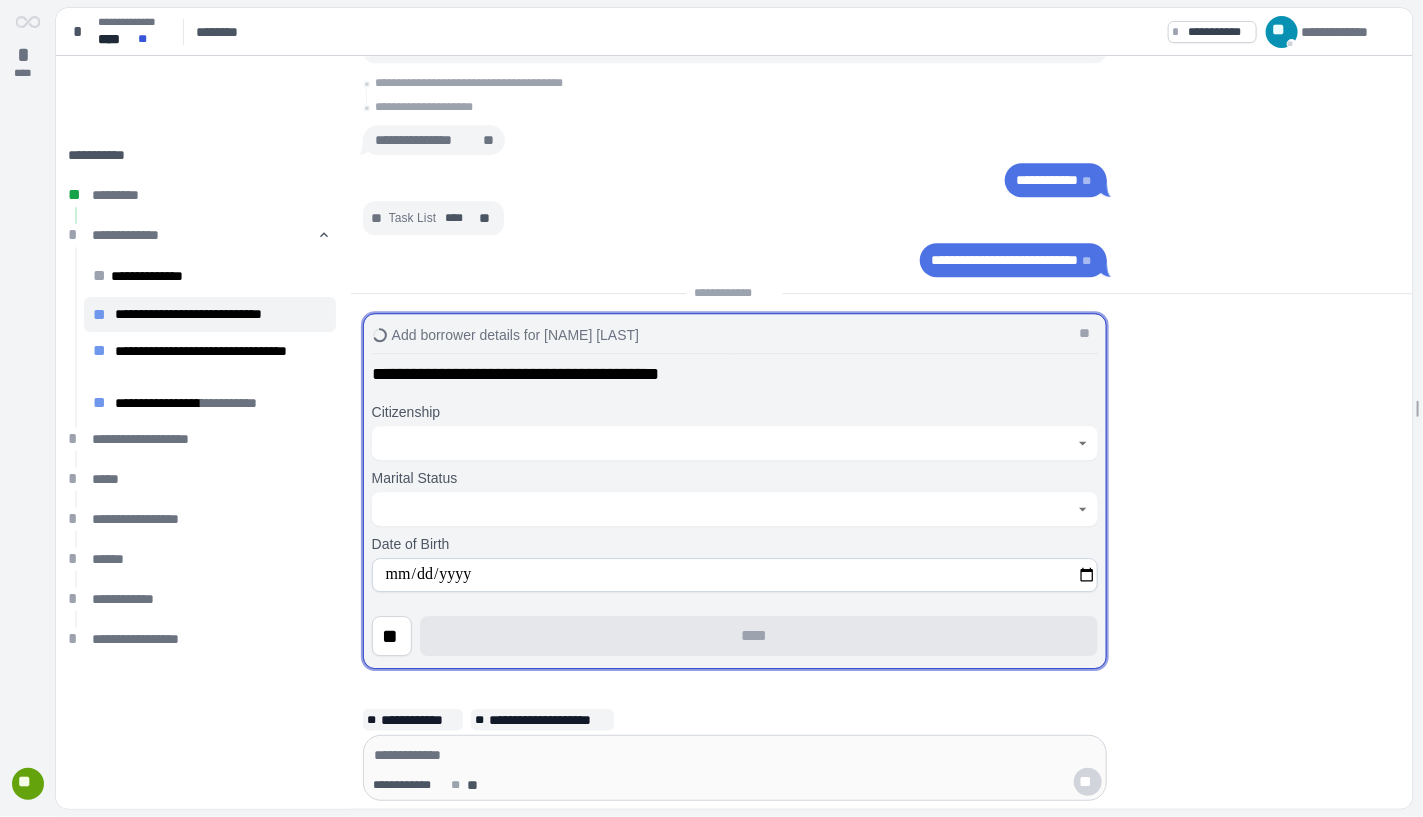 click at bounding box center (724, 443) 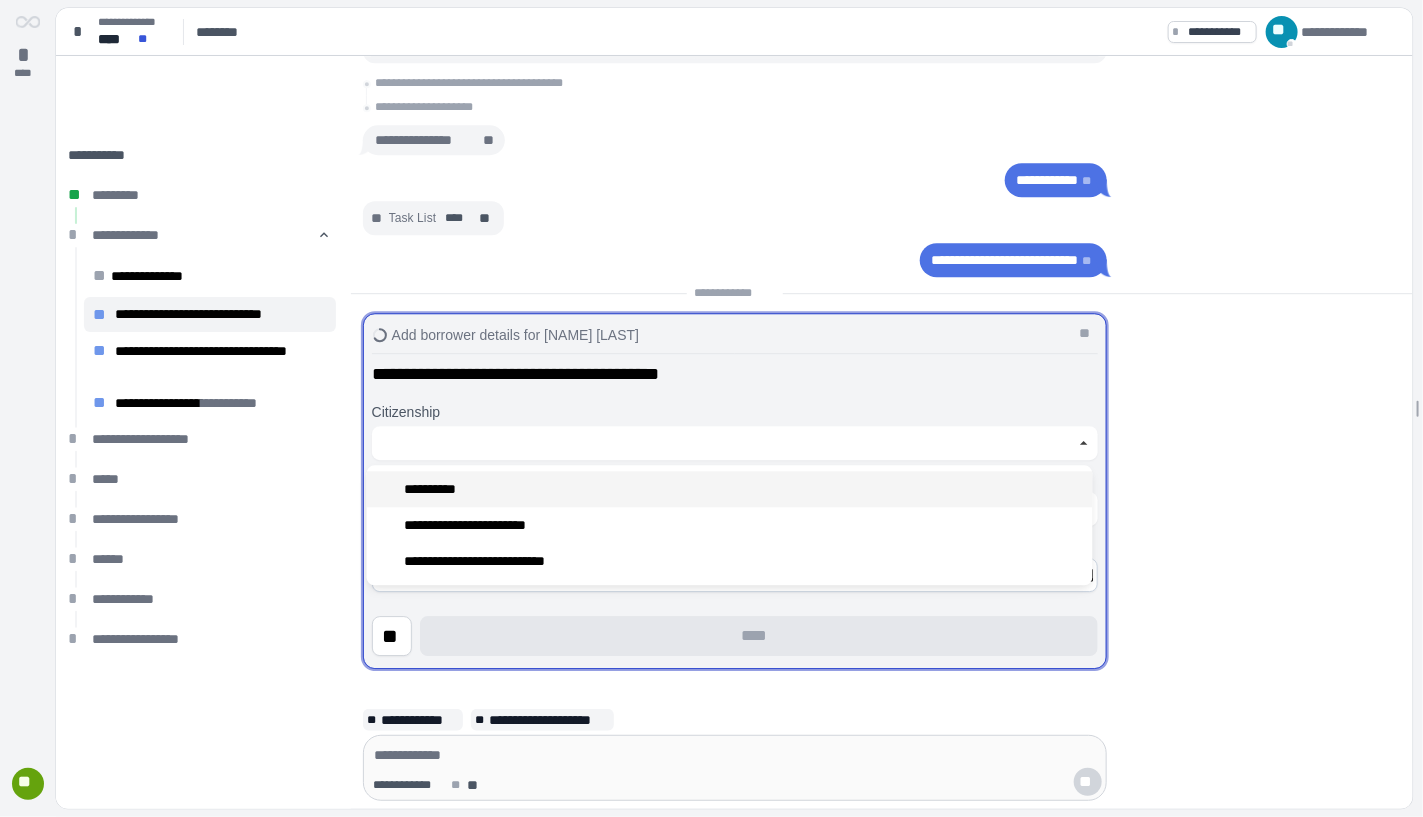 click on "**********" at bounding box center (730, 489) 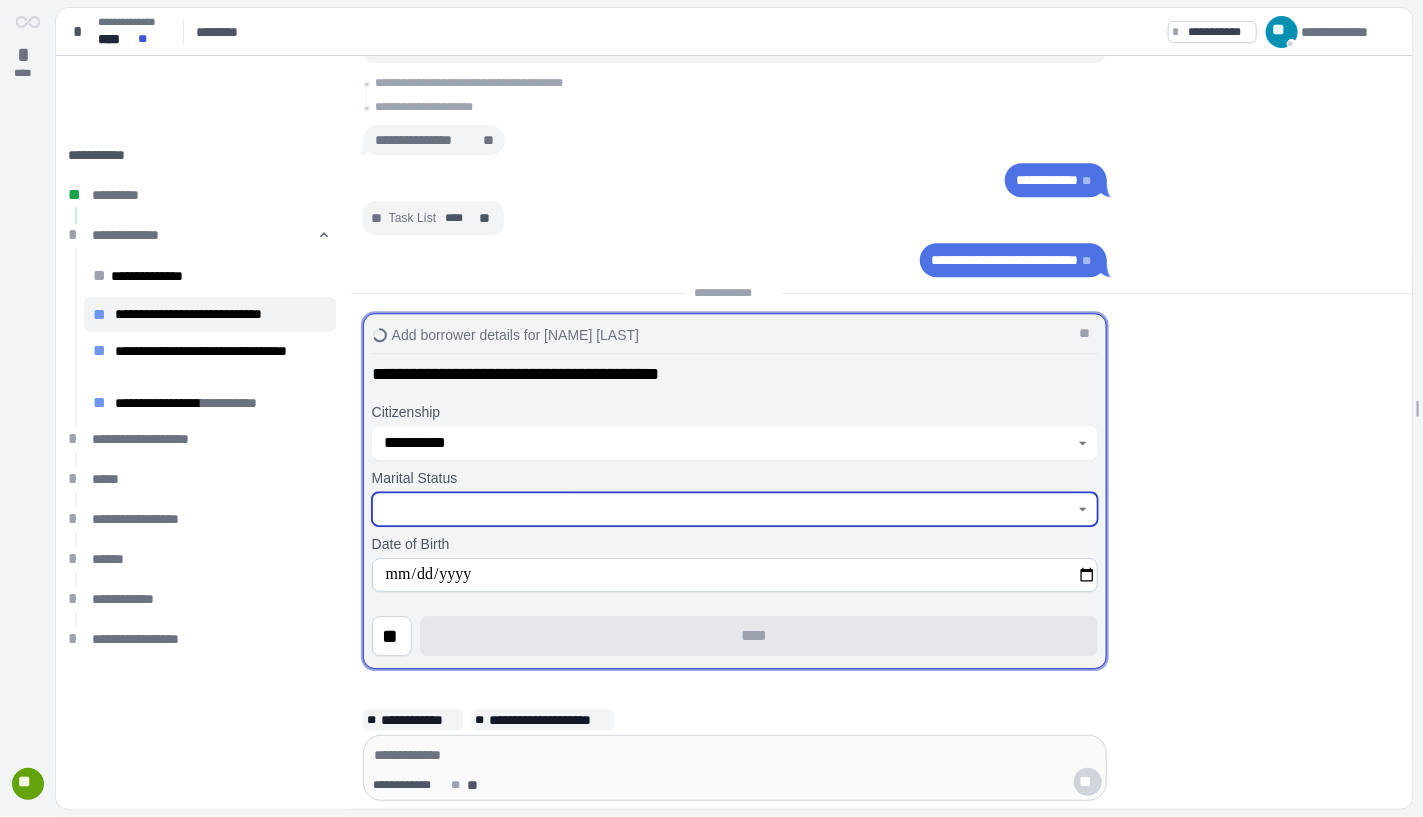 click at bounding box center (724, 509) 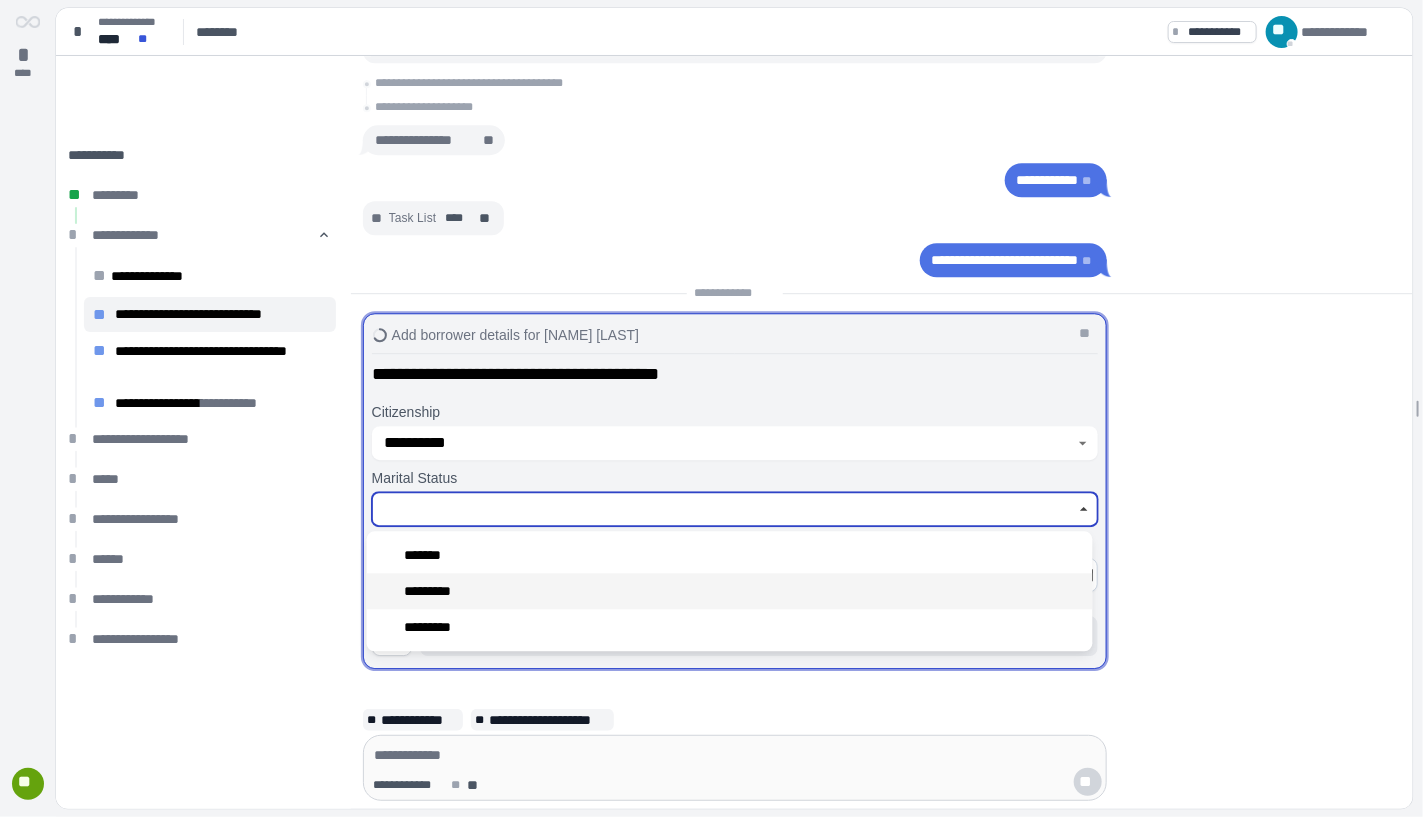 click on "*********" at bounding box center [730, 591] 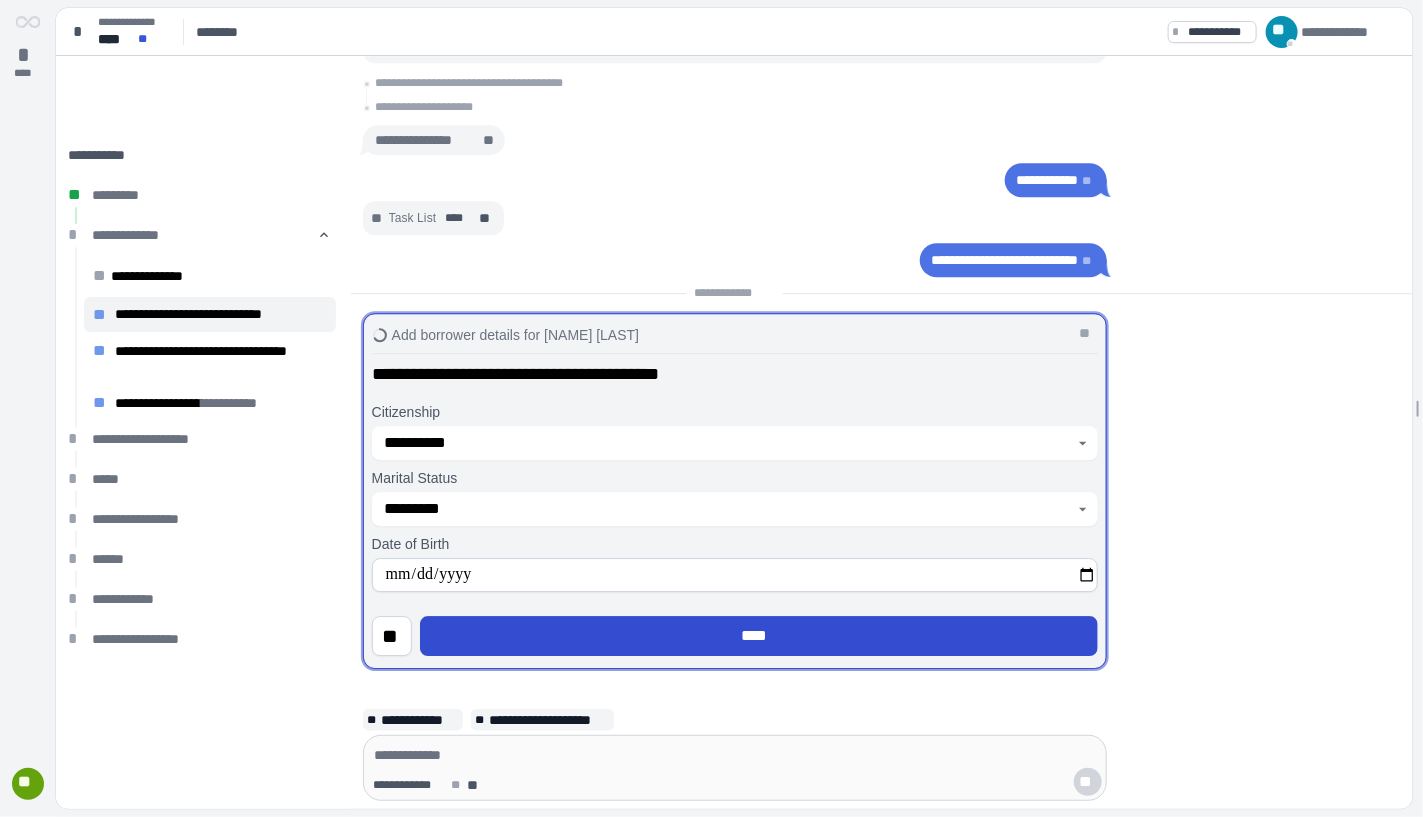 click on "****" at bounding box center [759, 636] 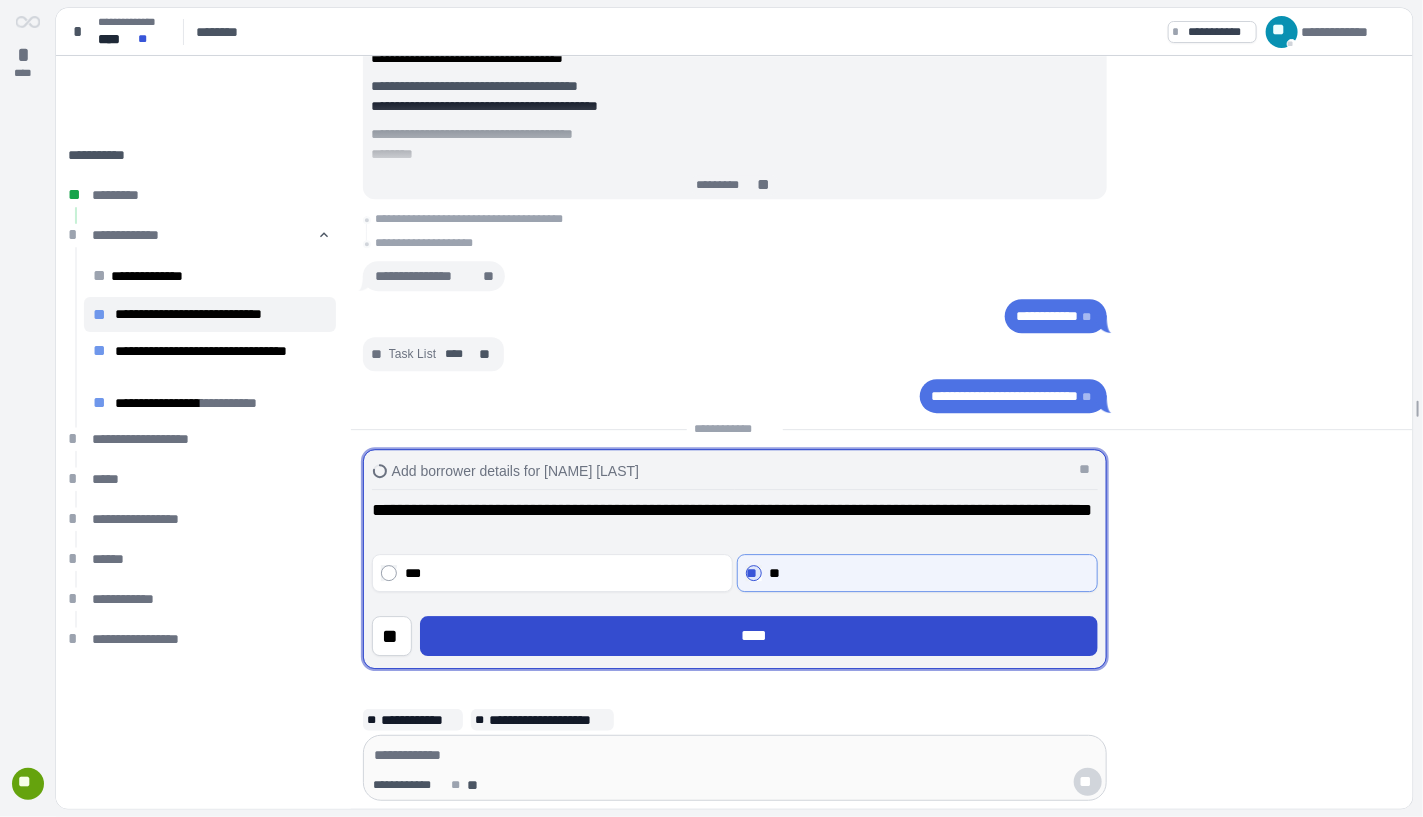 click on "****" at bounding box center [758, 636] 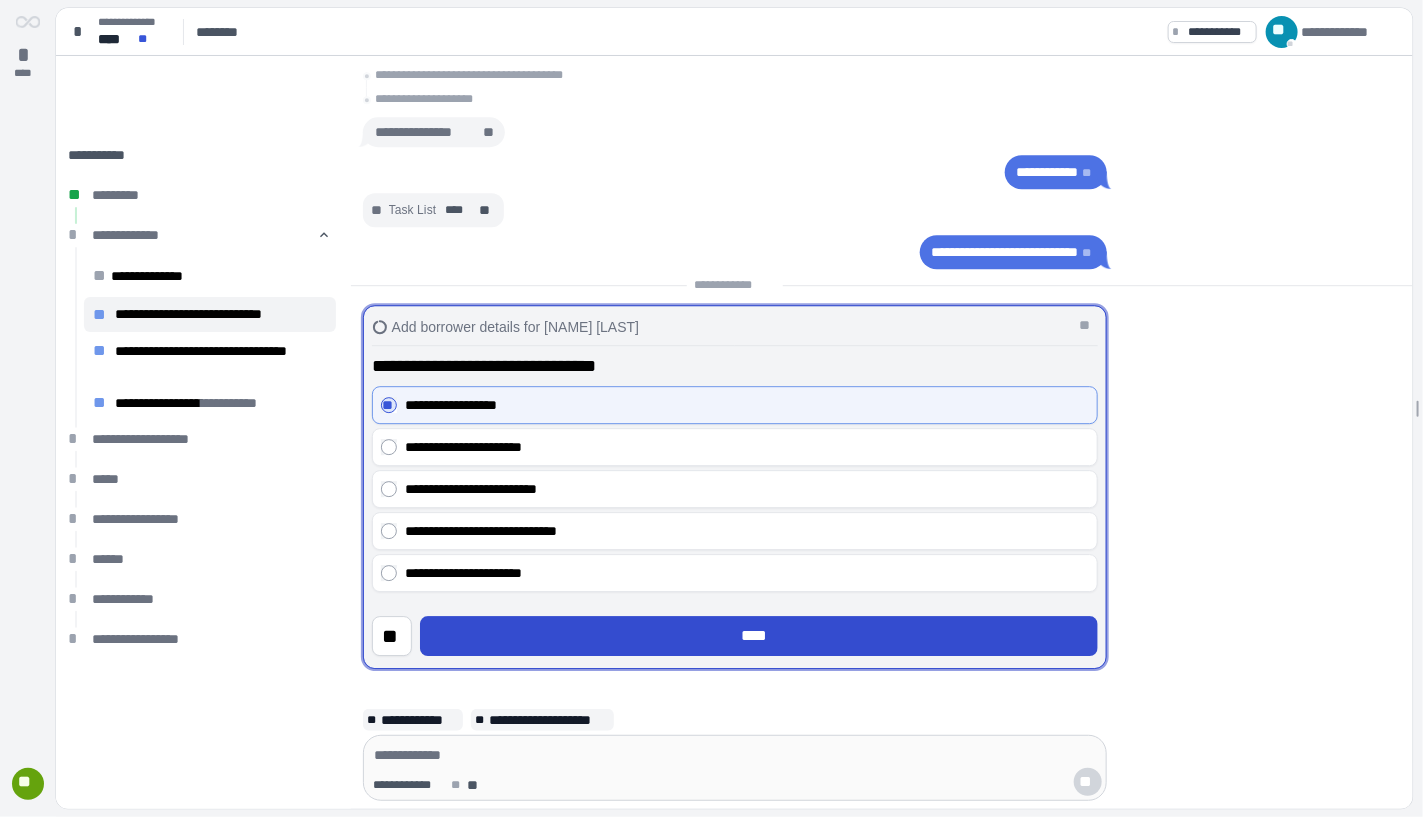 click on "****" at bounding box center (759, 636) 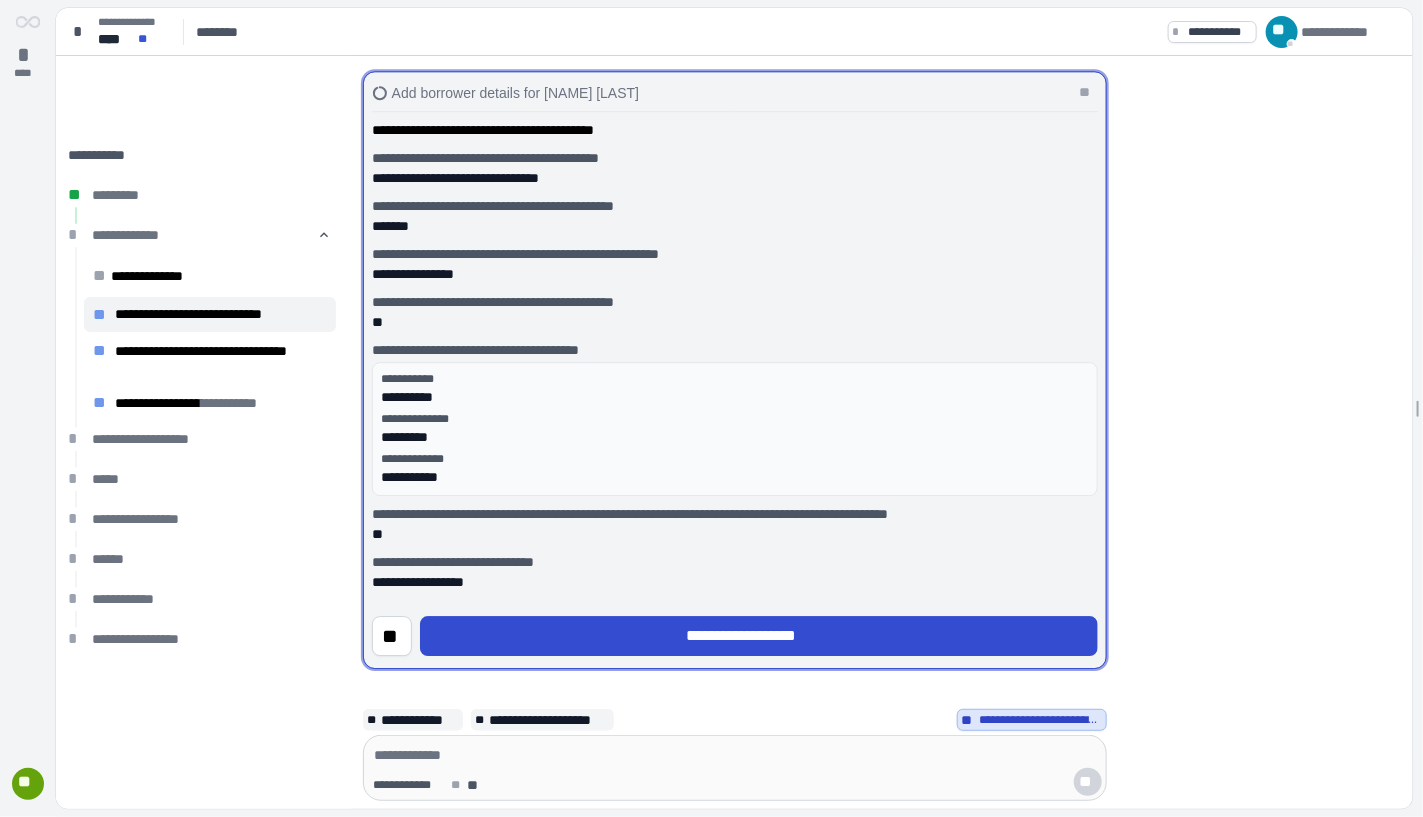 click on "**********" at bounding box center [758, 636] 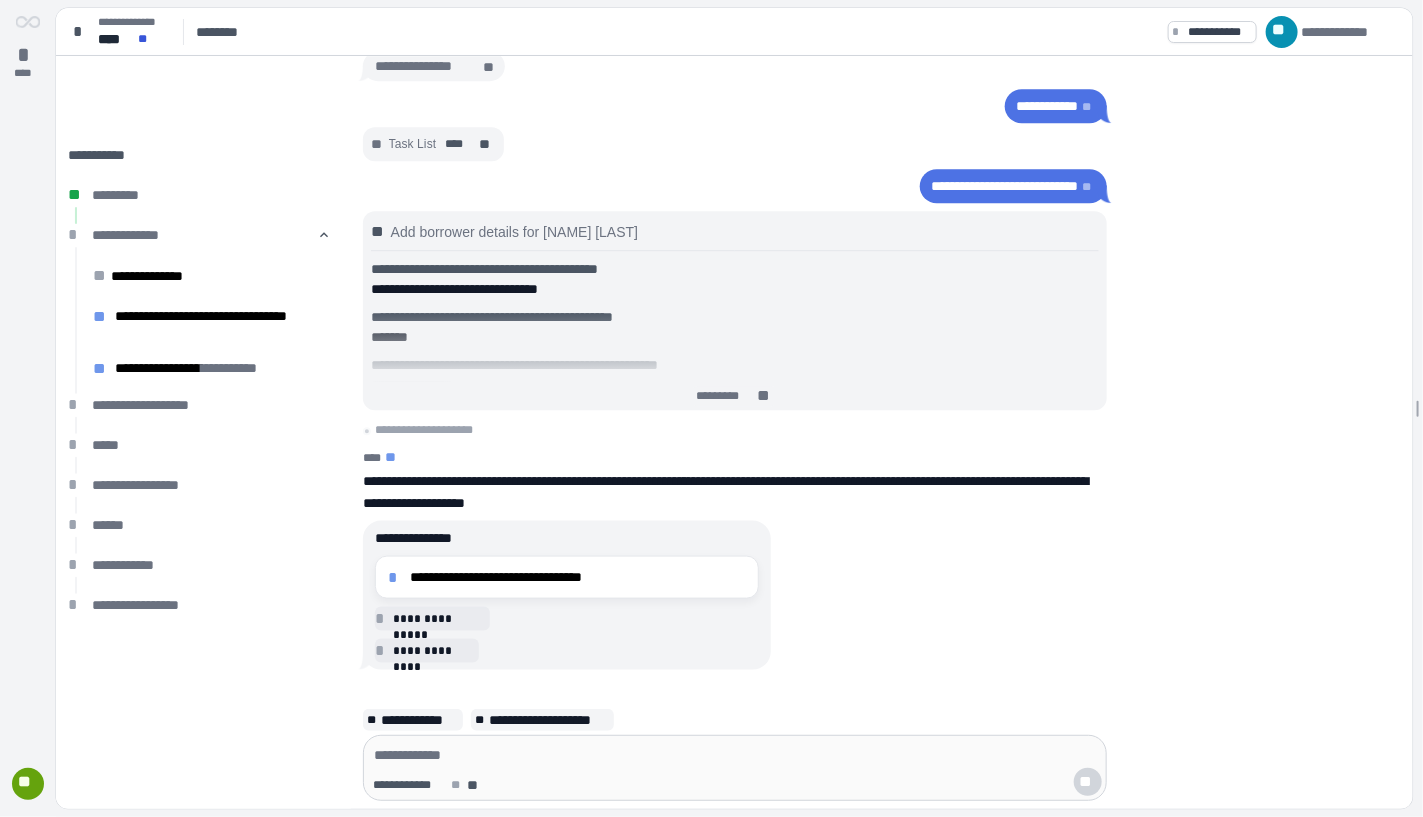 click on "**********" at bounding box center (578, 577) 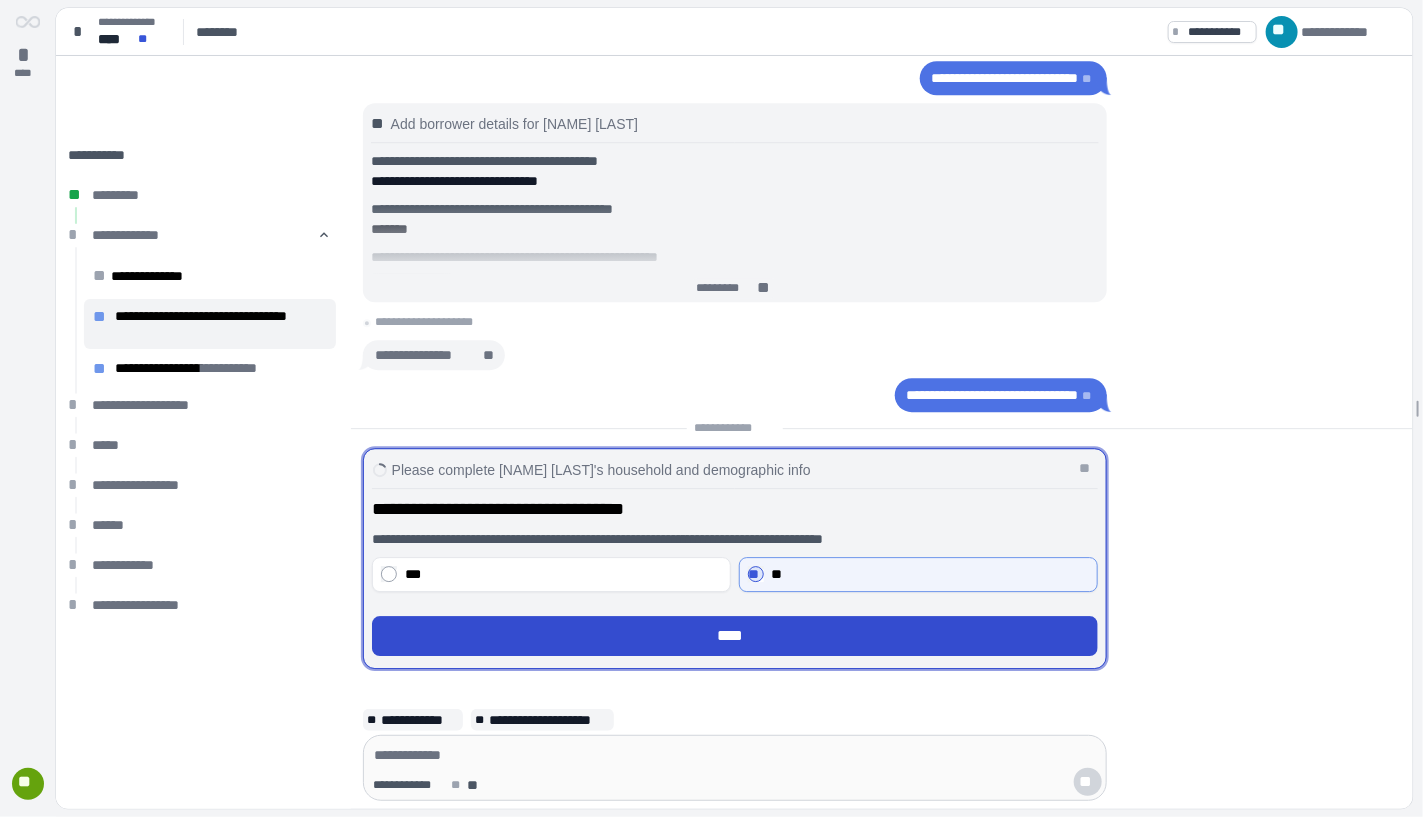 click on "****" at bounding box center (735, 636) 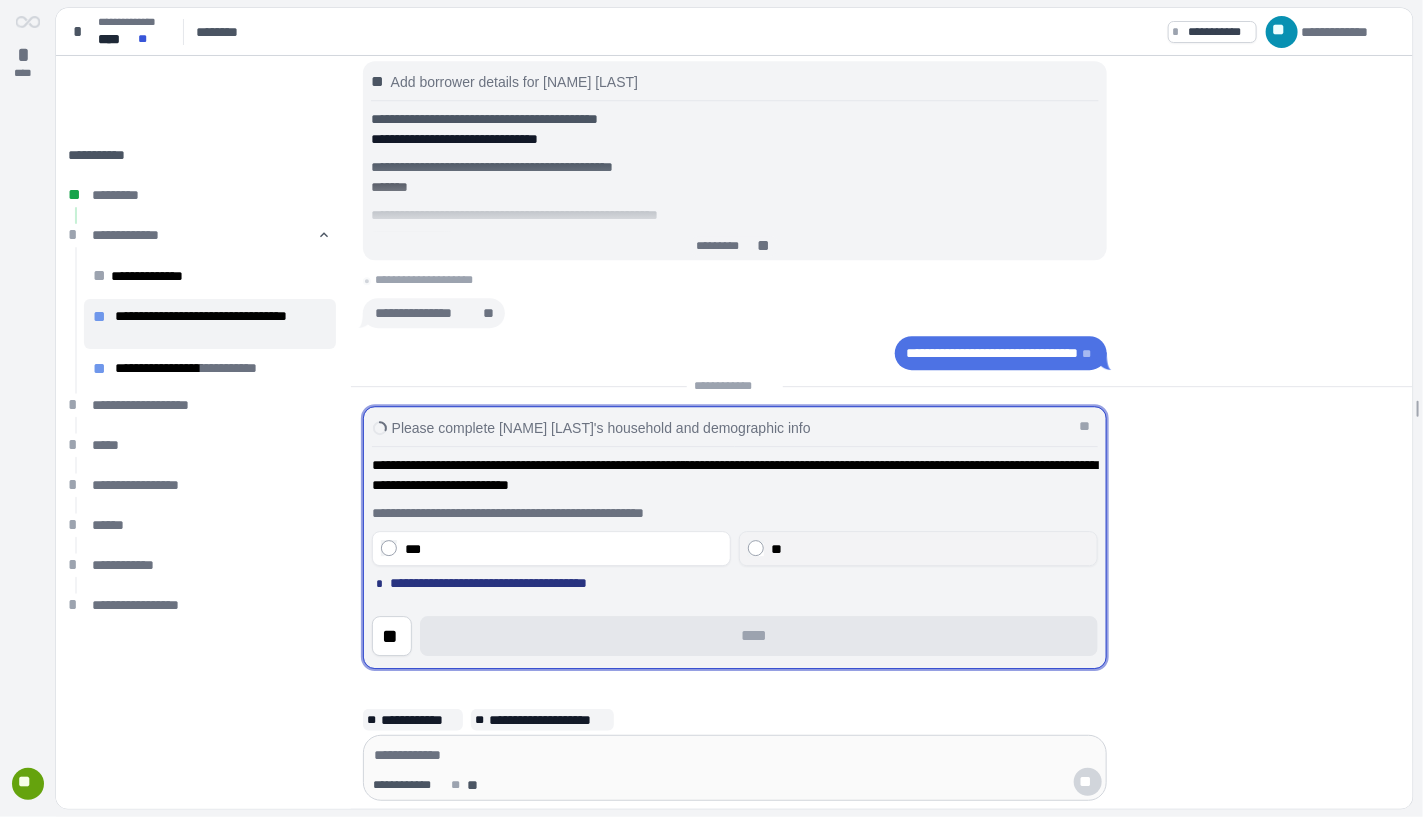 click on "**" at bounding box center (918, 548) 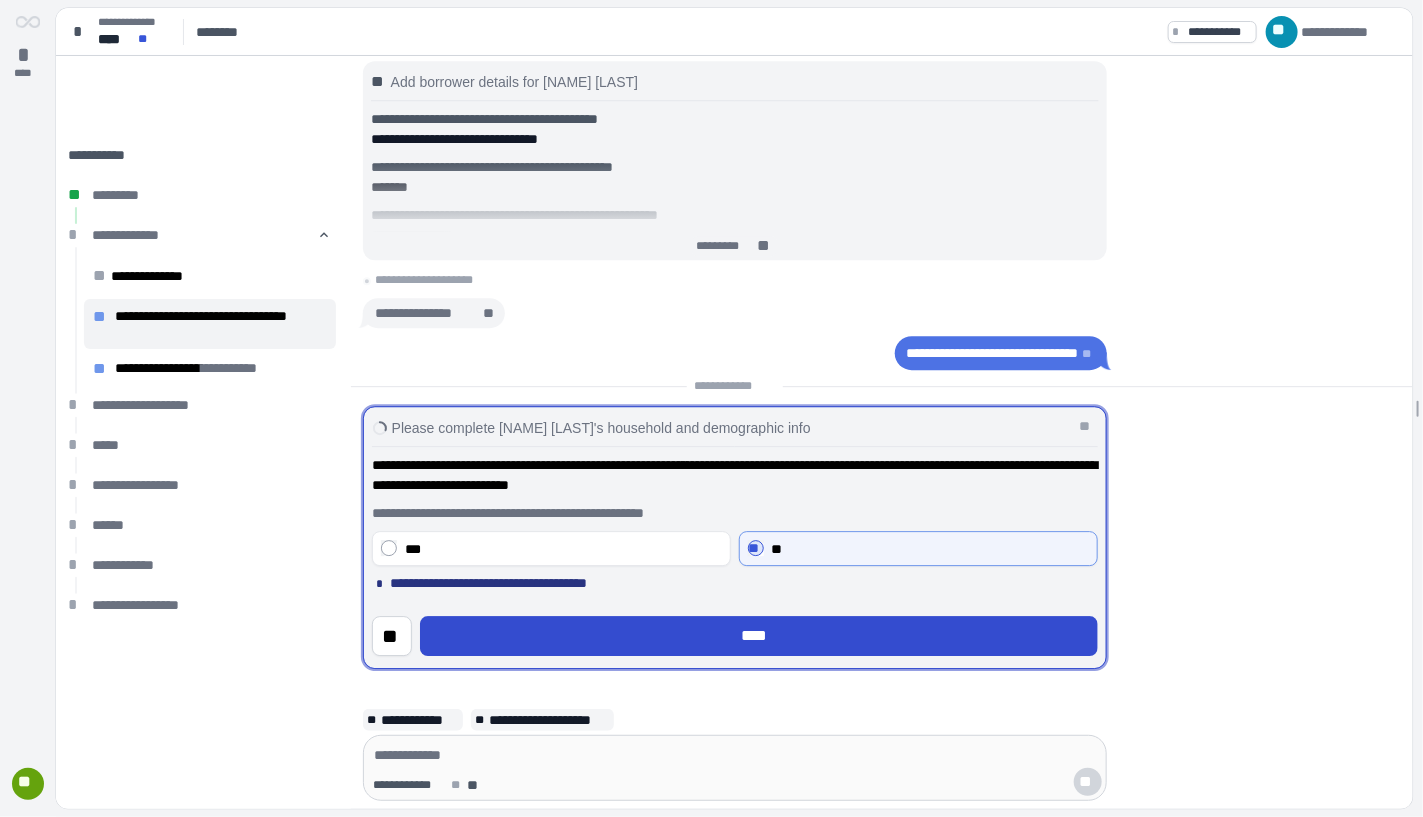 click on "****" at bounding box center (759, 636) 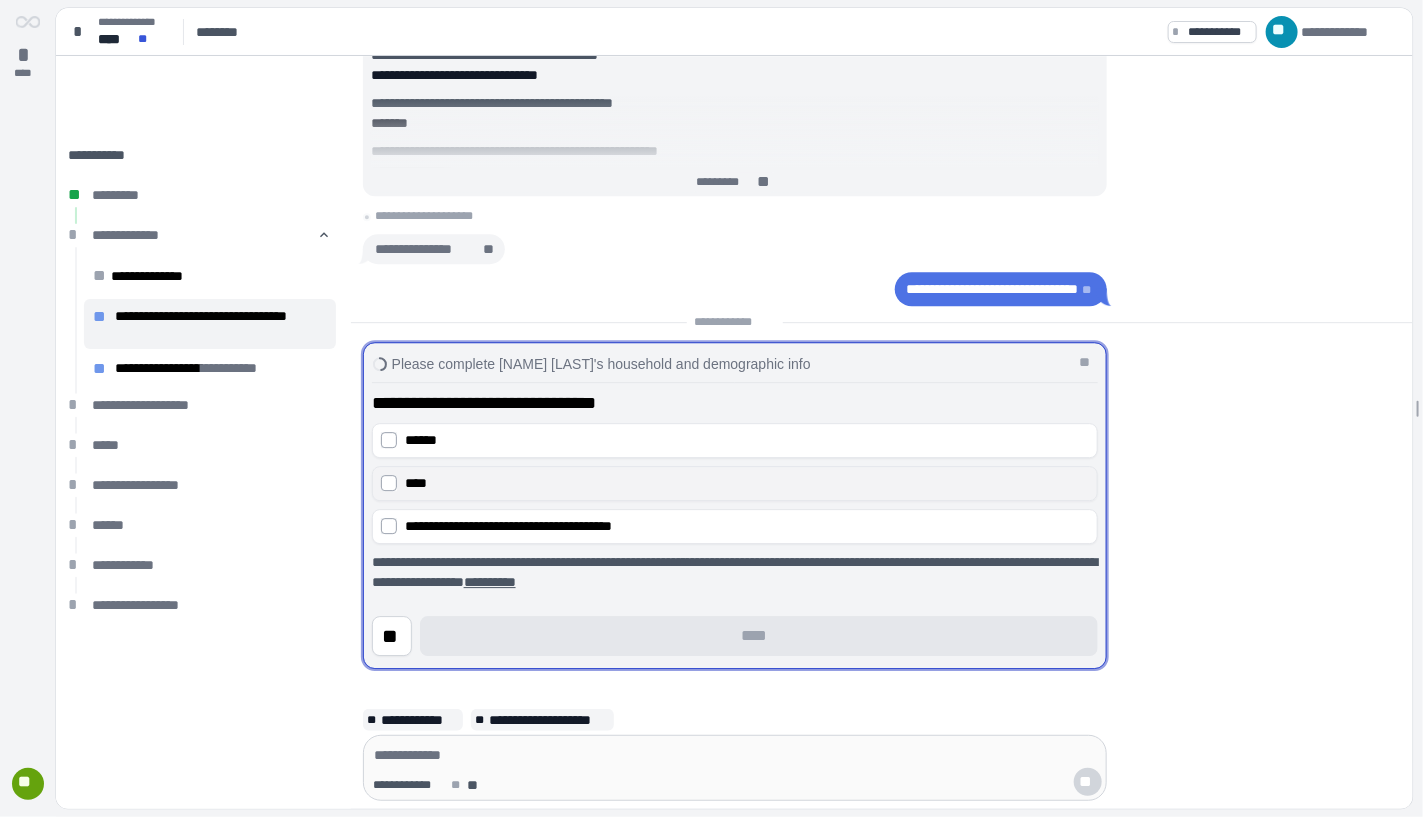 click on "****" at bounding box center [735, 483] 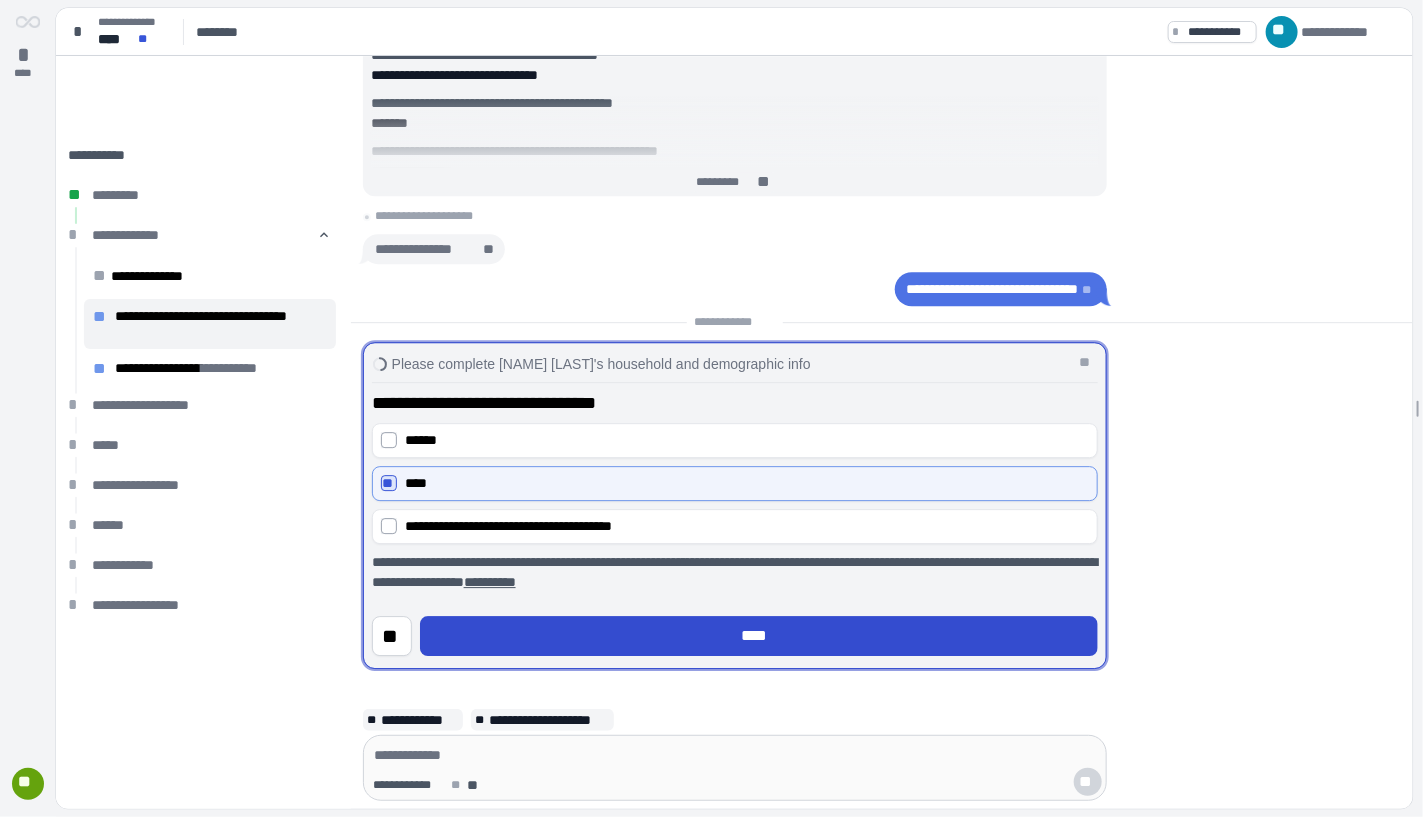 click on "****" at bounding box center (758, 636) 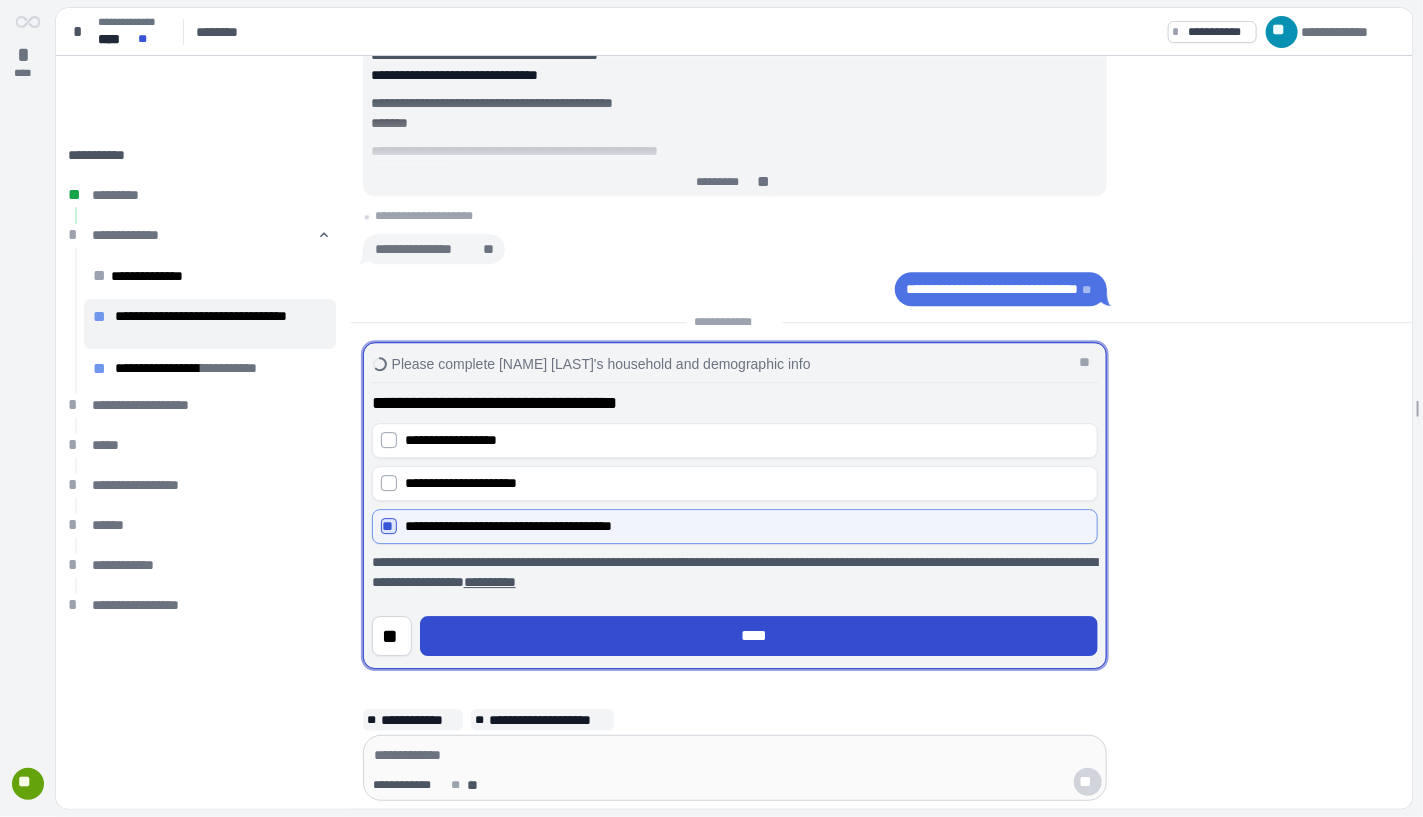 click on "****" at bounding box center [759, 636] 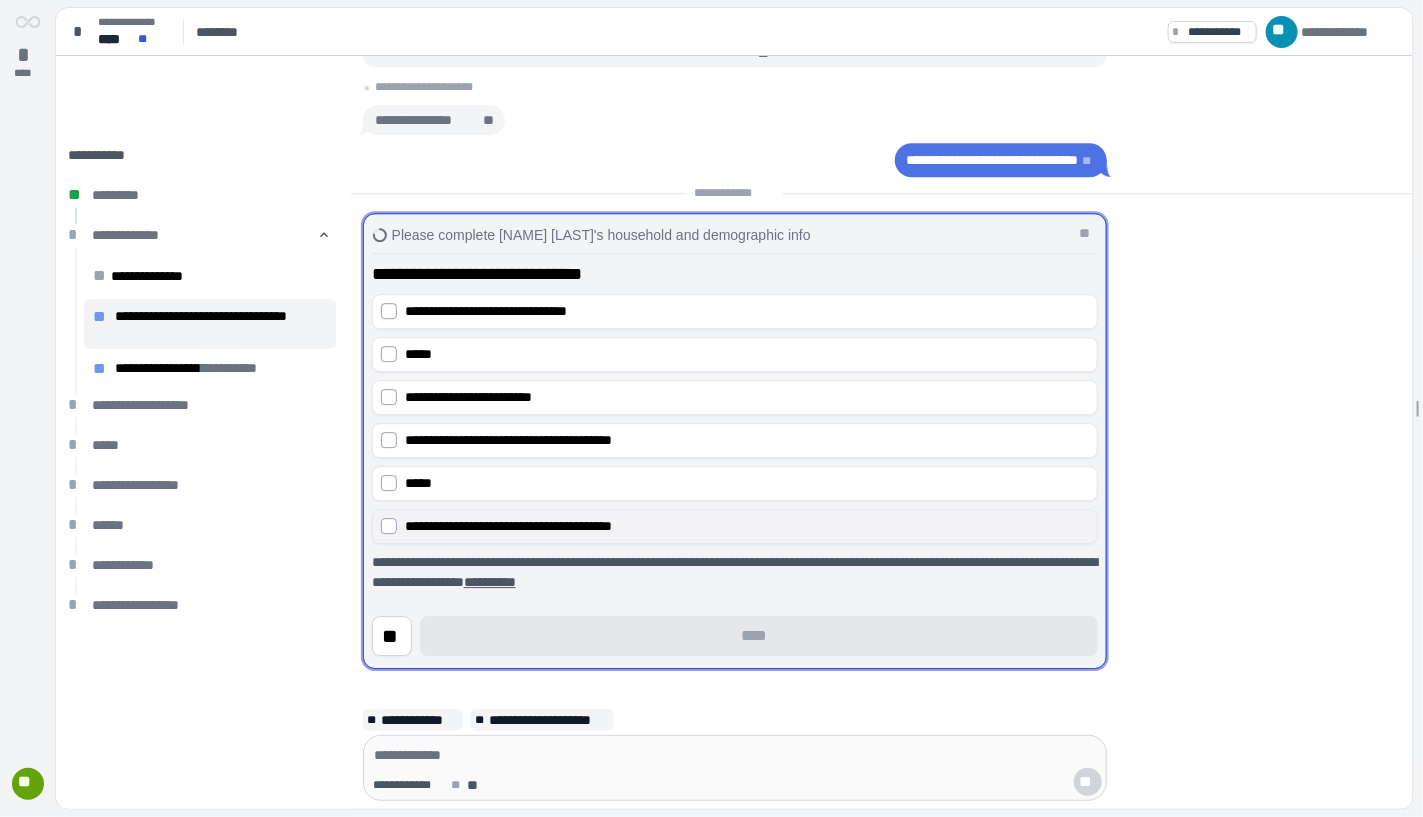 click on "**********" at bounding box center (735, 526) 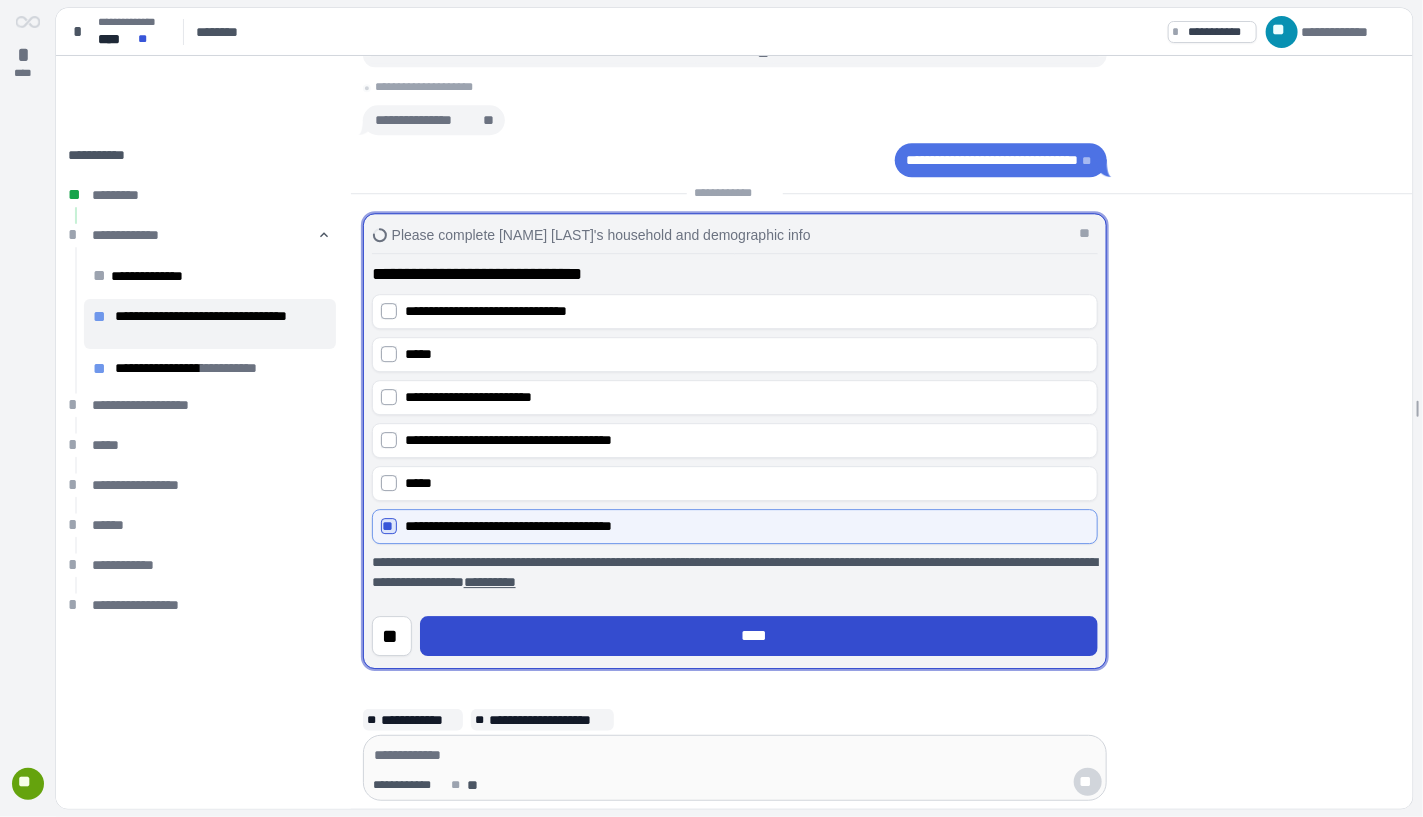 click on "****" at bounding box center [759, 636] 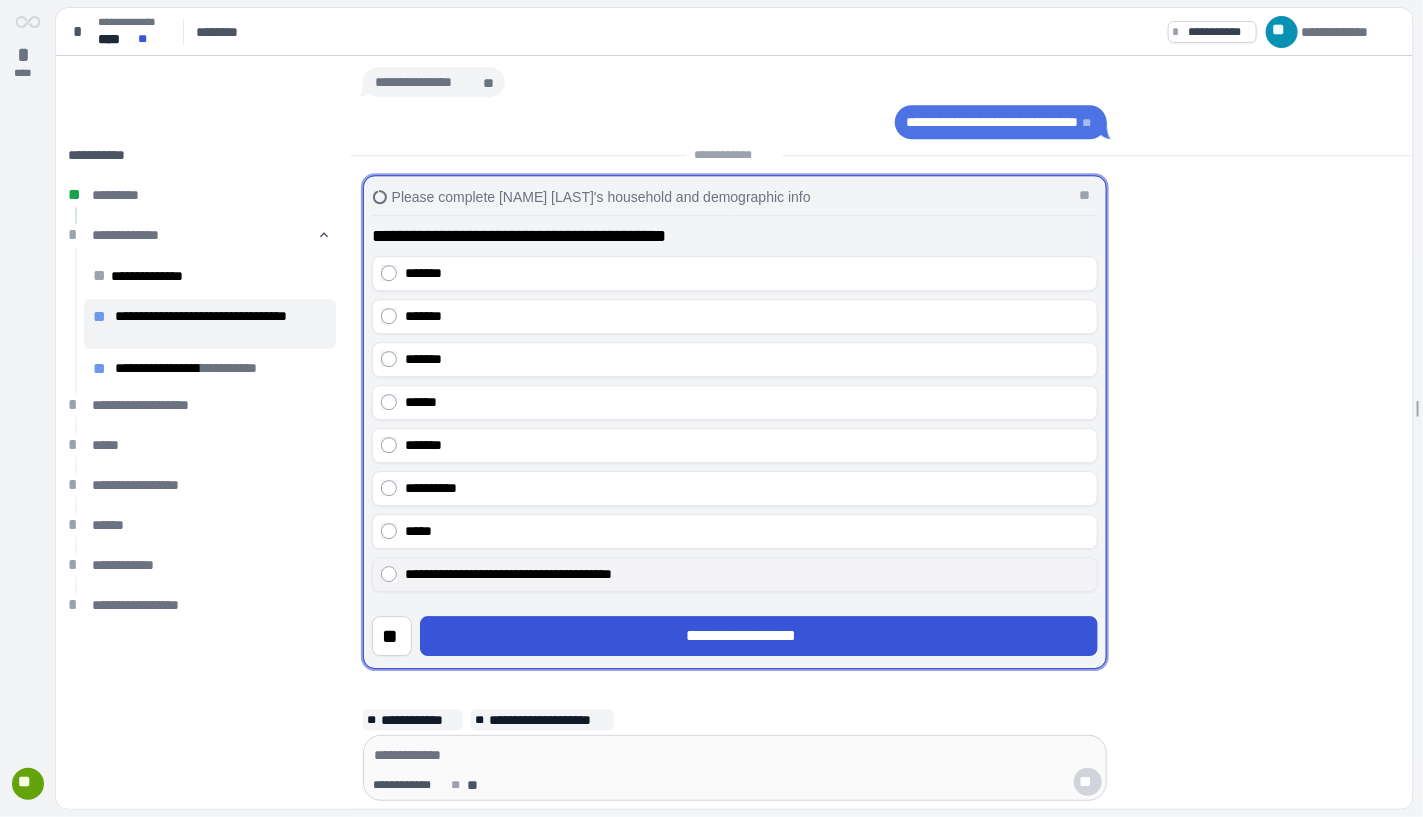 click on "**********" at bounding box center [735, 574] 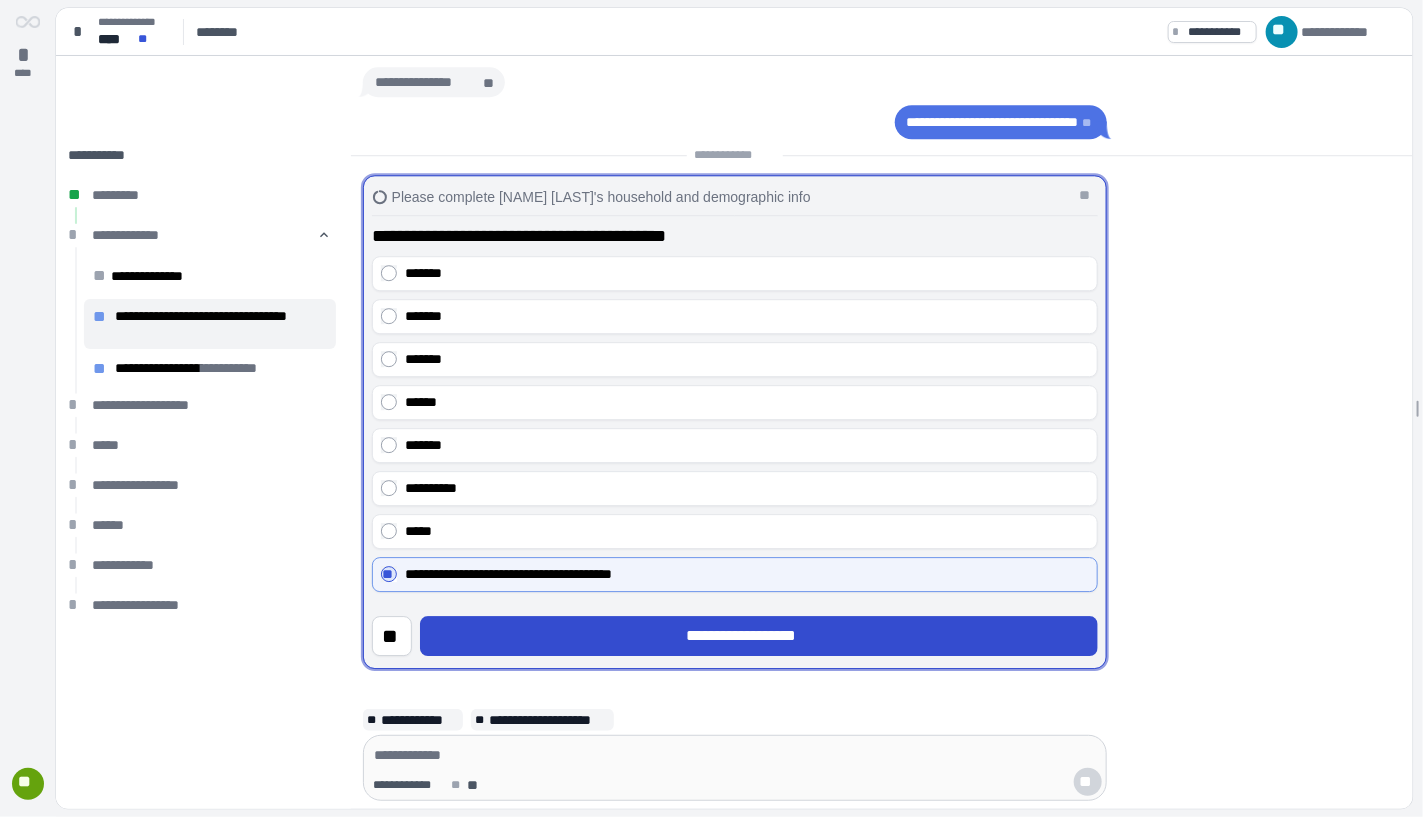 click on "**********" at bounding box center [759, 636] 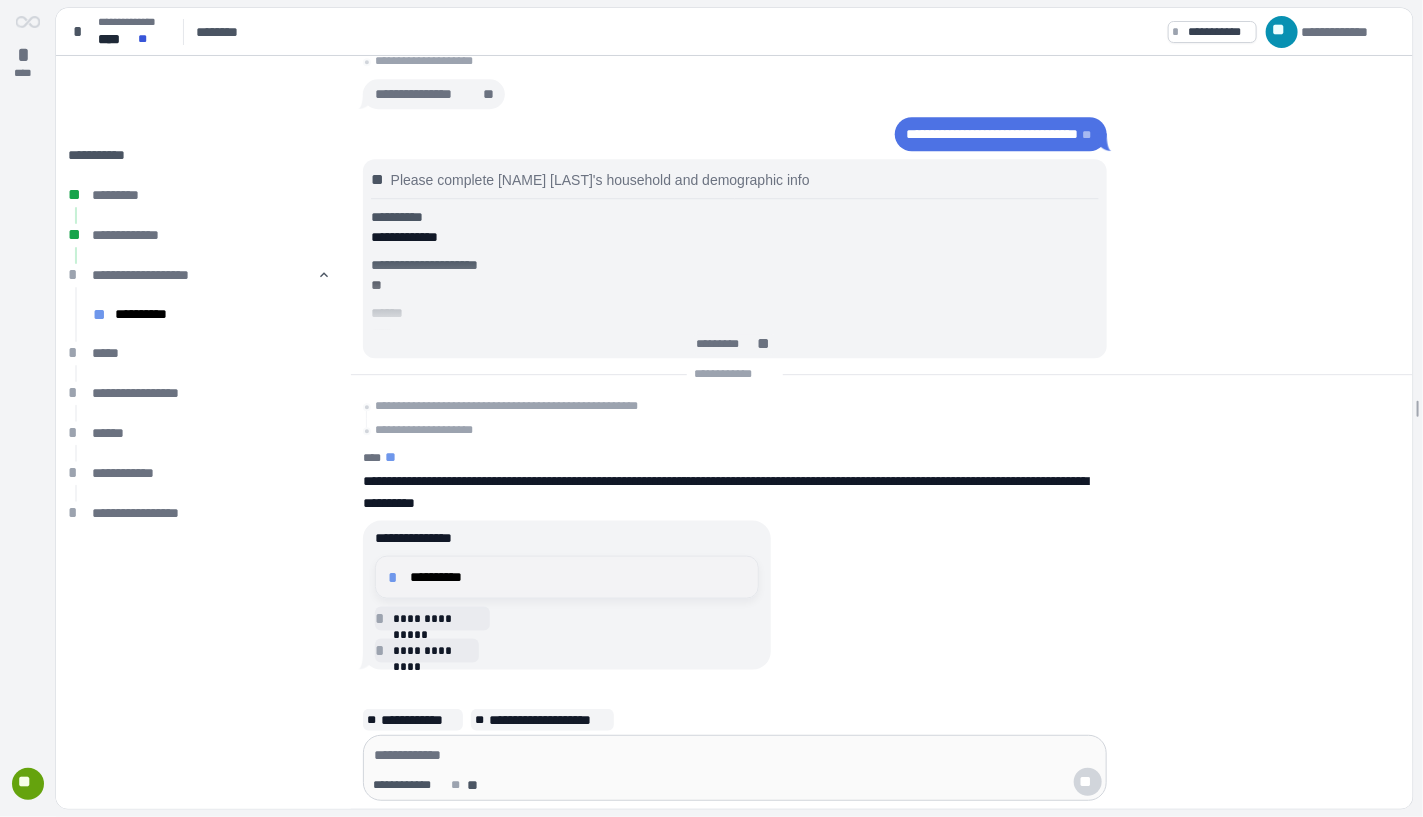 click on "**********" at bounding box center (578, 577) 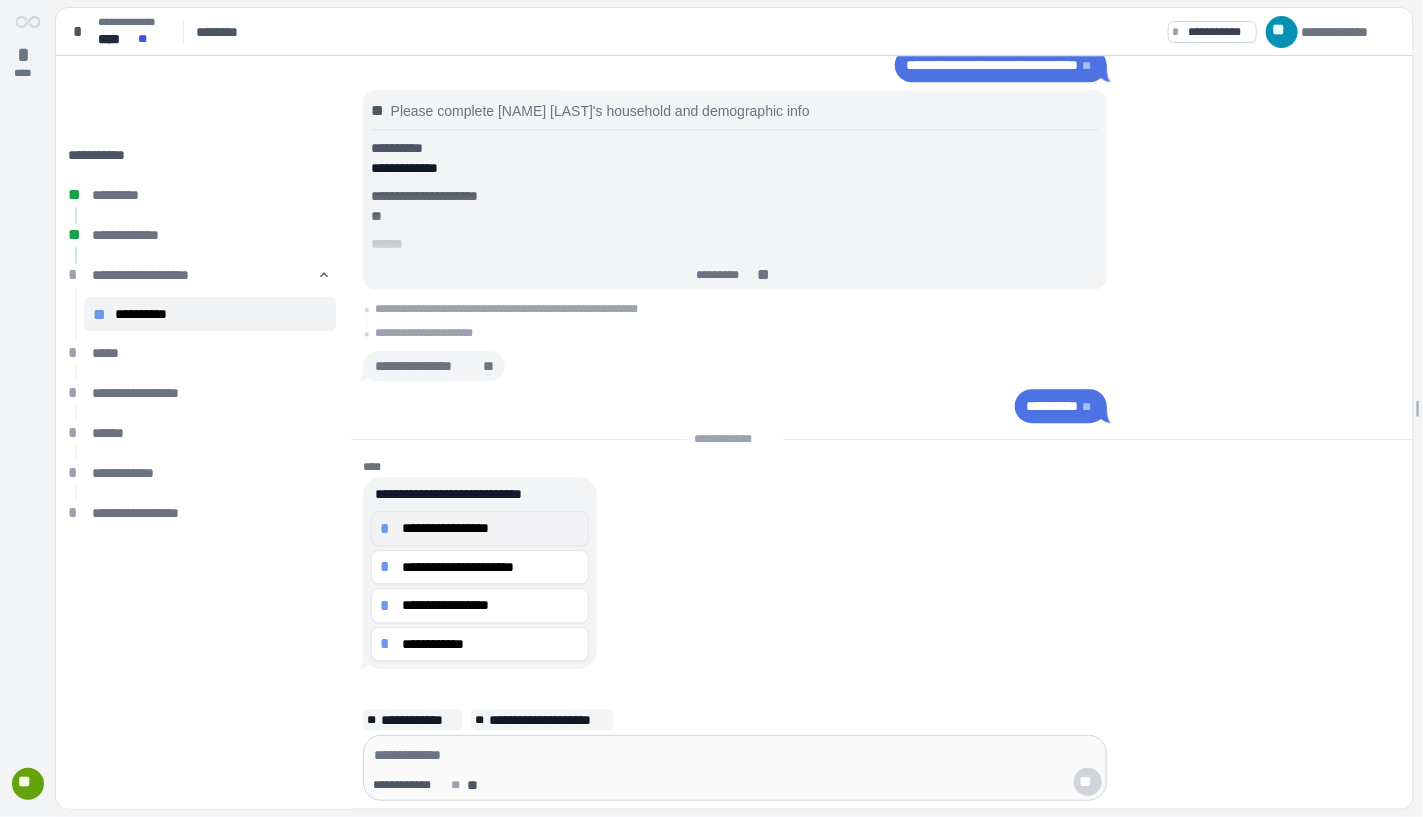 click on "**********" at bounding box center (491, 528) 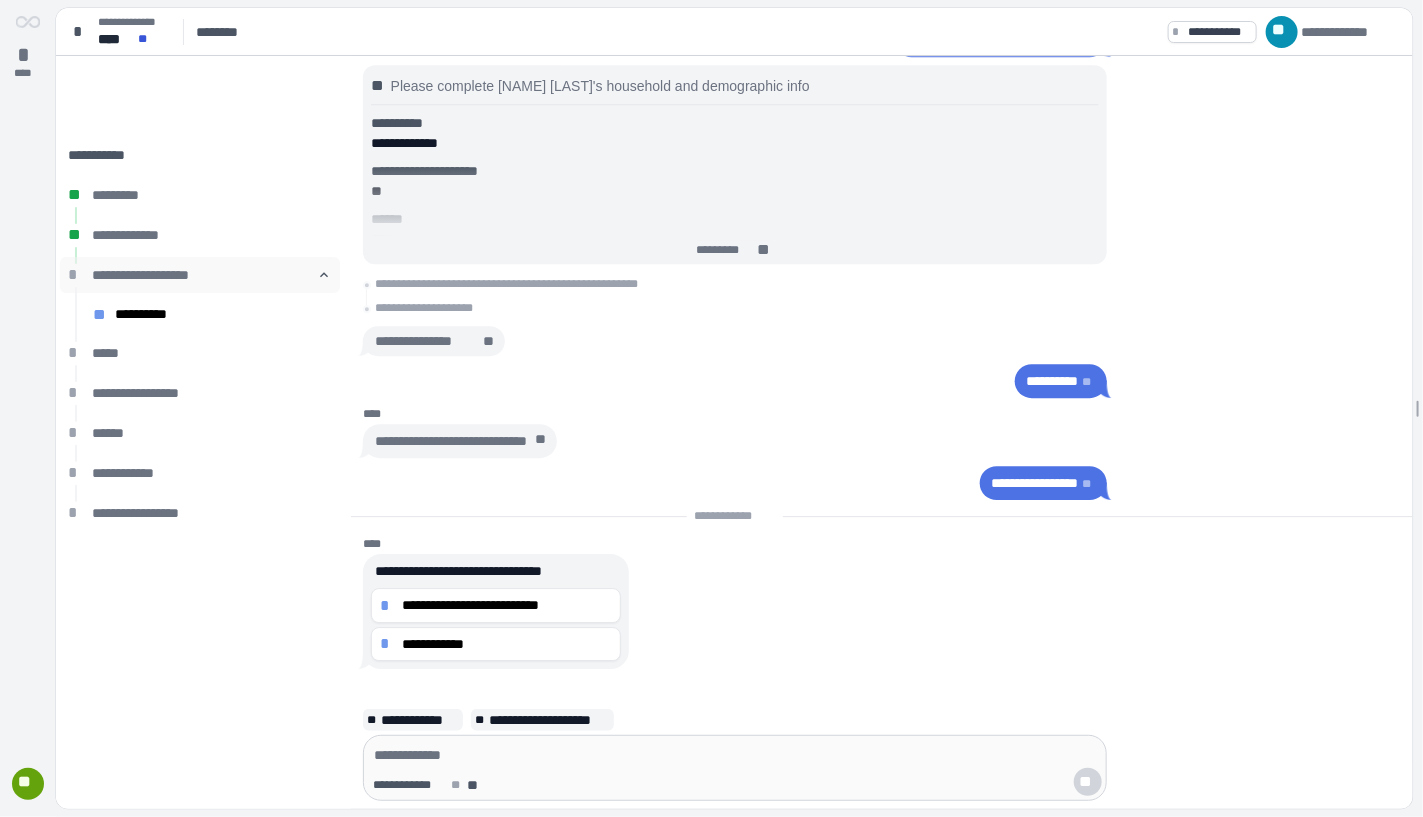 click on "**********" at bounding box center (200, 275) 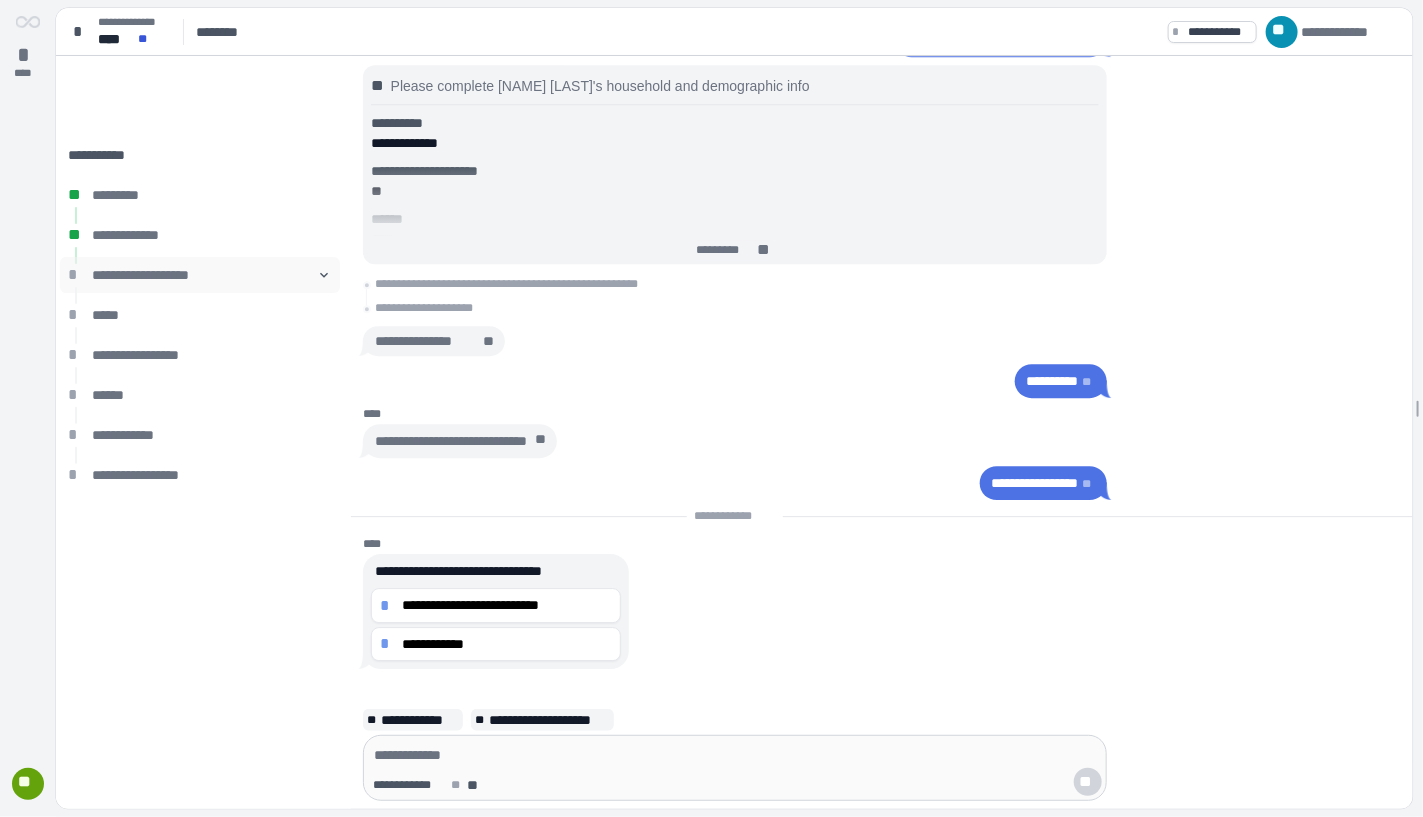 click on "**********" at bounding box center [200, 275] 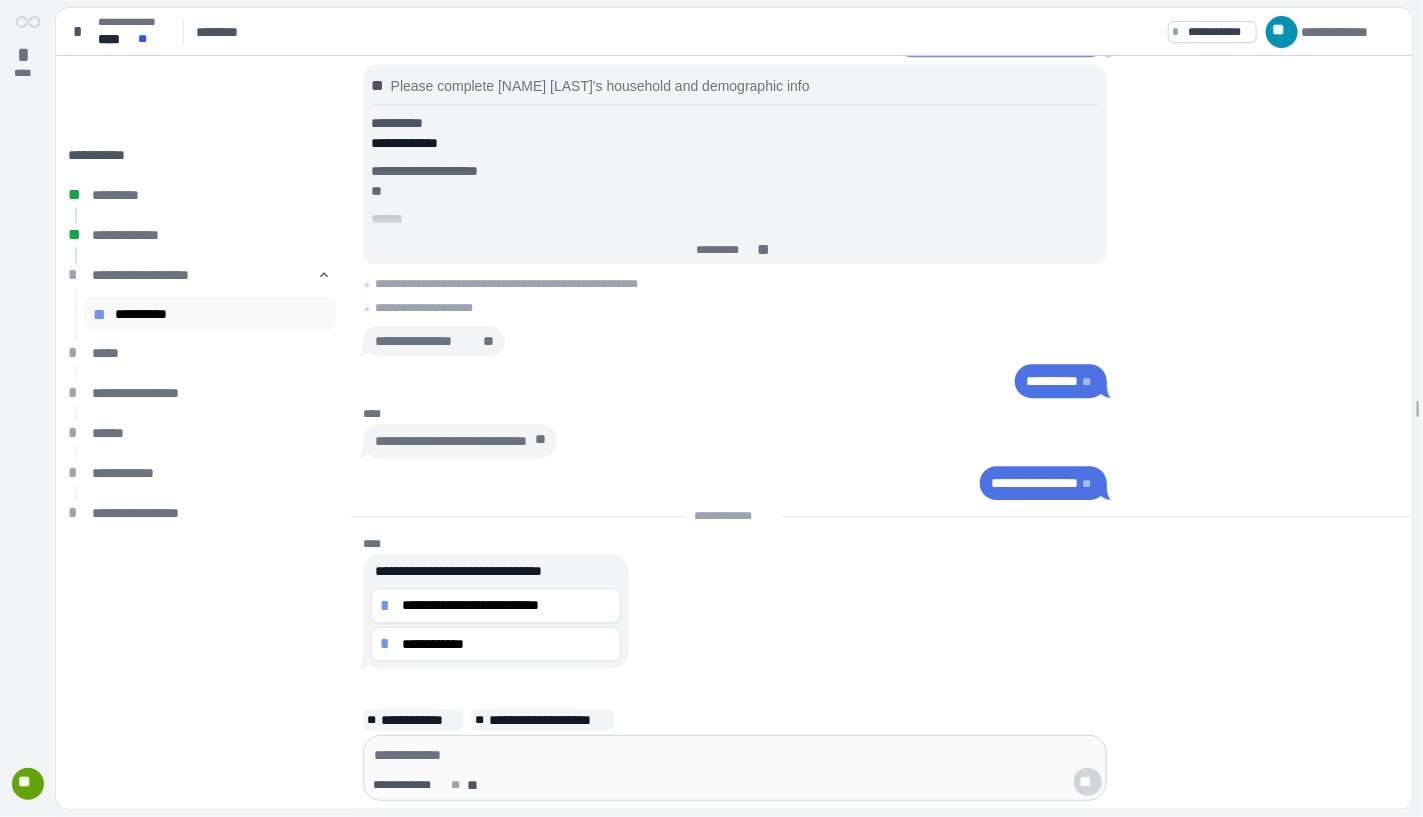 click on "**********" at bounding box center (221, 314) 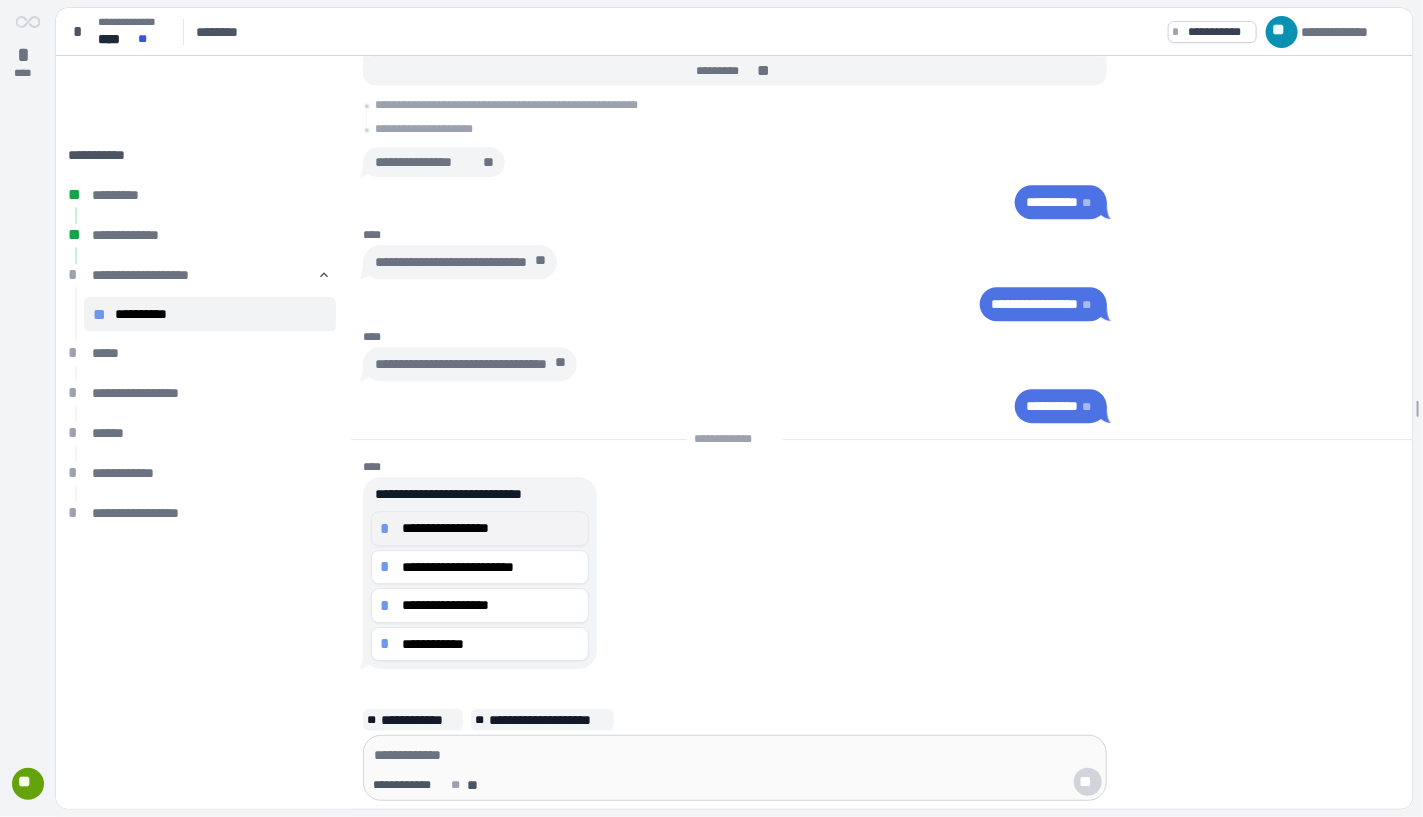 click on "**********" at bounding box center (491, 528) 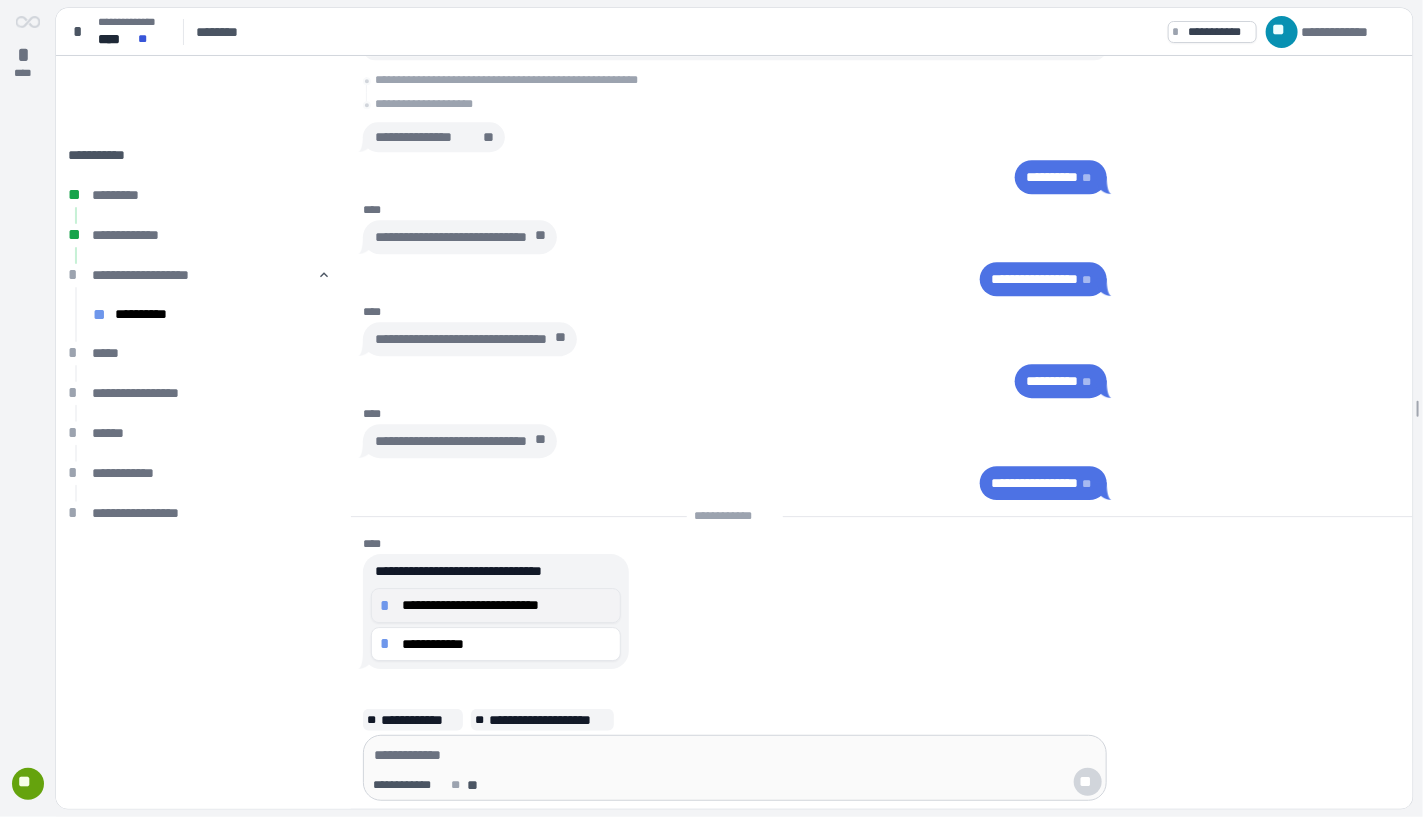 click on "**********" at bounding box center (507, 605) 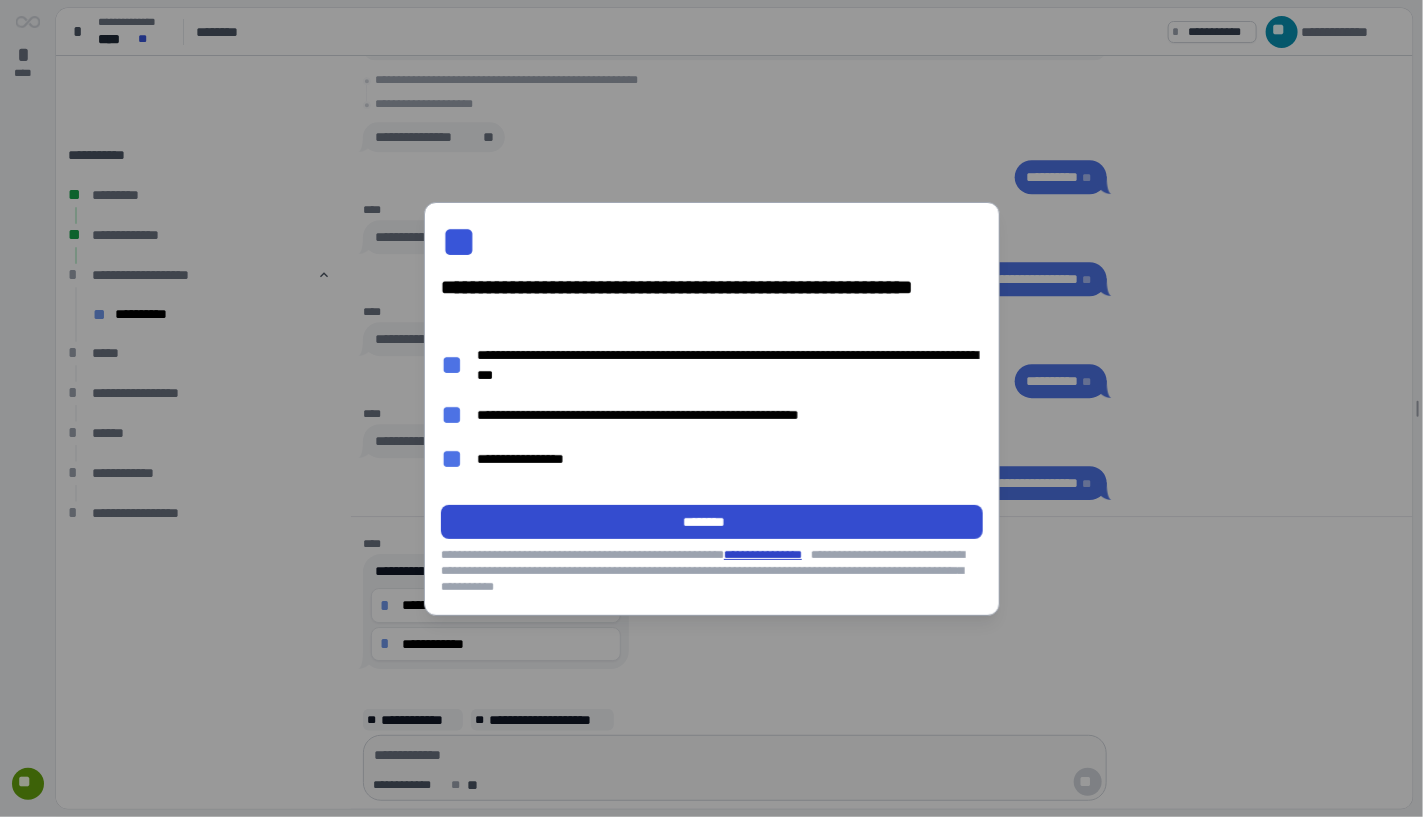 click on "********" at bounding box center [712, 521] 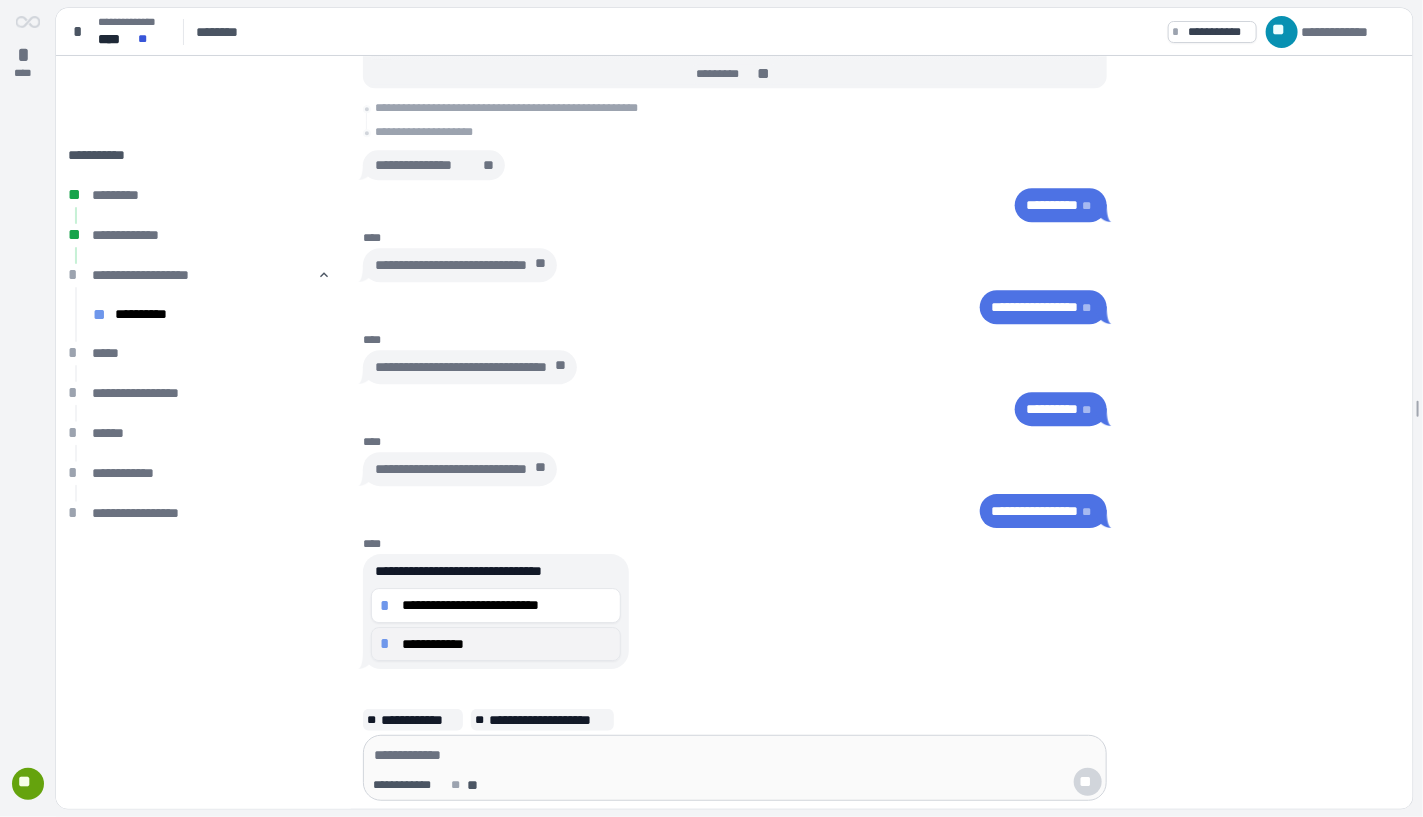 click on "**********" at bounding box center (507, 644) 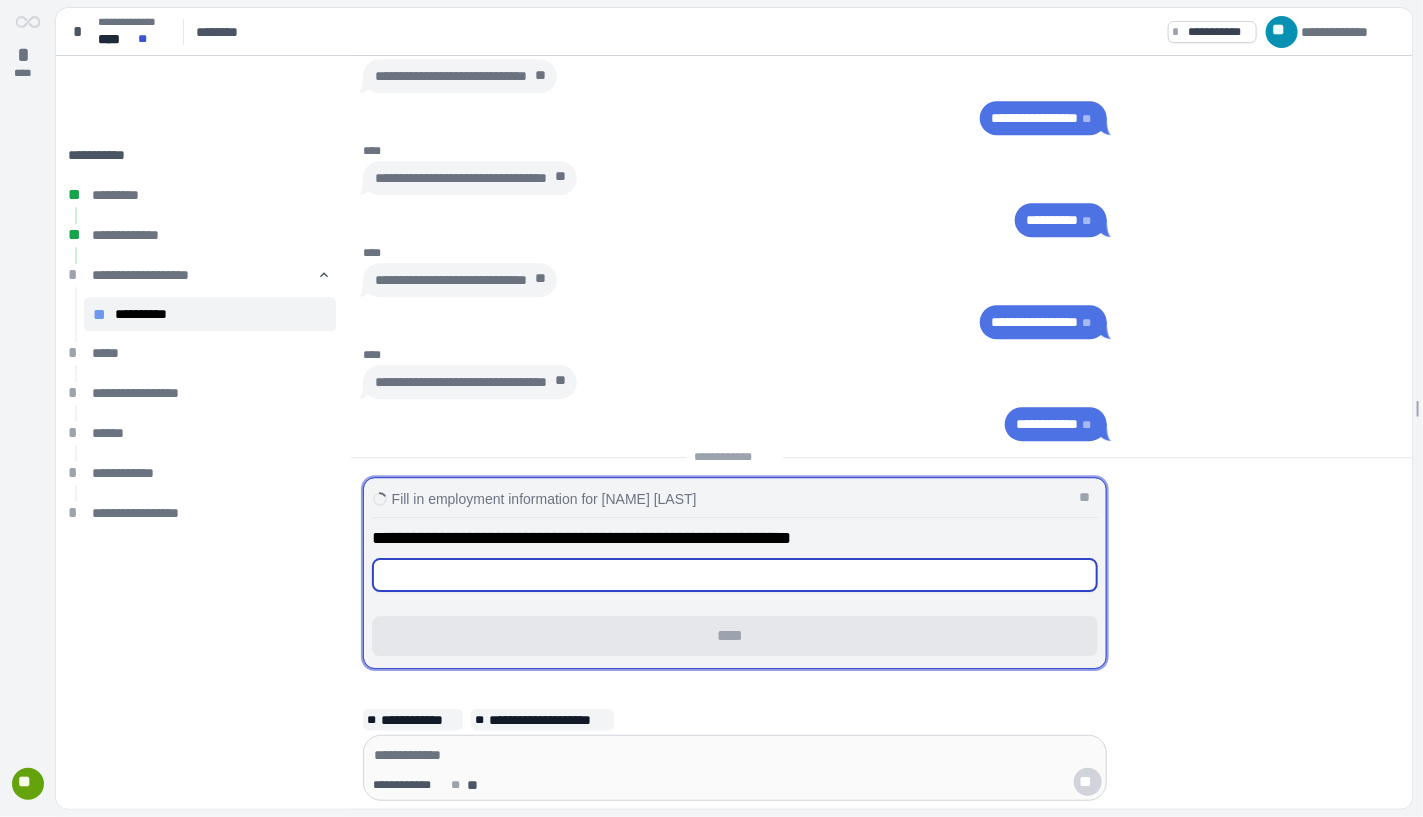 click at bounding box center (735, 575) 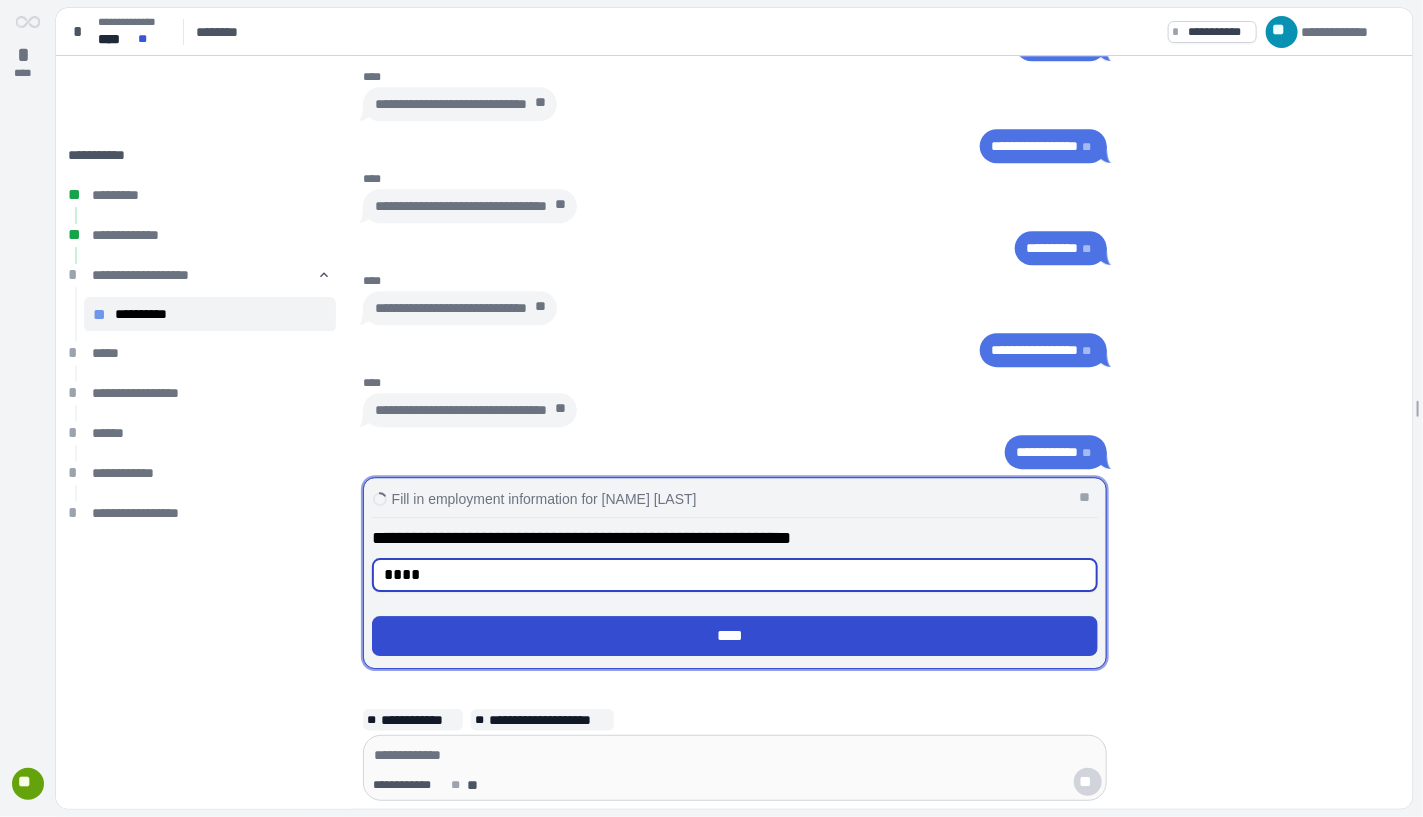 type on "****" 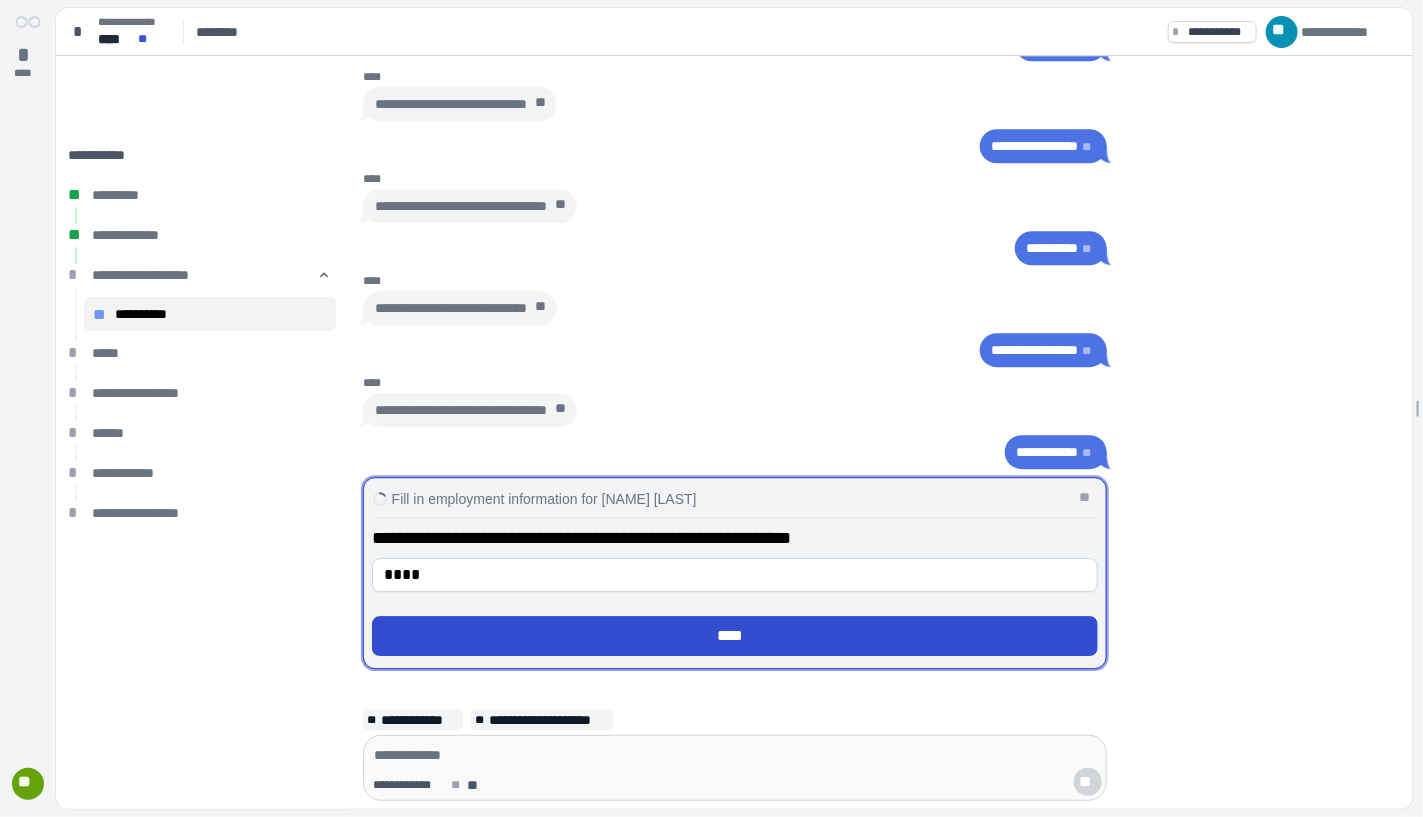 click on "****" at bounding box center (735, 636) 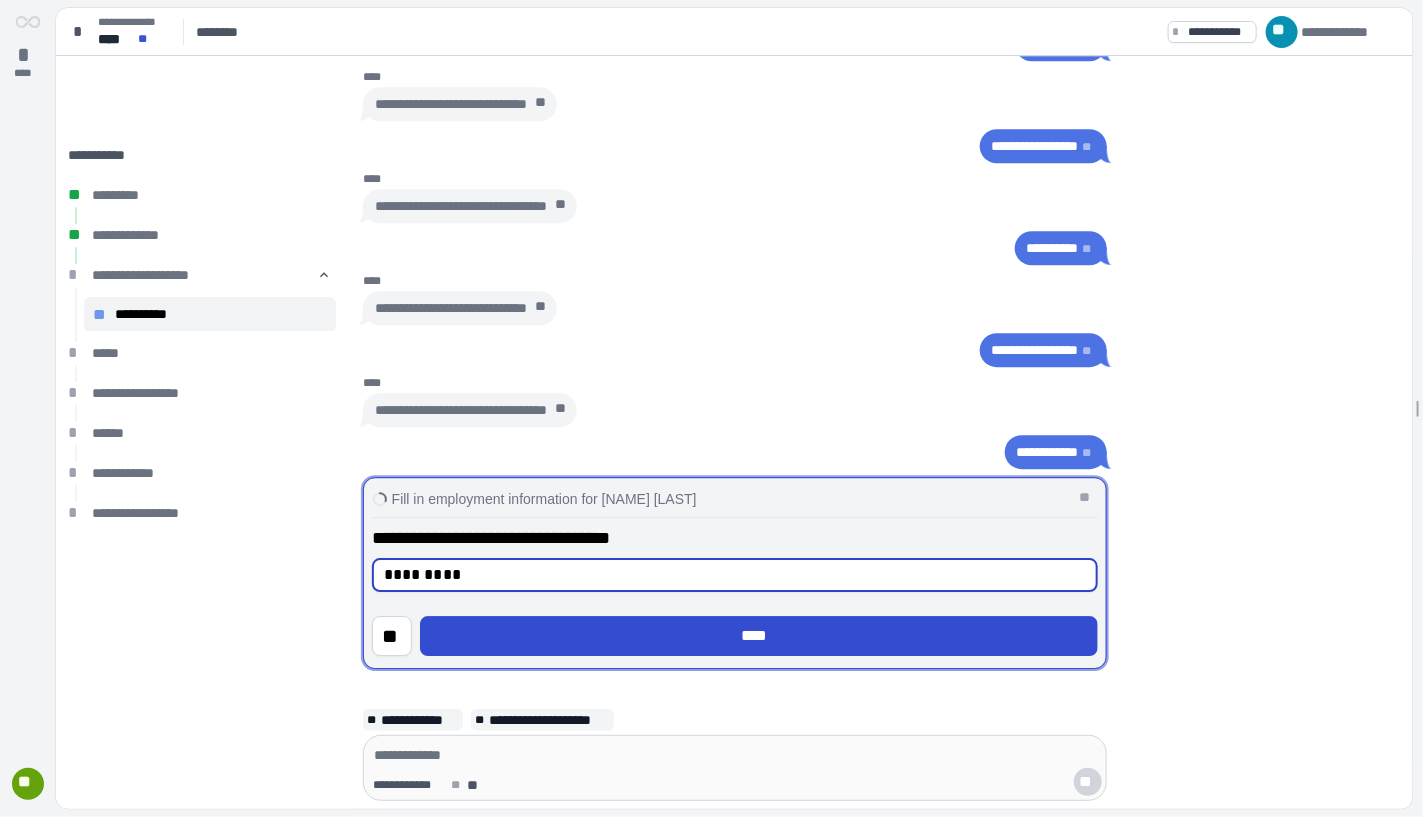type on "*********" 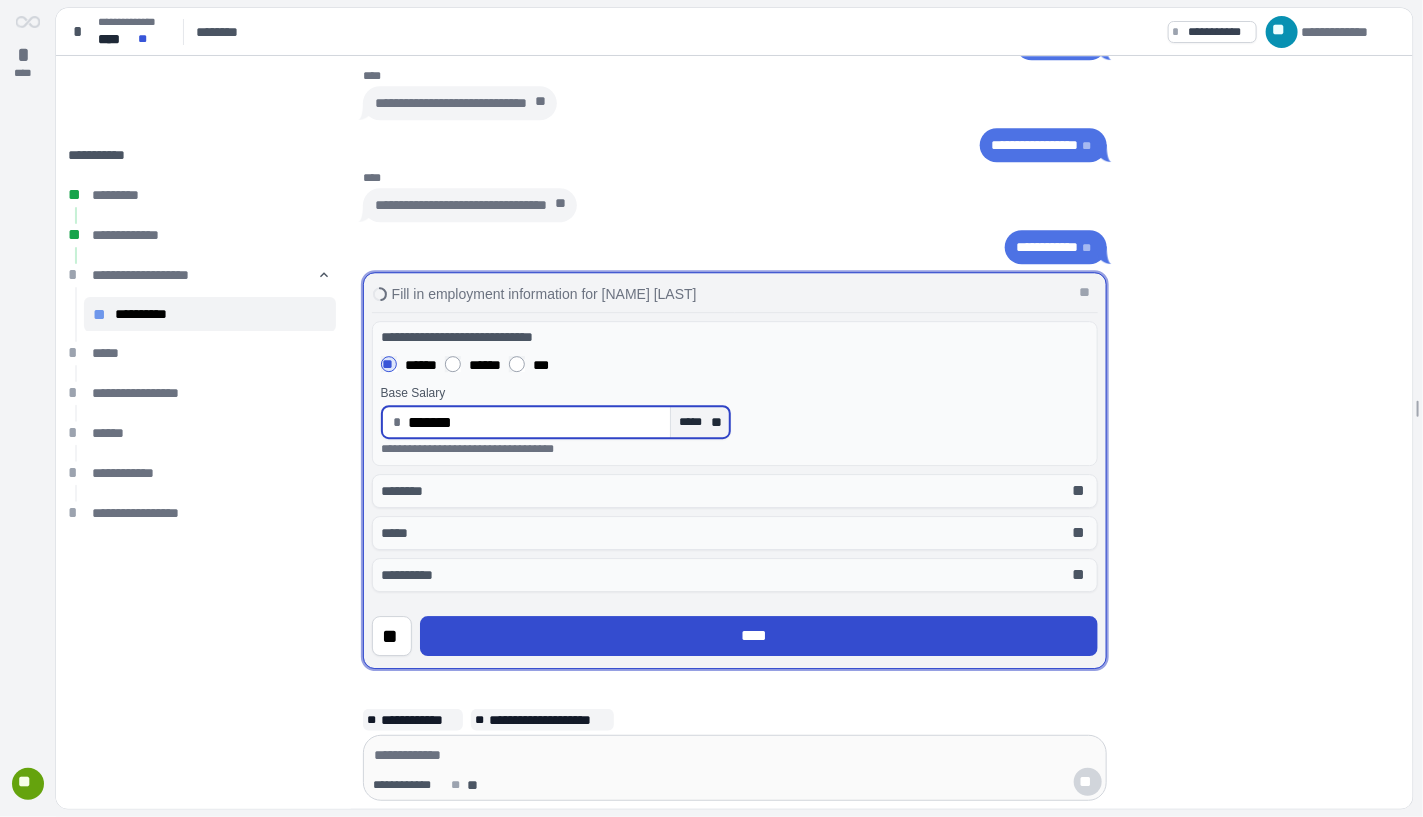 type on "**********" 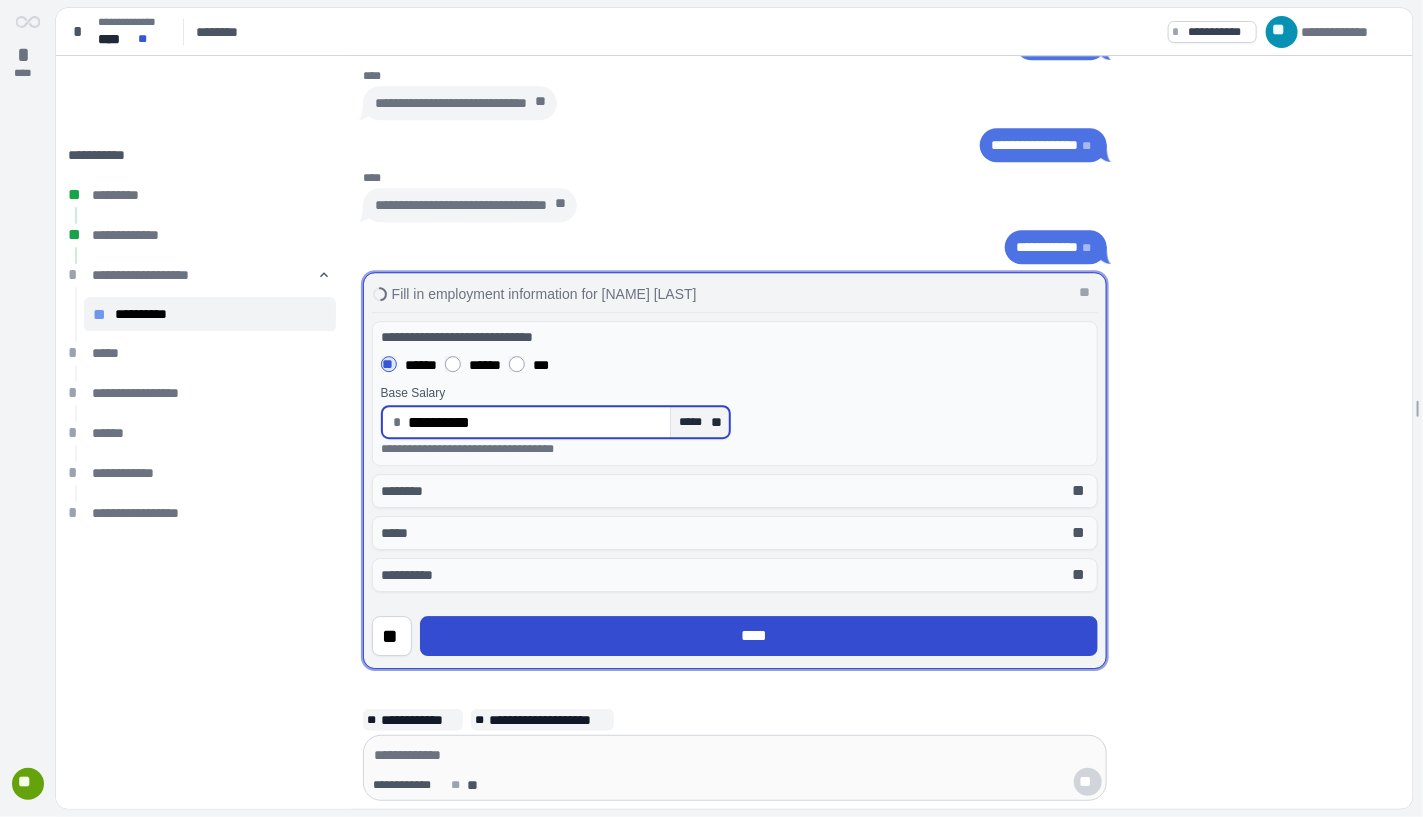 click on "****" at bounding box center (759, 636) 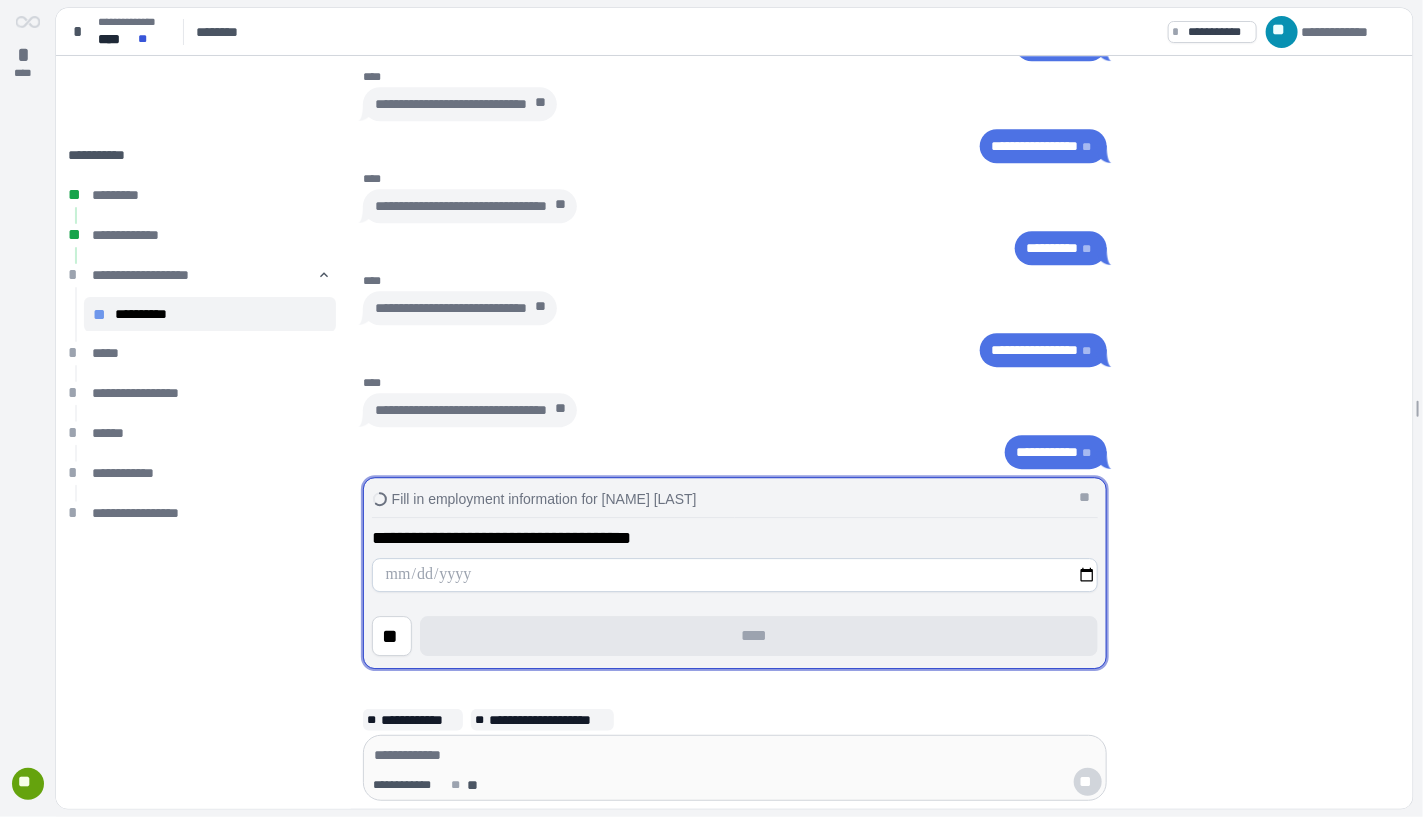 click at bounding box center (735, 575) 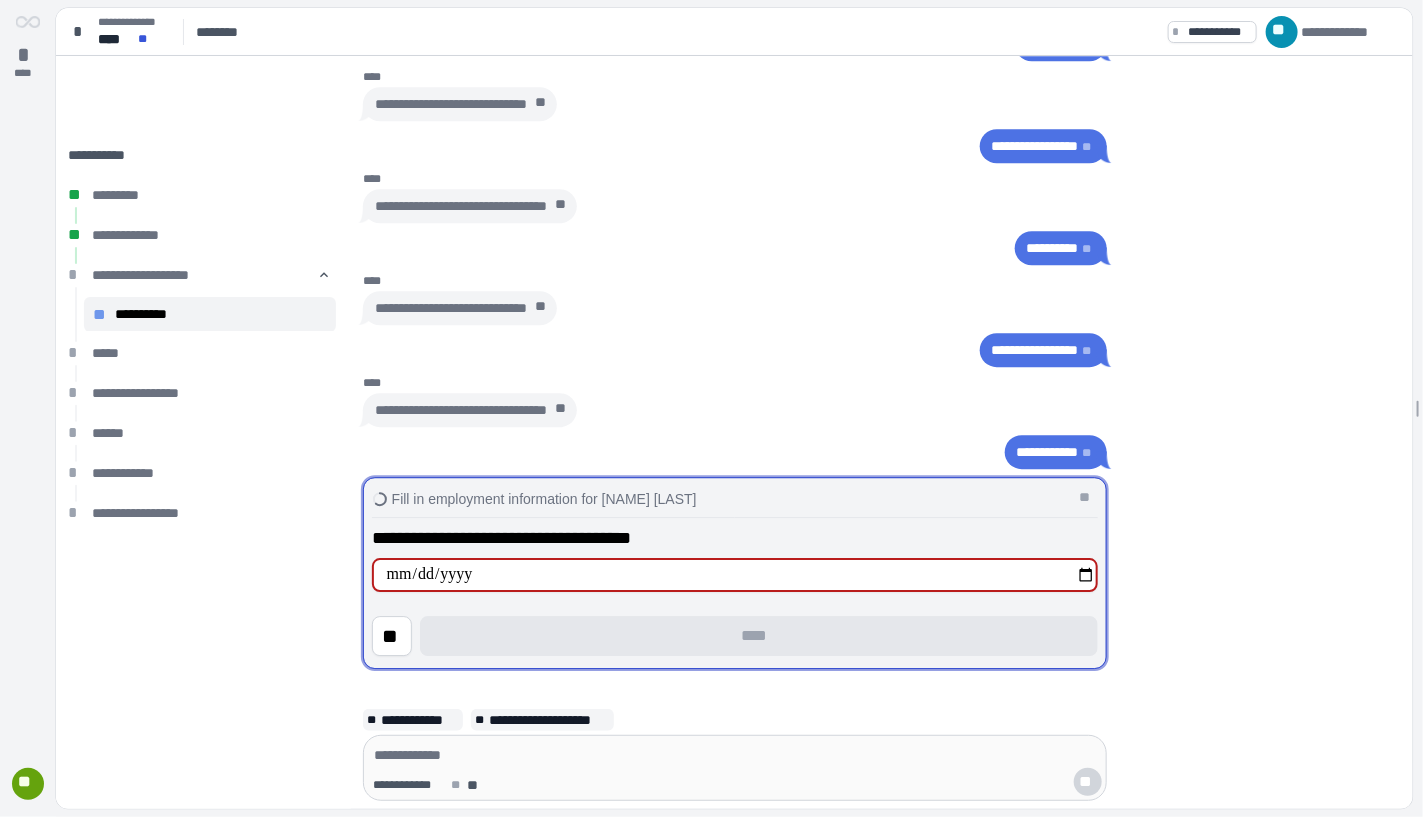 type on "**********" 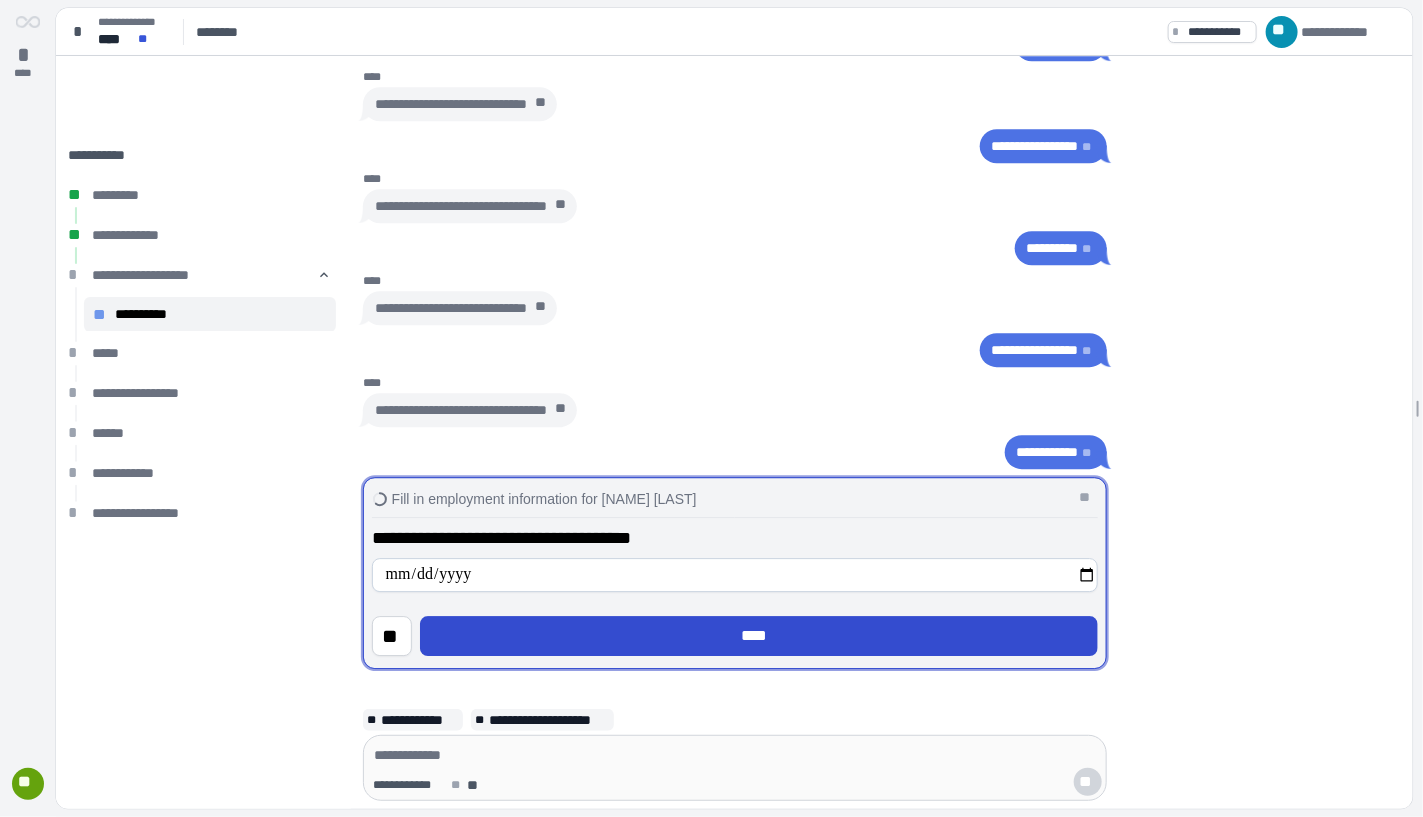 click on "****" at bounding box center (759, 636) 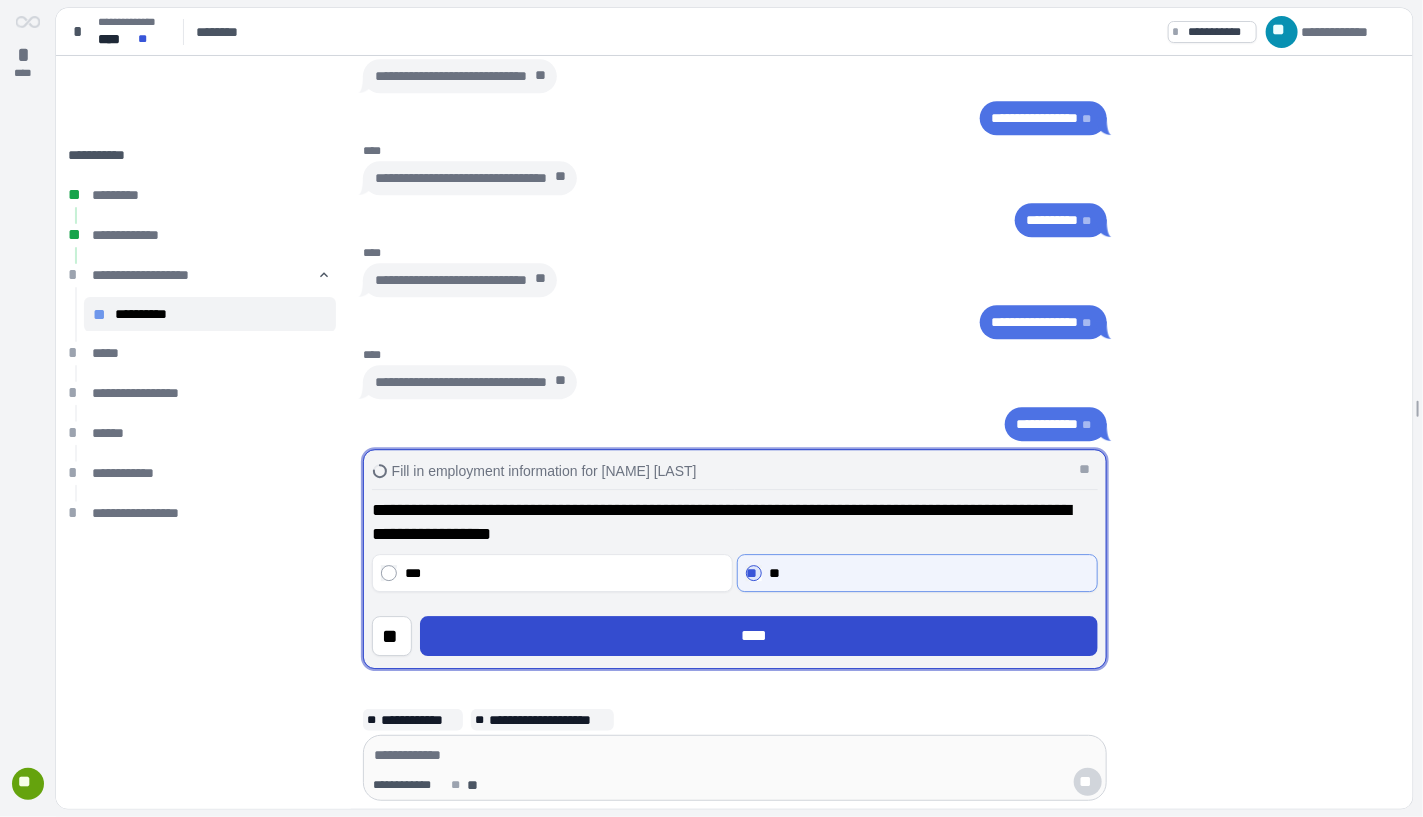 click on "****" at bounding box center [758, 636] 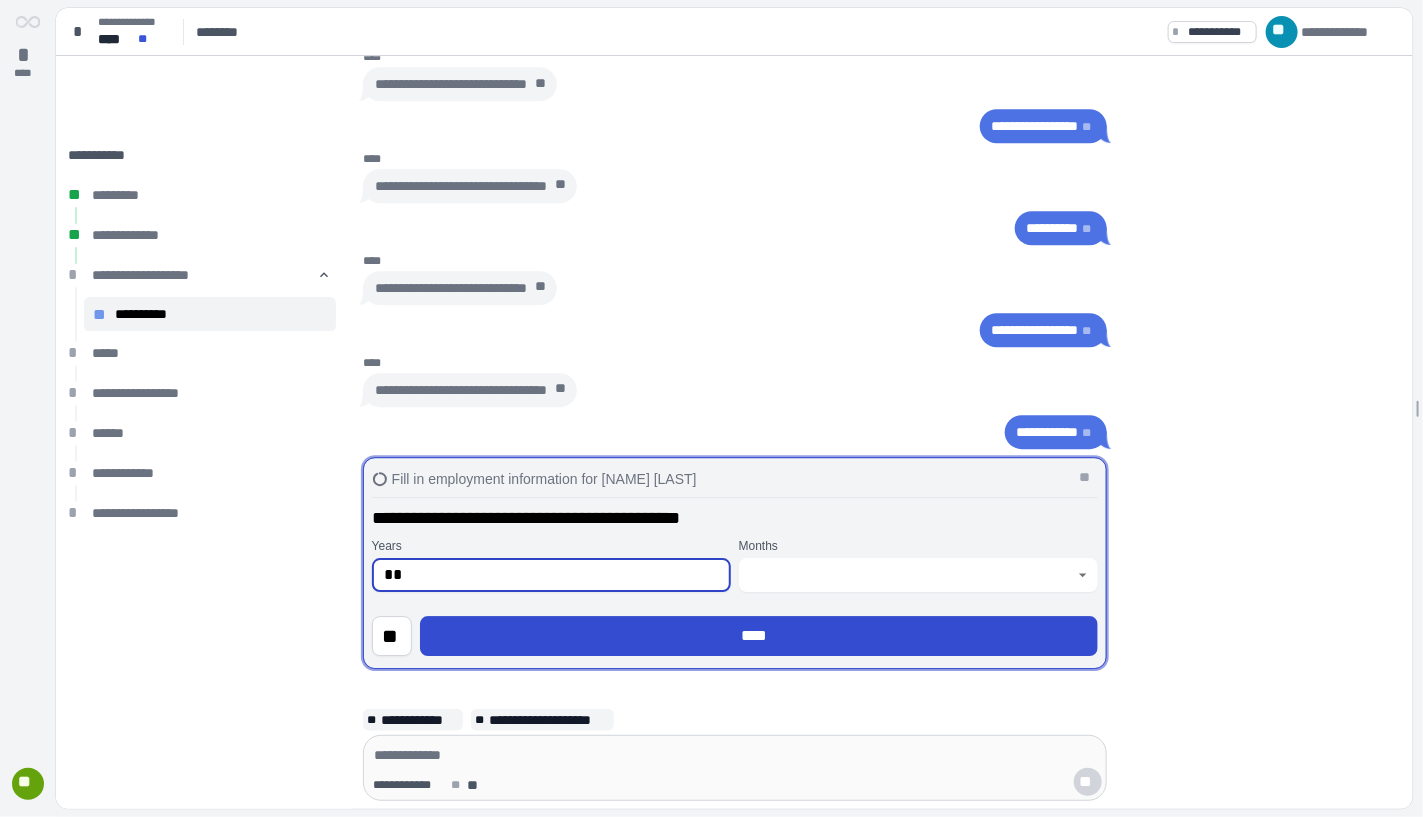 type on "**" 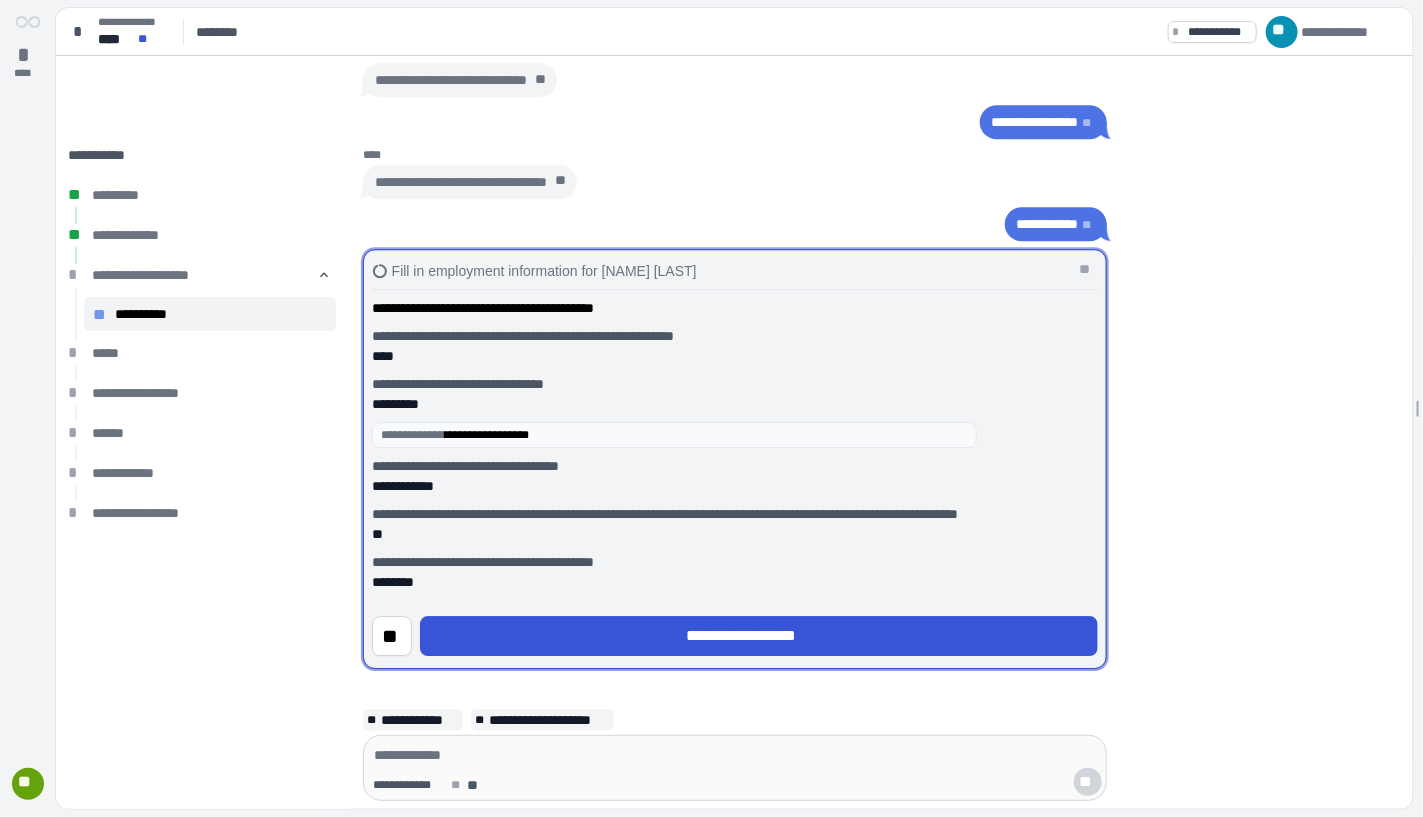 click on "**********" at bounding box center [758, 636] 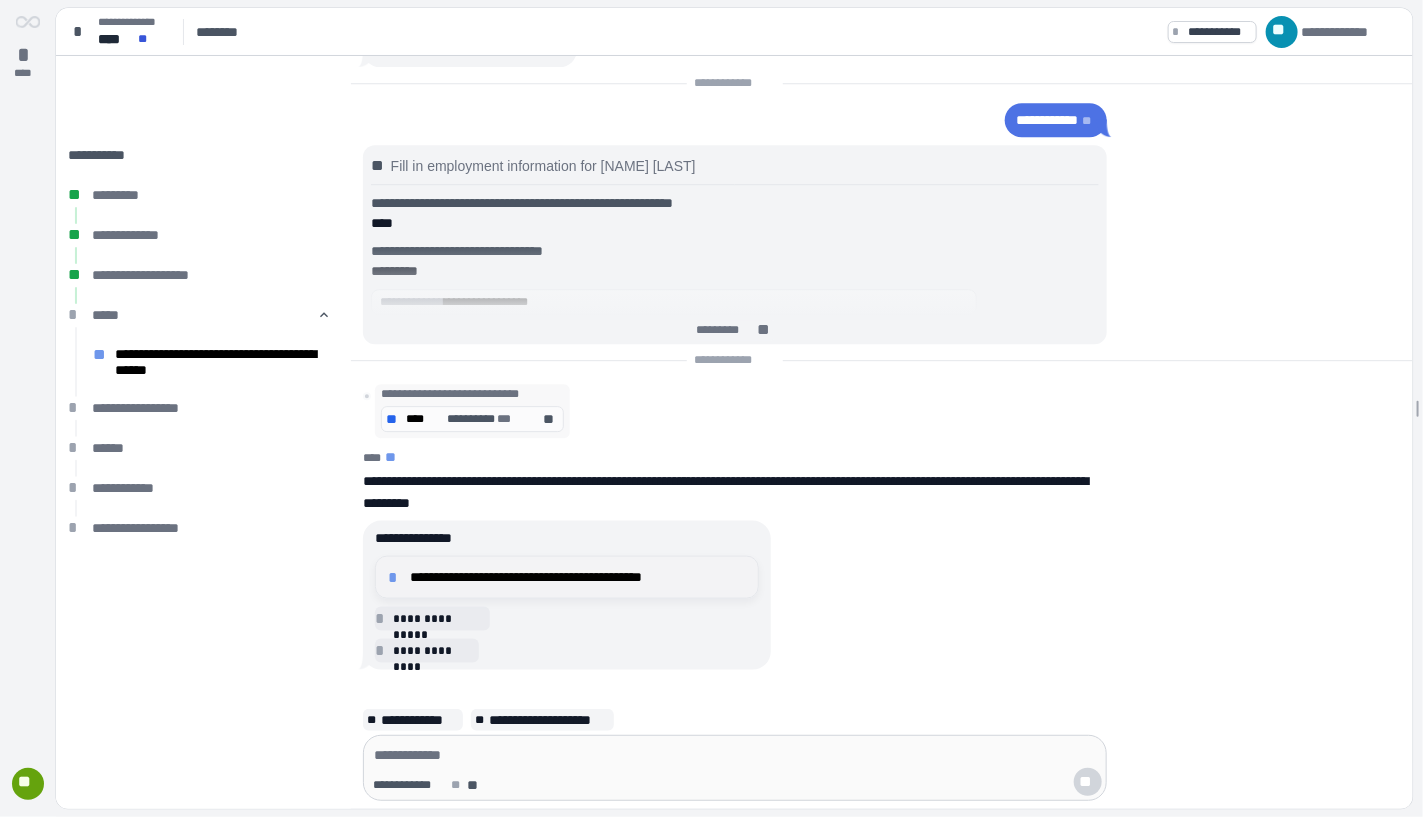 click on "**********" at bounding box center (578, 577) 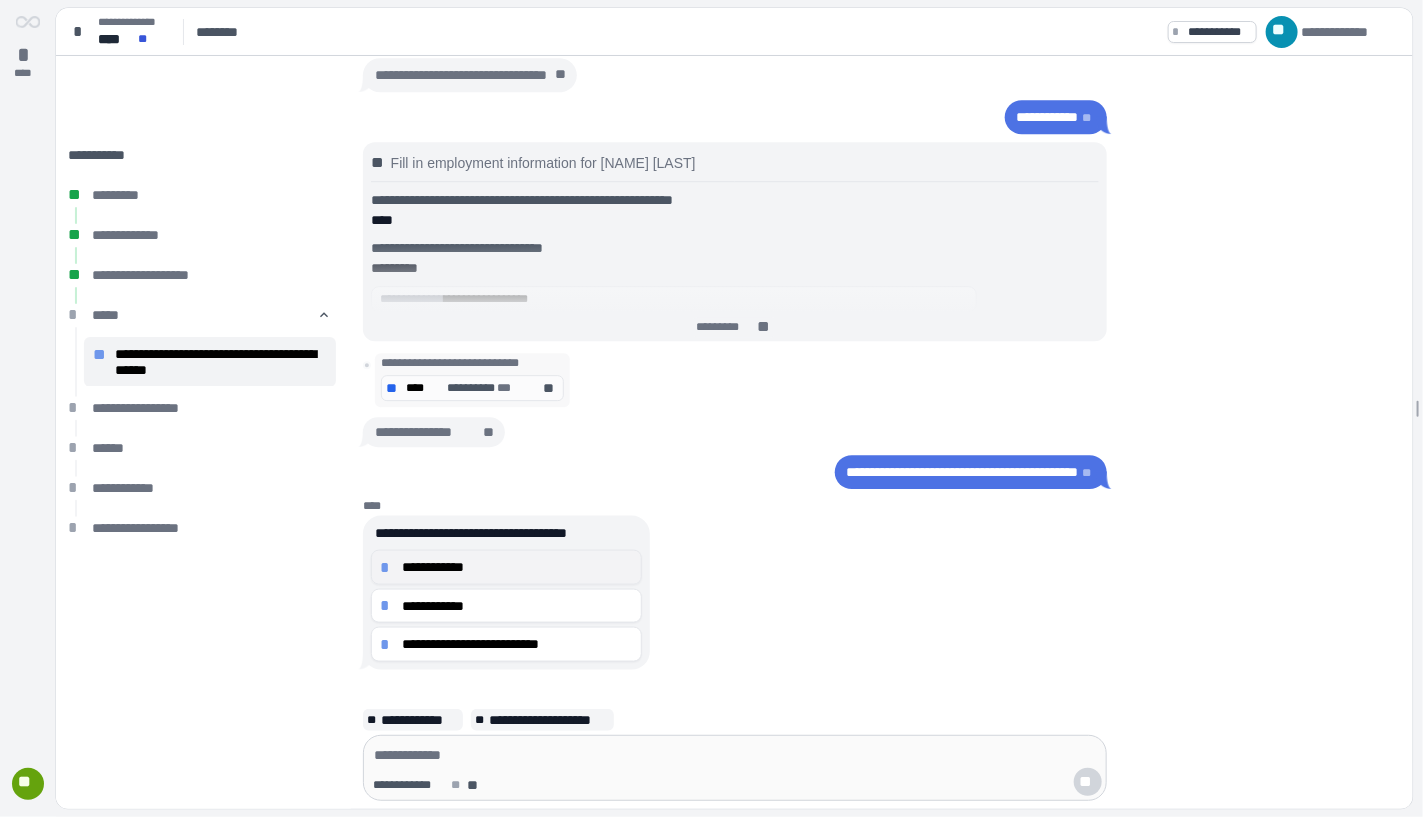 click on "**********" at bounding box center (517, 567) 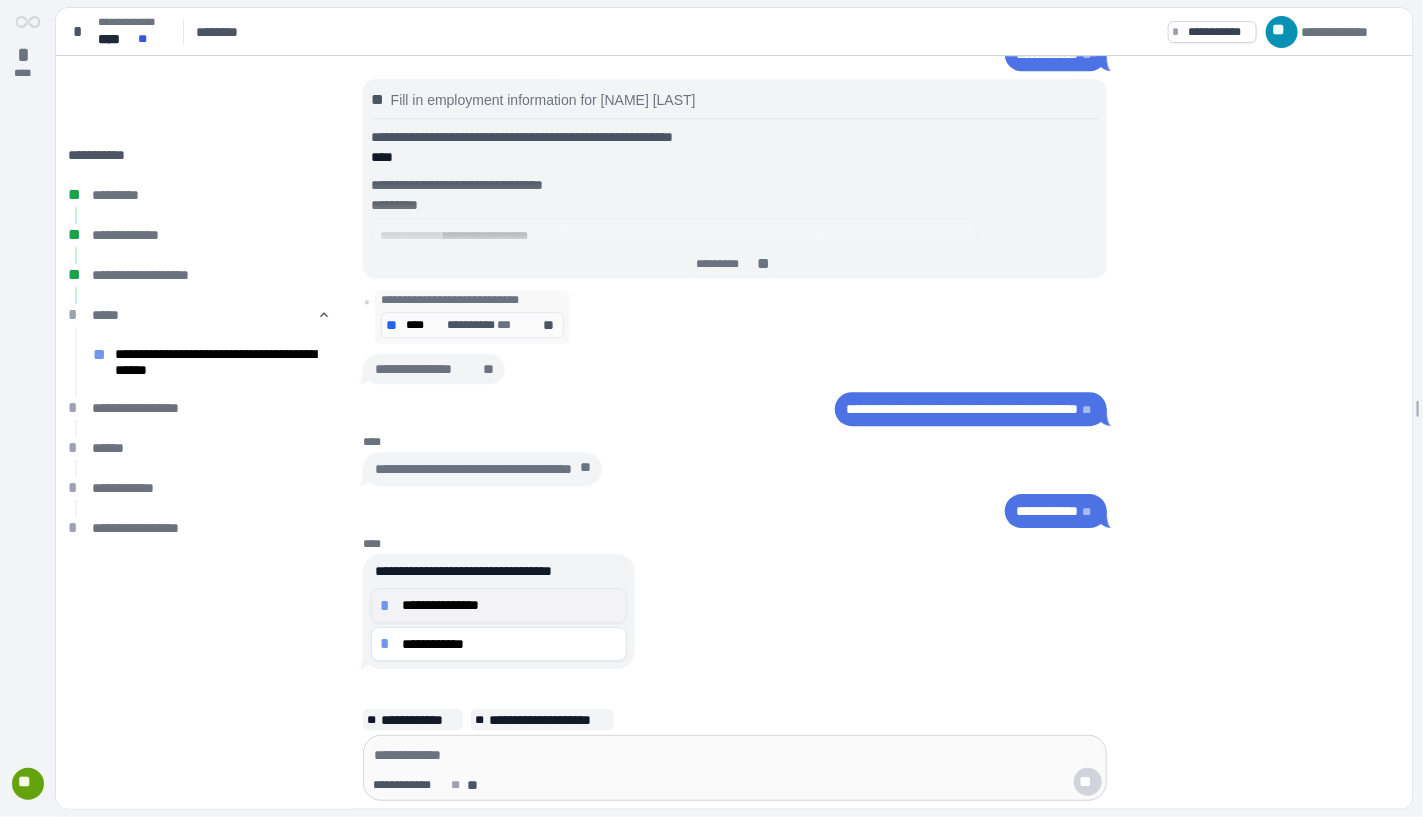 click on "**********" at bounding box center (499, 605) 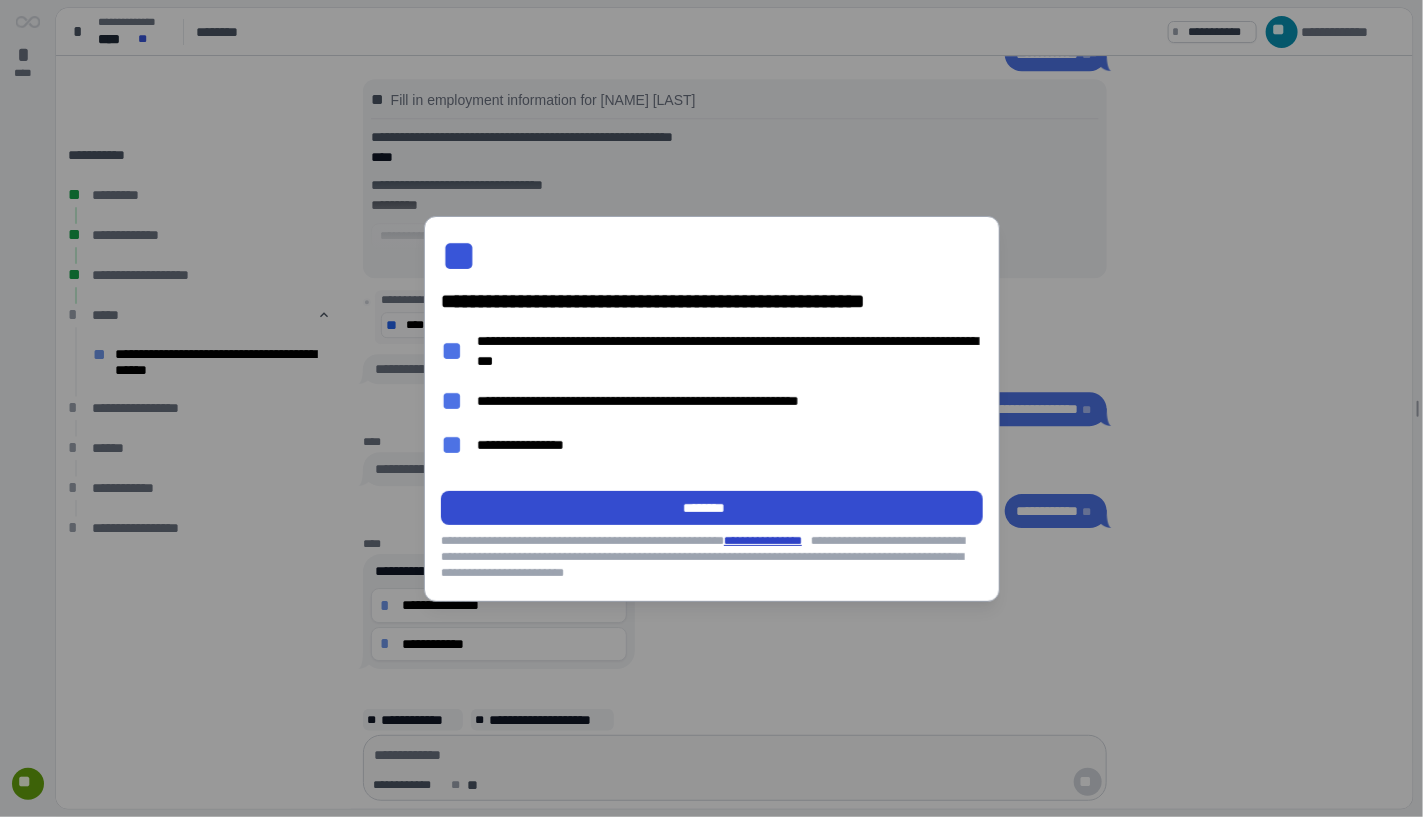 click on "********" at bounding box center [712, 507] 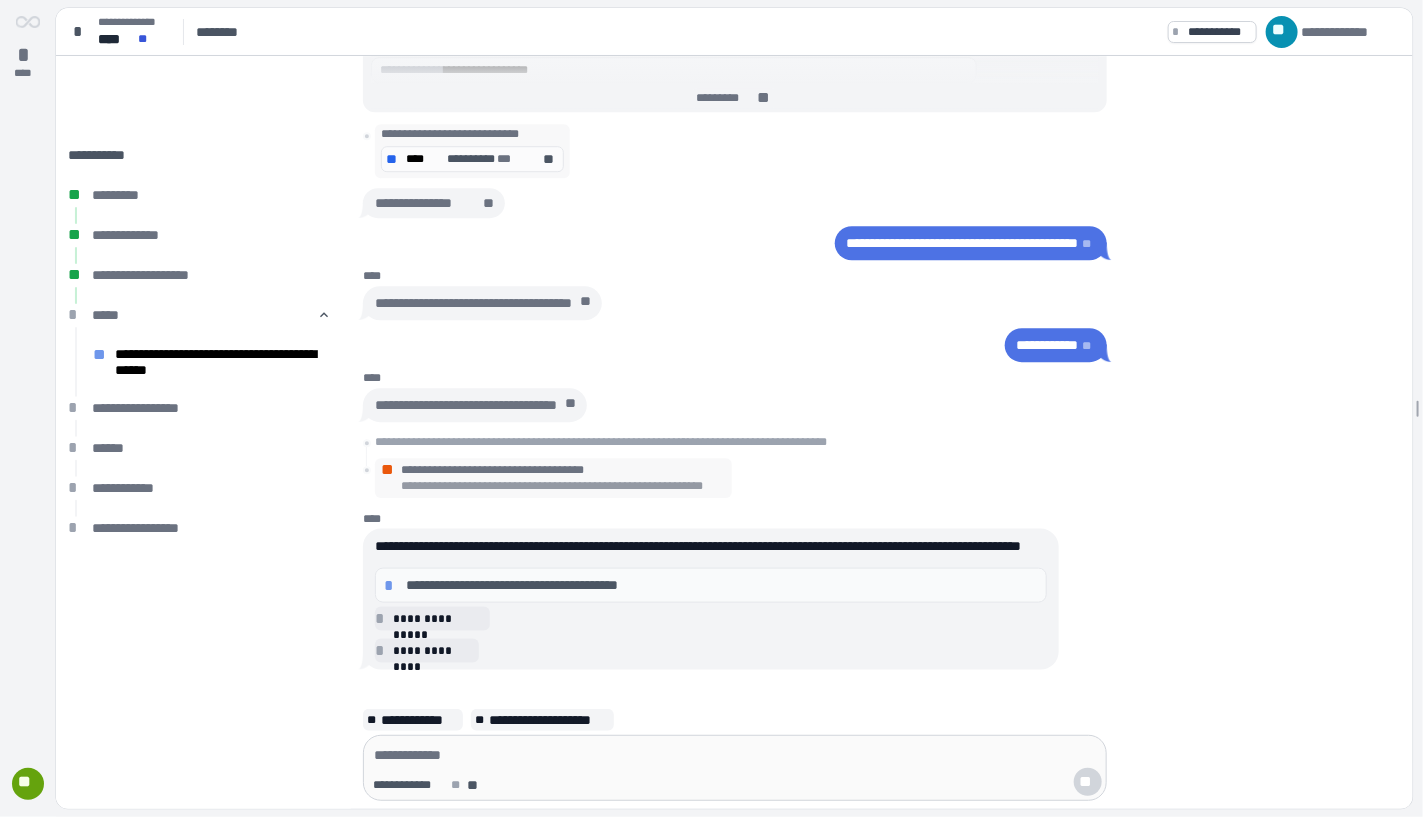 click on "*" at bounding box center (392, 585) 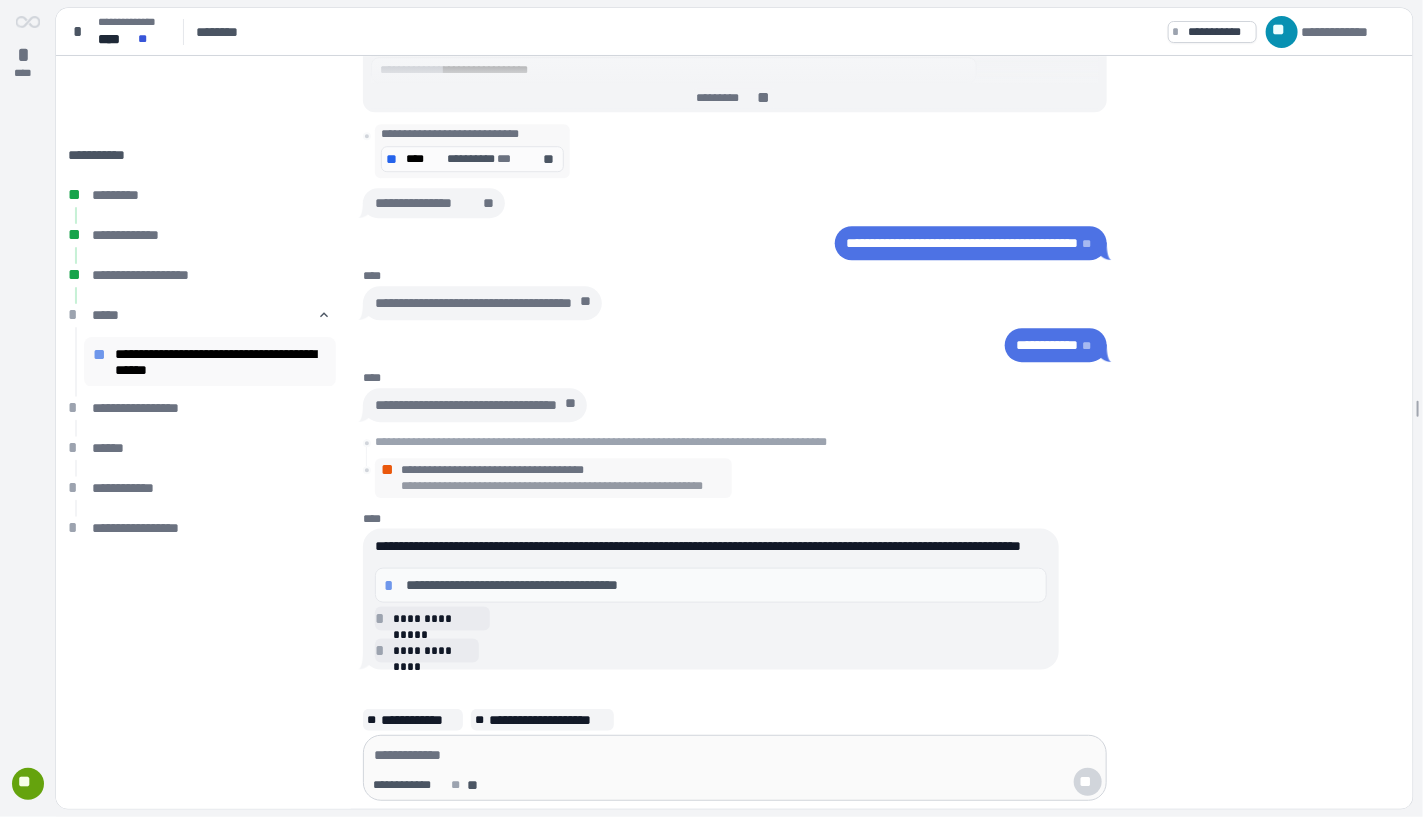 click on "**********" at bounding box center (221, 362) 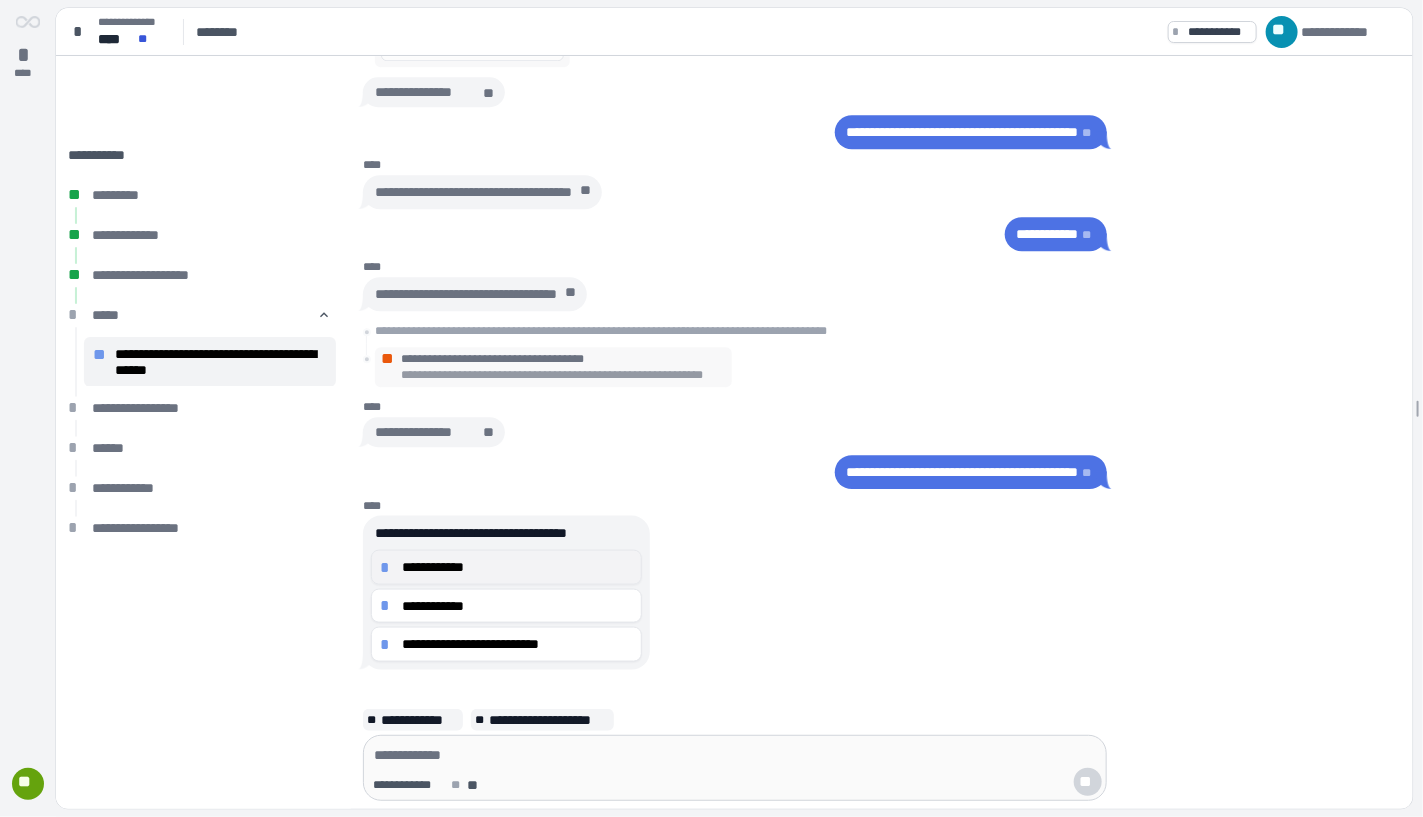 click on "**********" at bounding box center (517, 567) 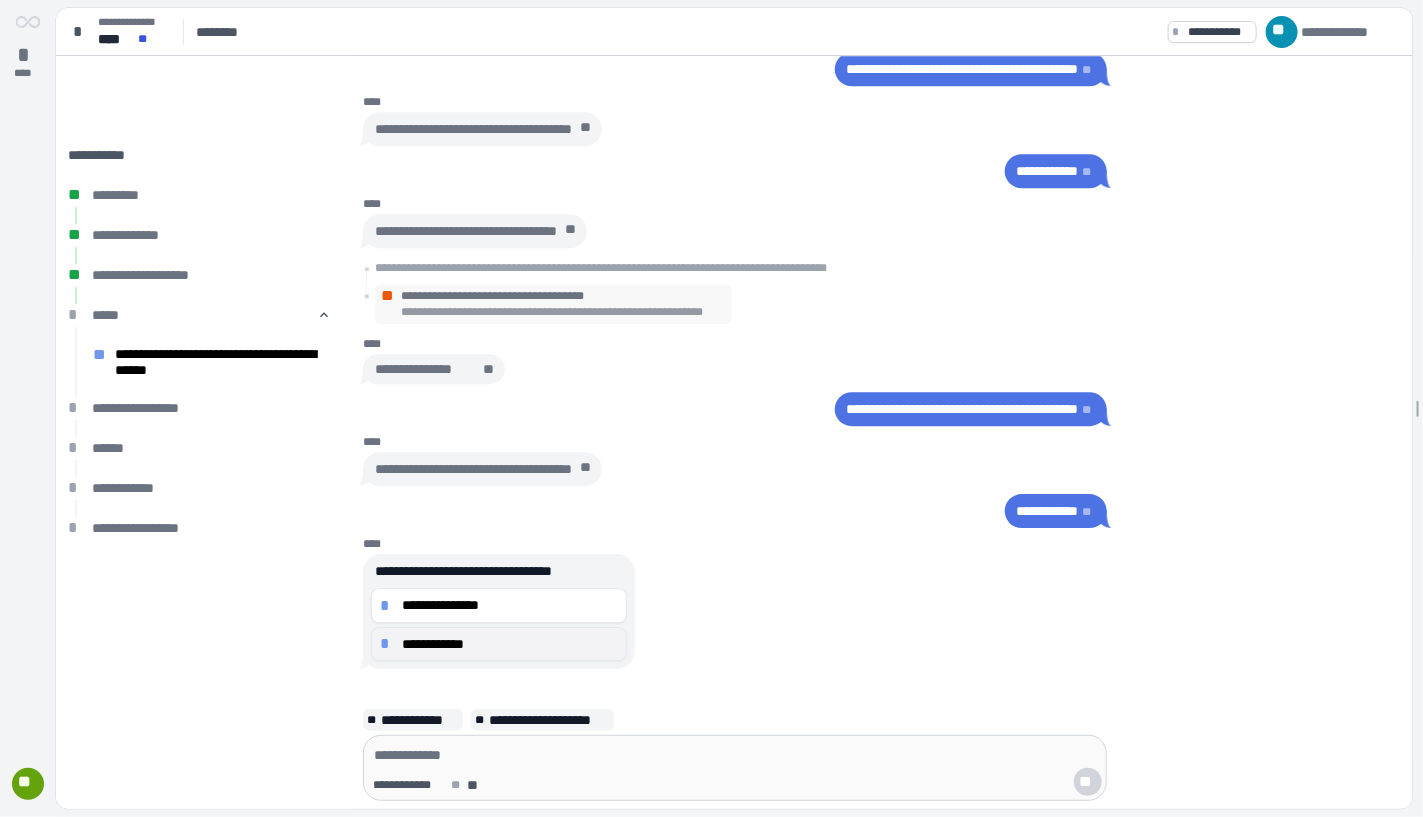 click on "**********" at bounding box center [510, 644] 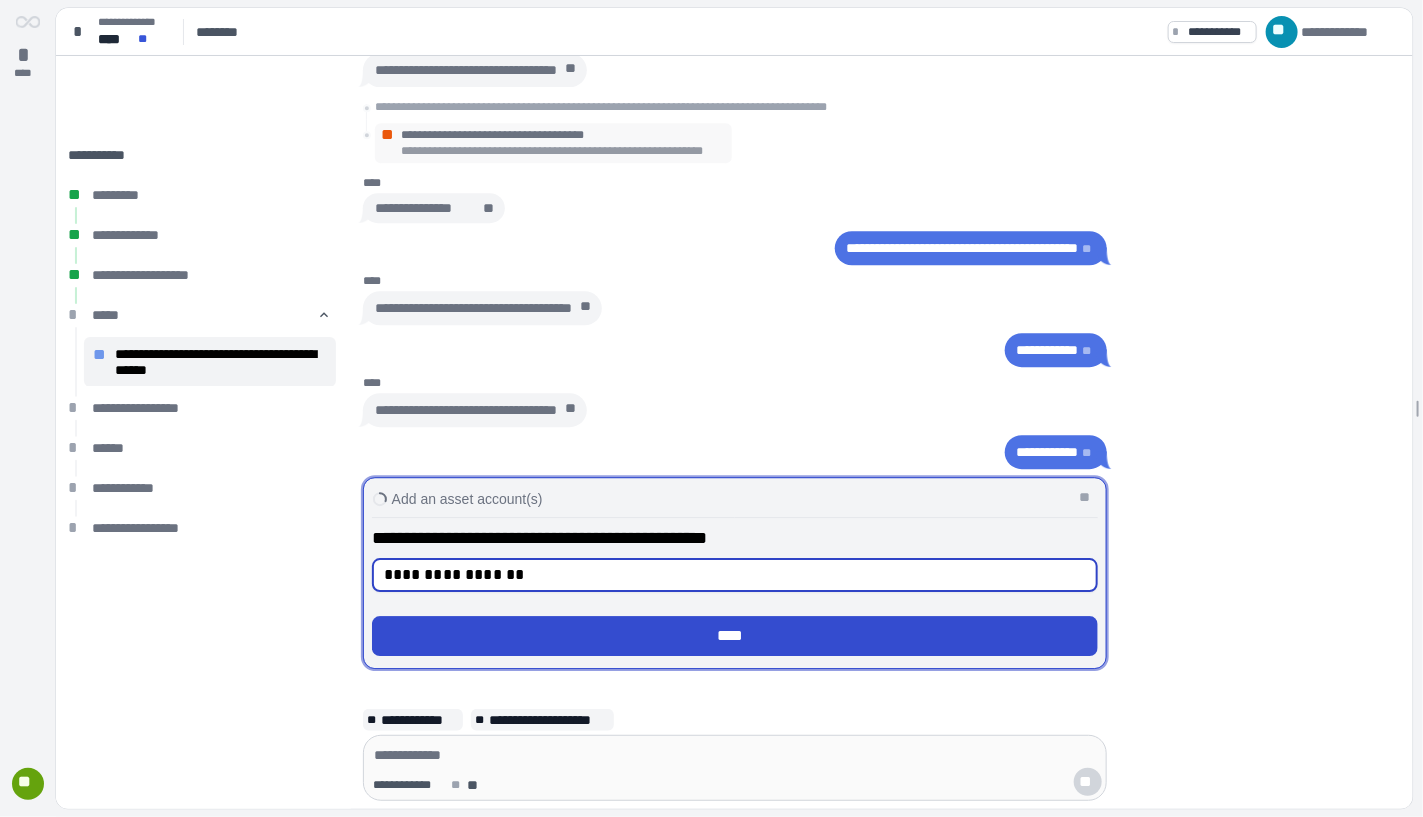 type on "**********" 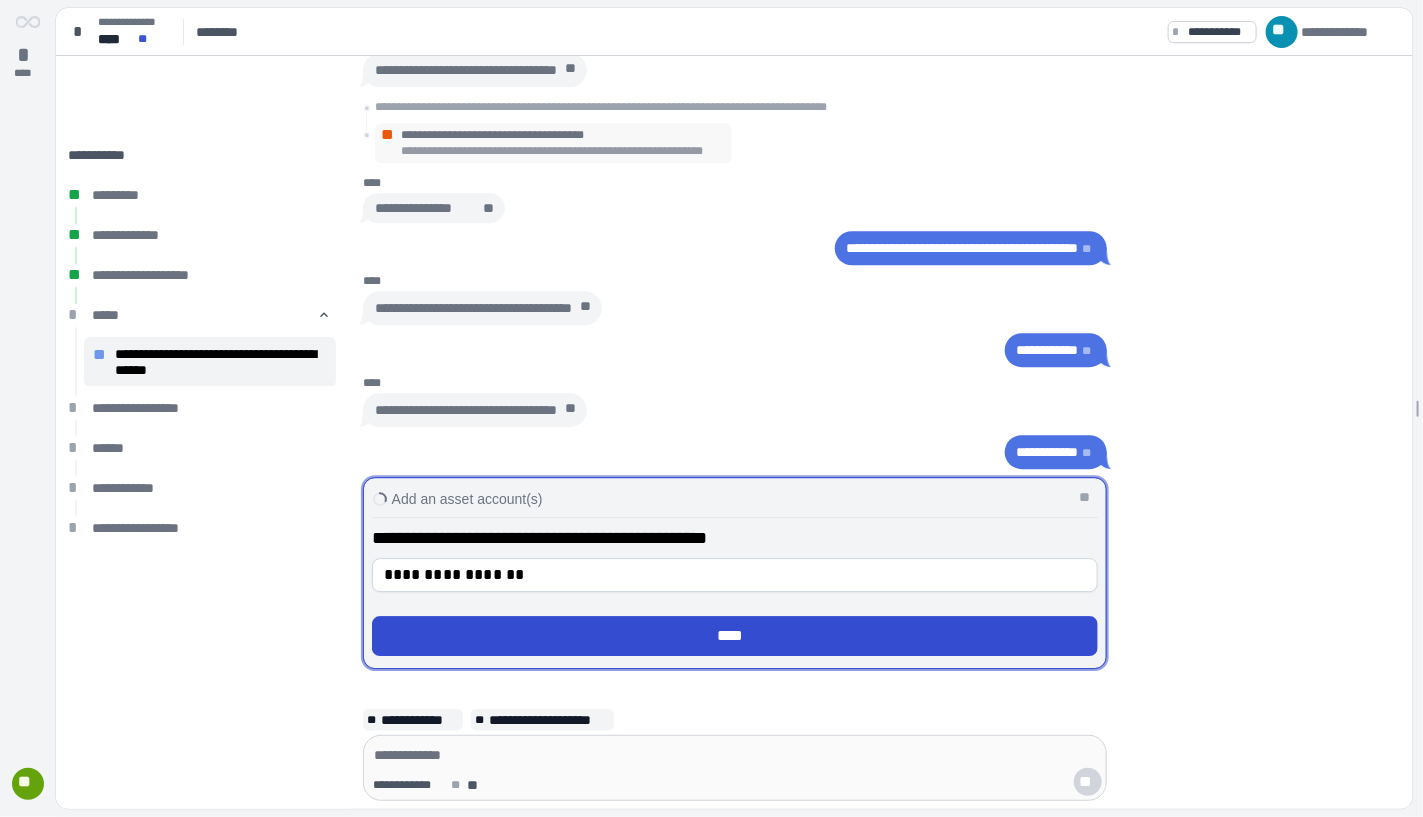 click on "****" at bounding box center (735, 636) 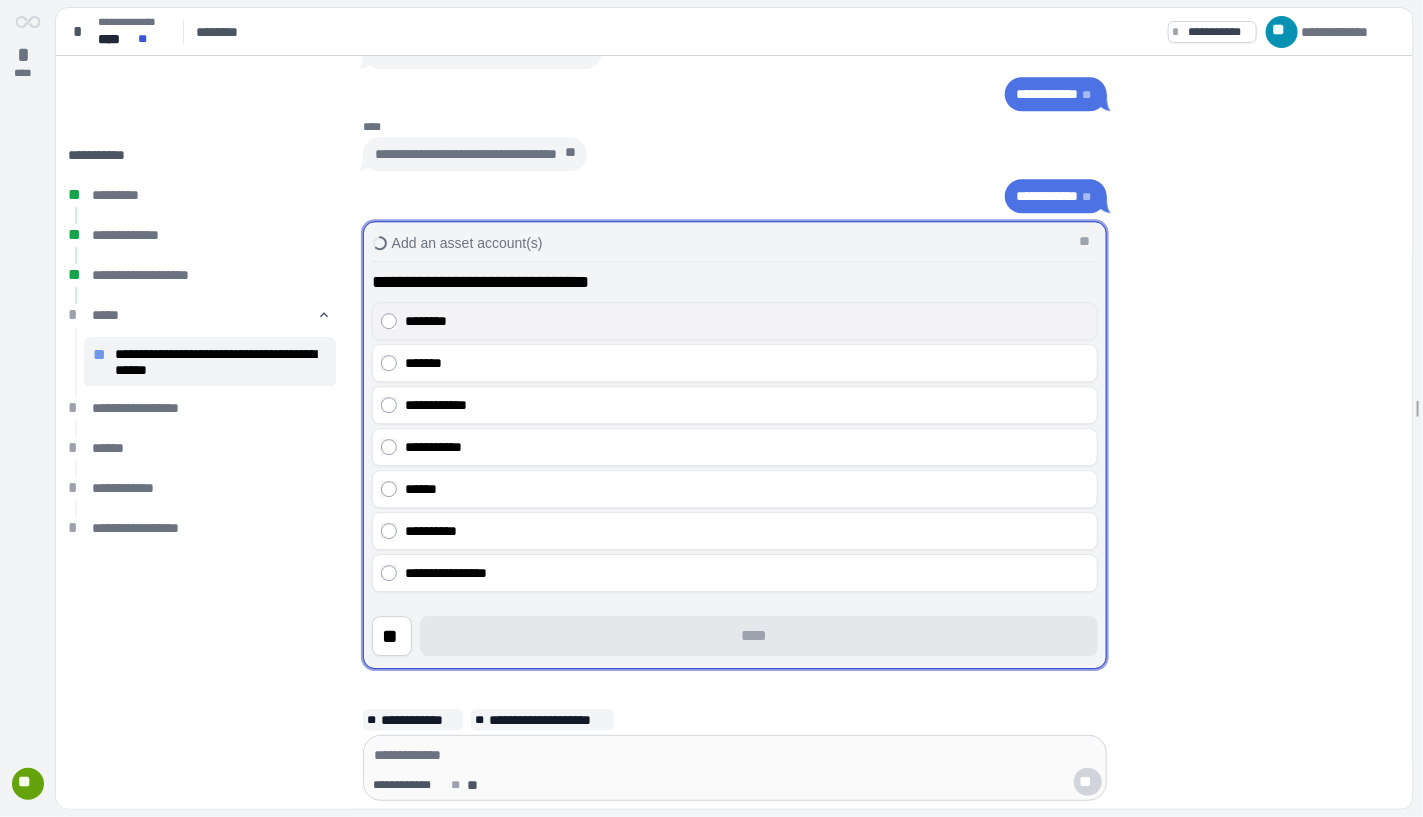 click on "********" at bounding box center (735, 321) 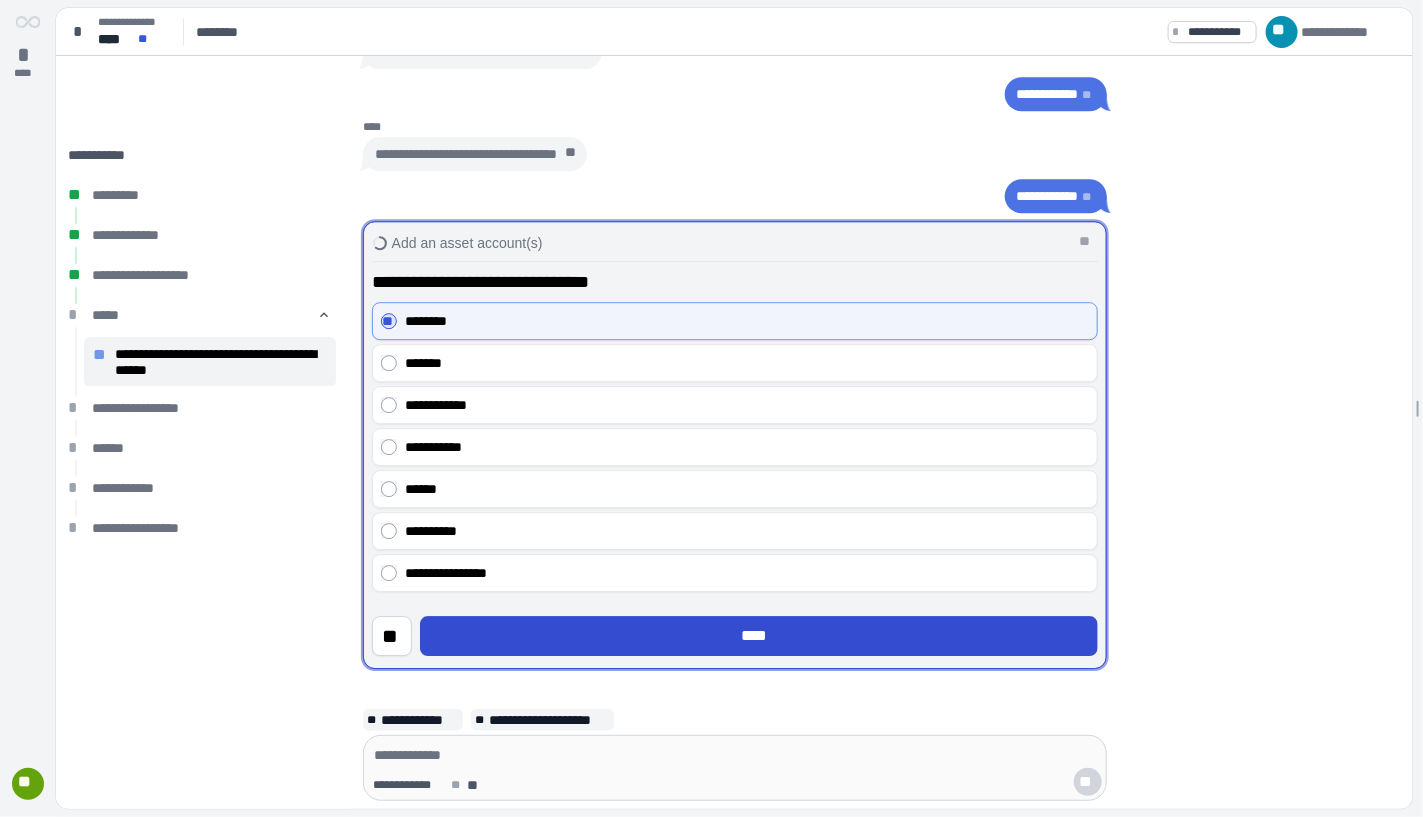 click on "****" at bounding box center (759, 636) 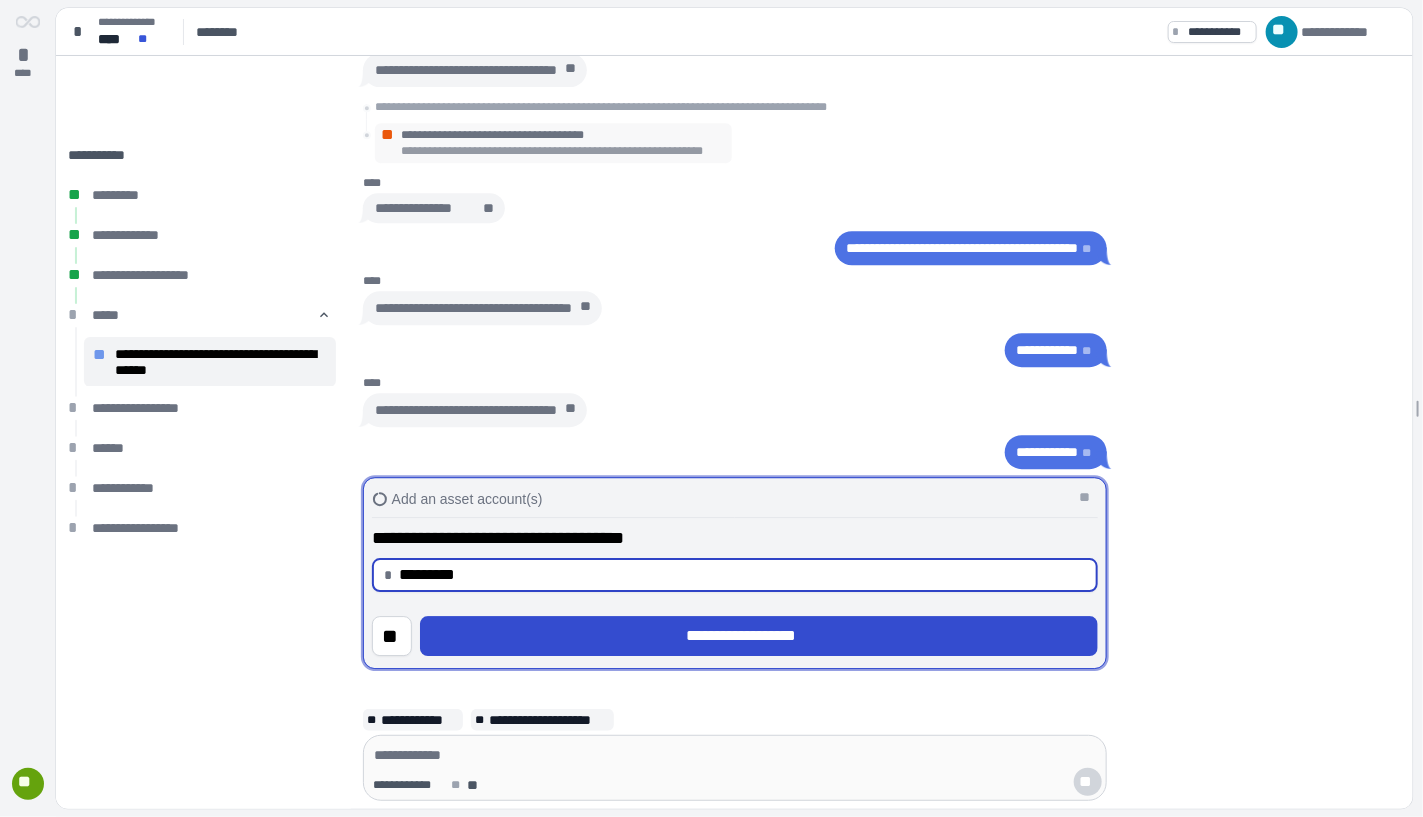 type on "**********" 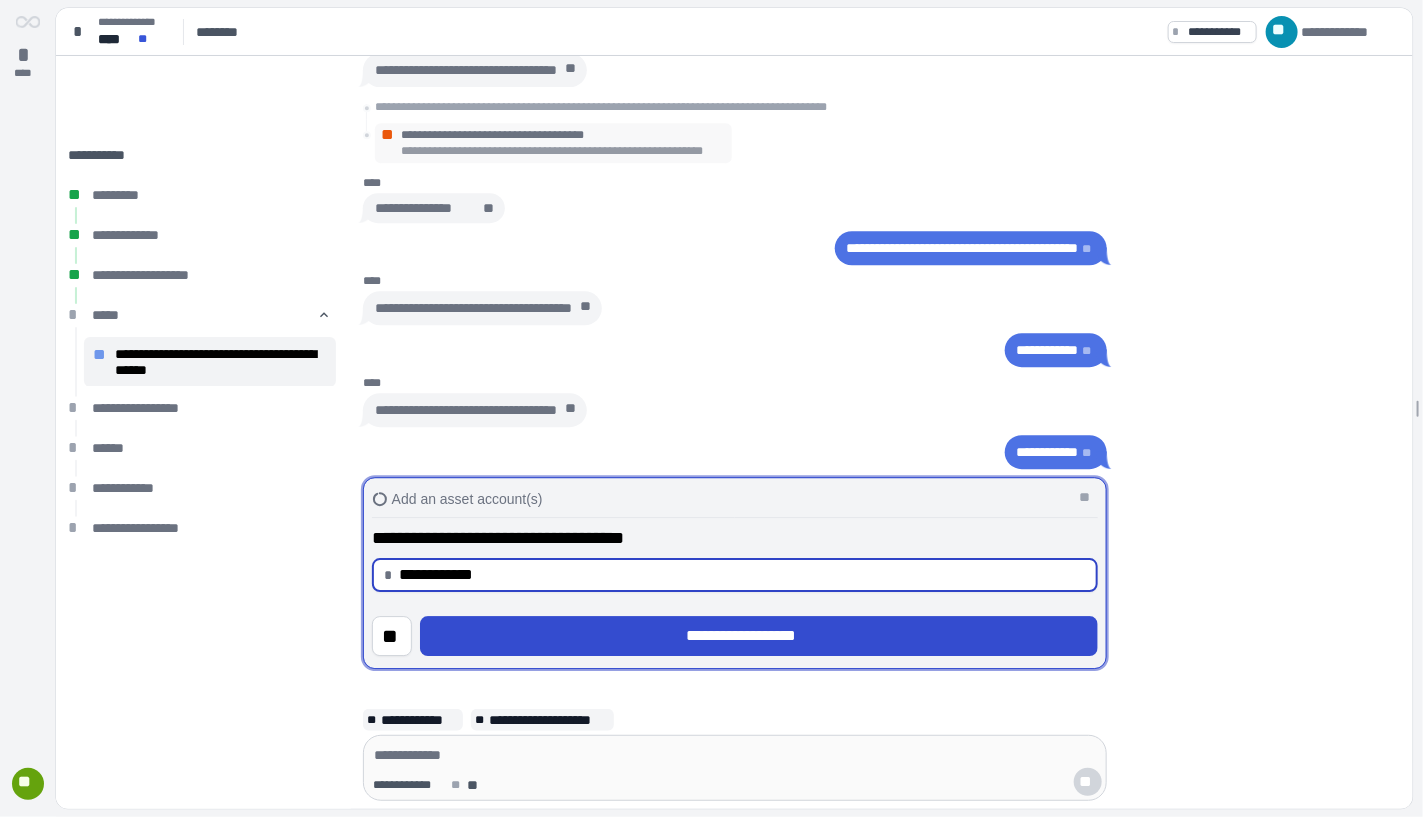 click on "**********" at bounding box center (758, 636) 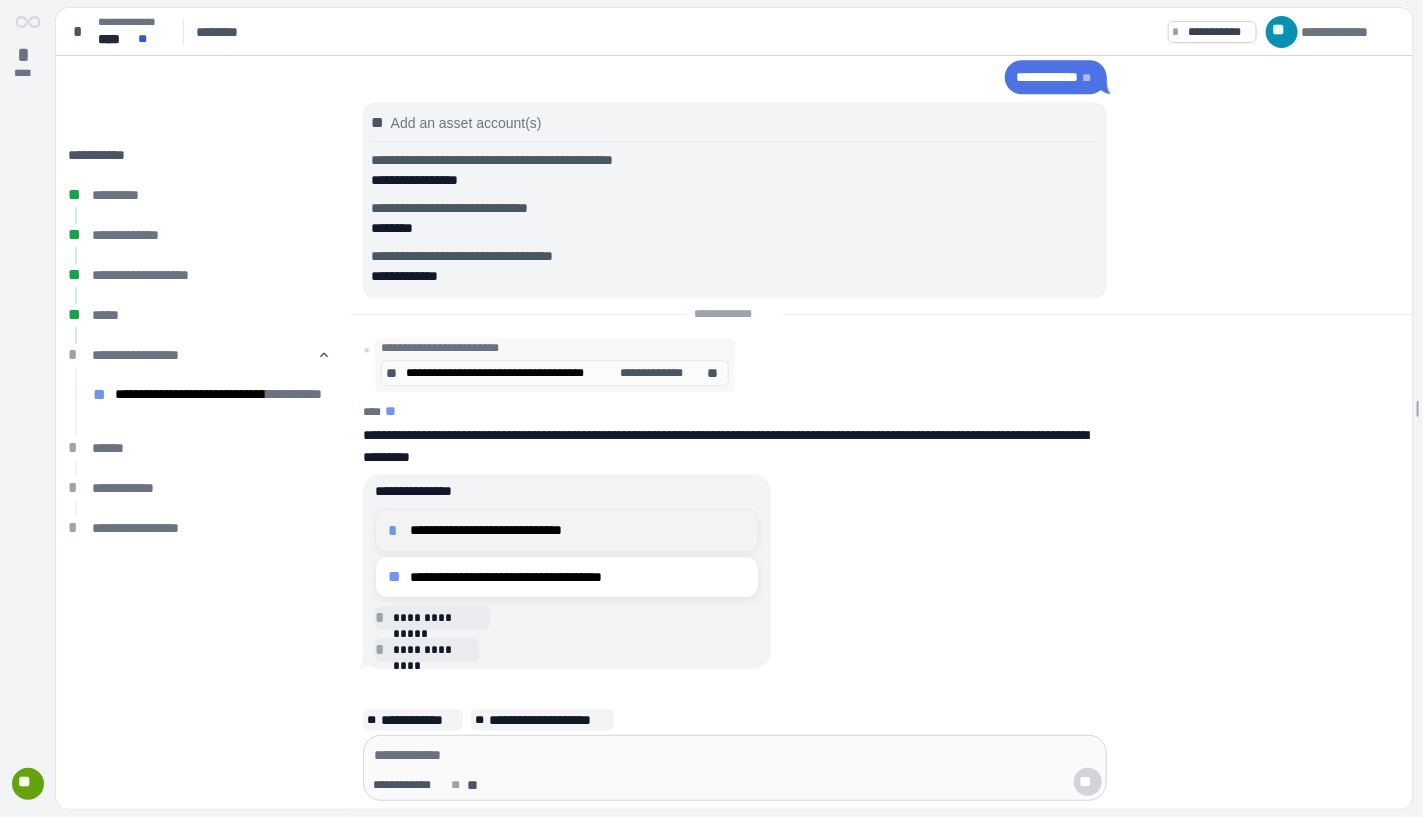 click on "**********" at bounding box center (578, 530) 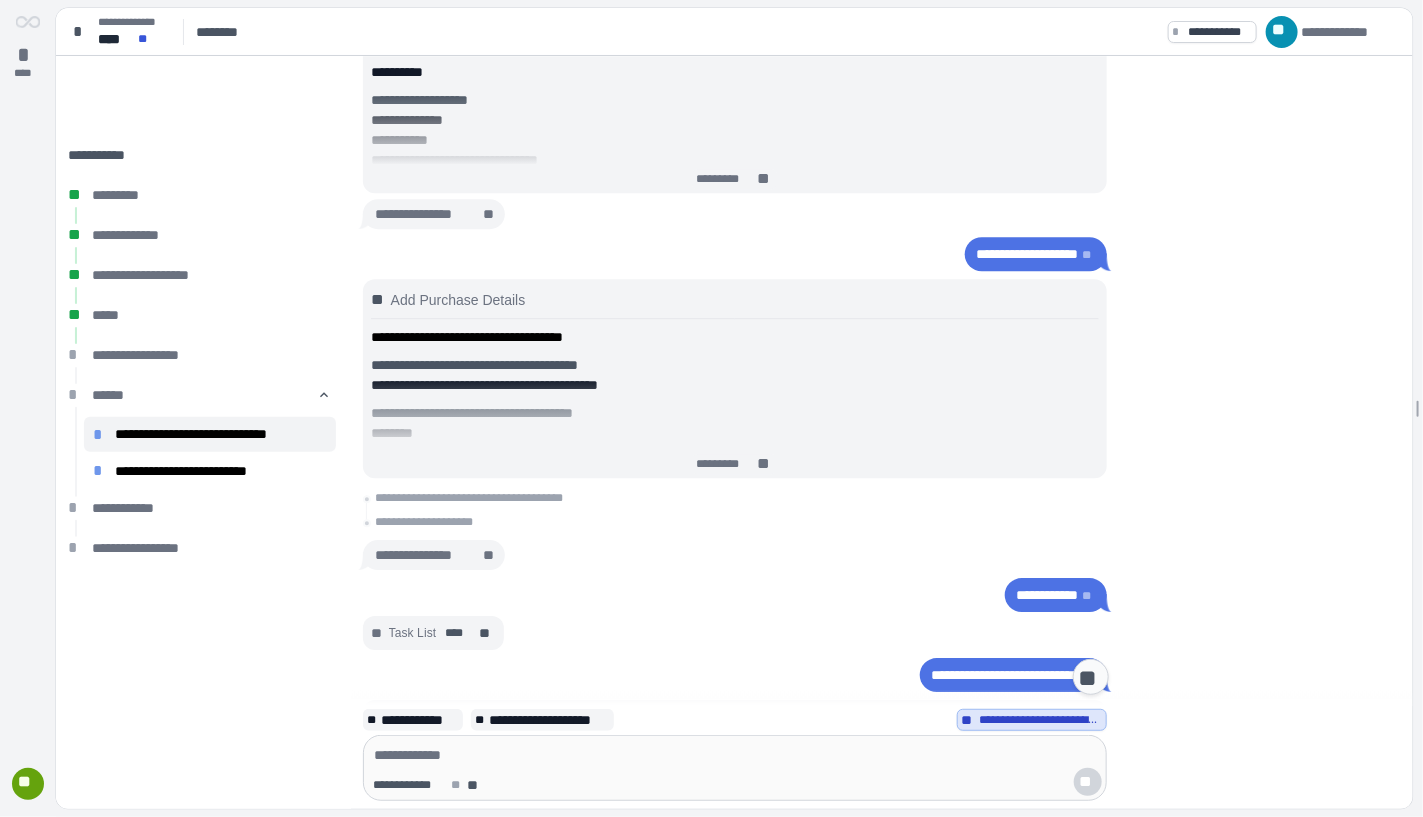 scroll, scrollTop: 2393, scrollLeft: 0, axis: vertical 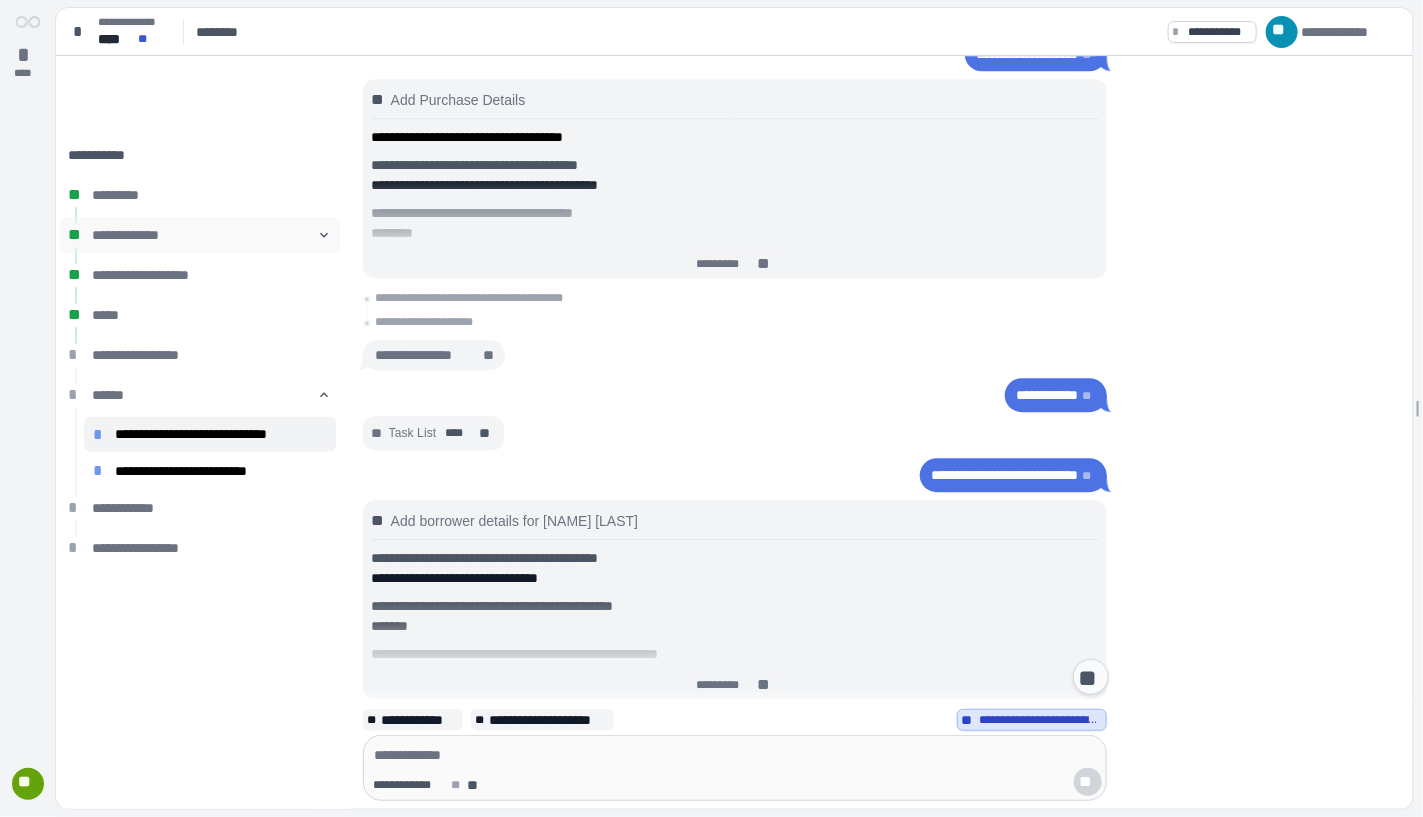 click on "**********" at bounding box center (200, 235) 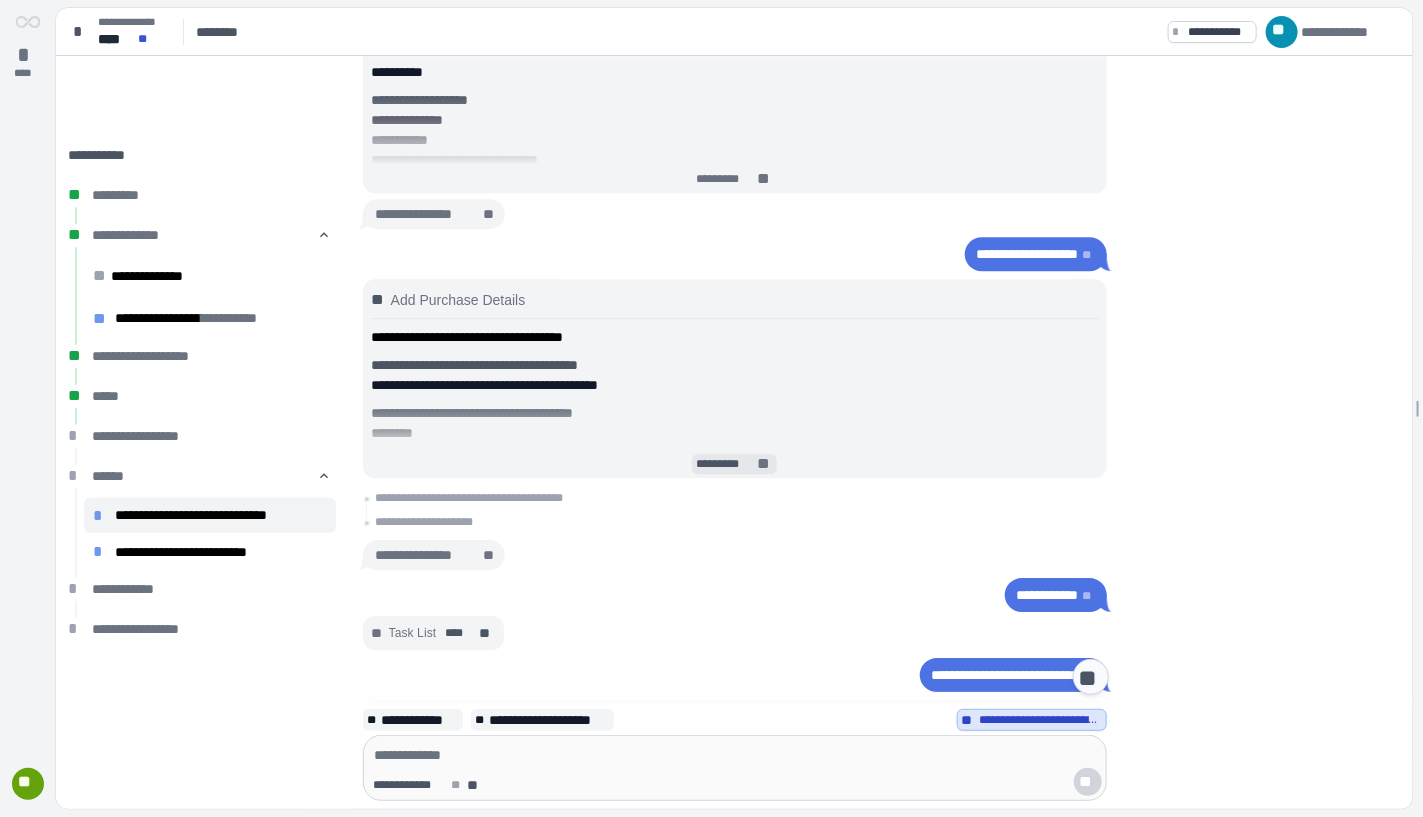 scroll, scrollTop: 2793, scrollLeft: 0, axis: vertical 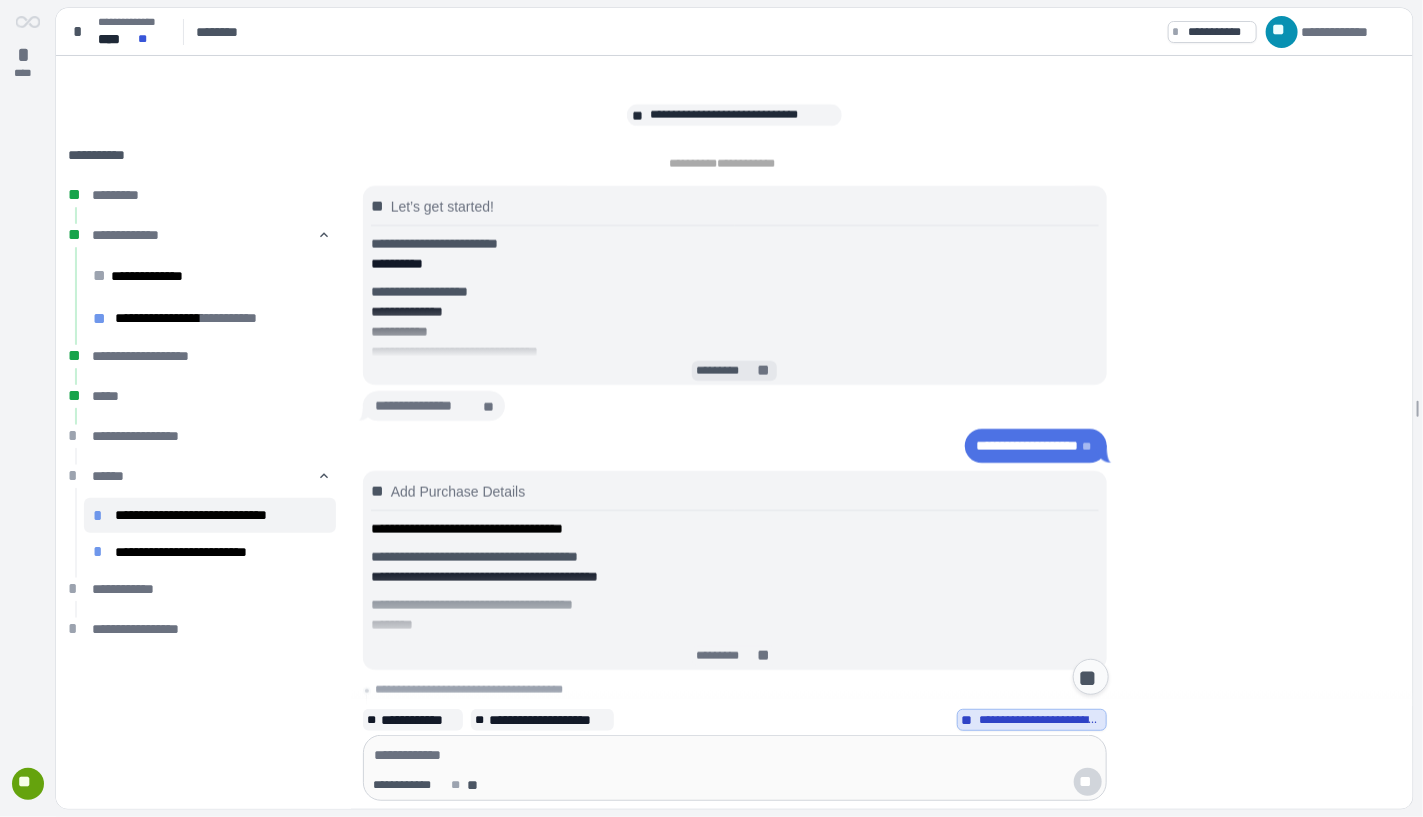 click on "*********" at bounding box center [725, 371] 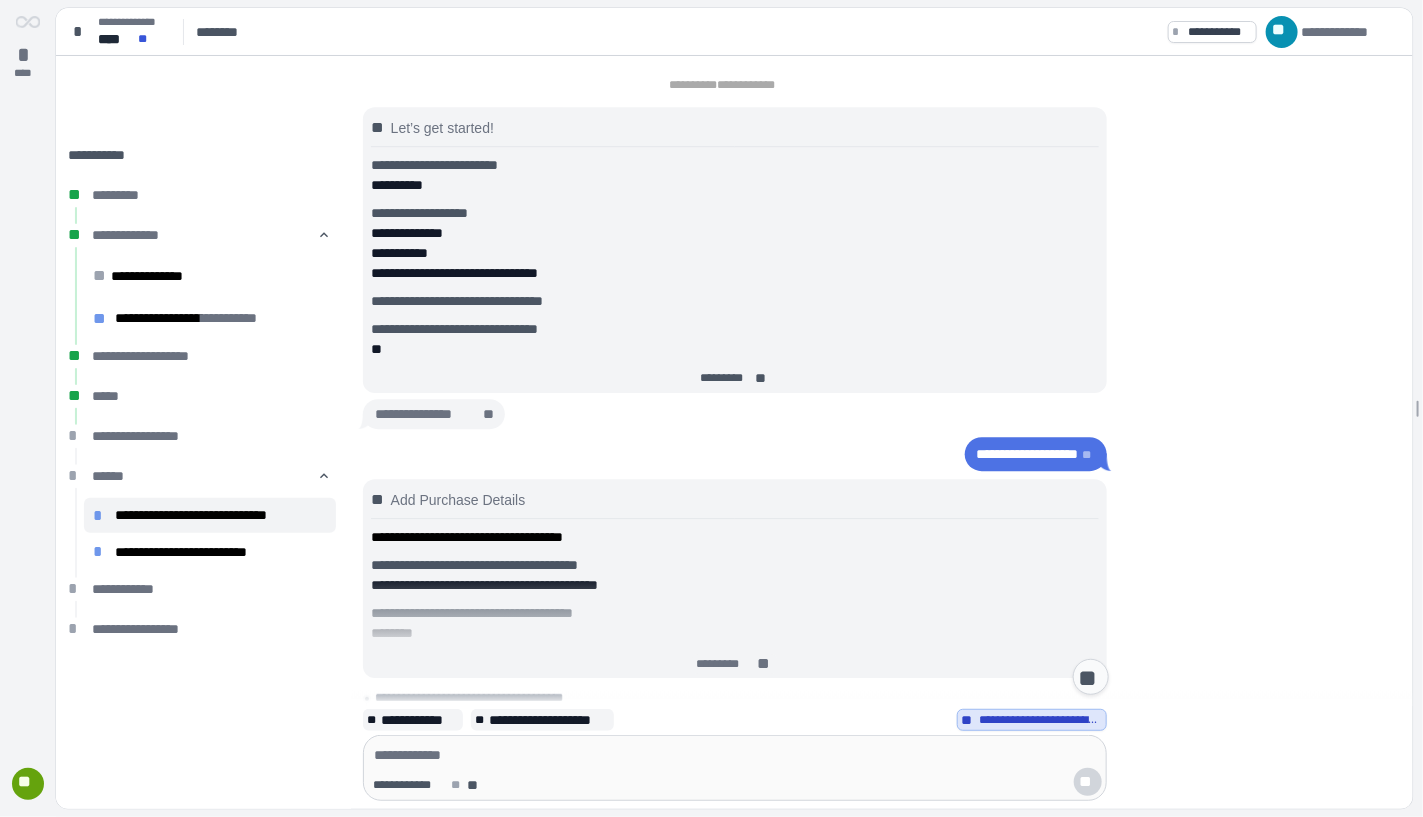scroll, scrollTop: 2593, scrollLeft: 0, axis: vertical 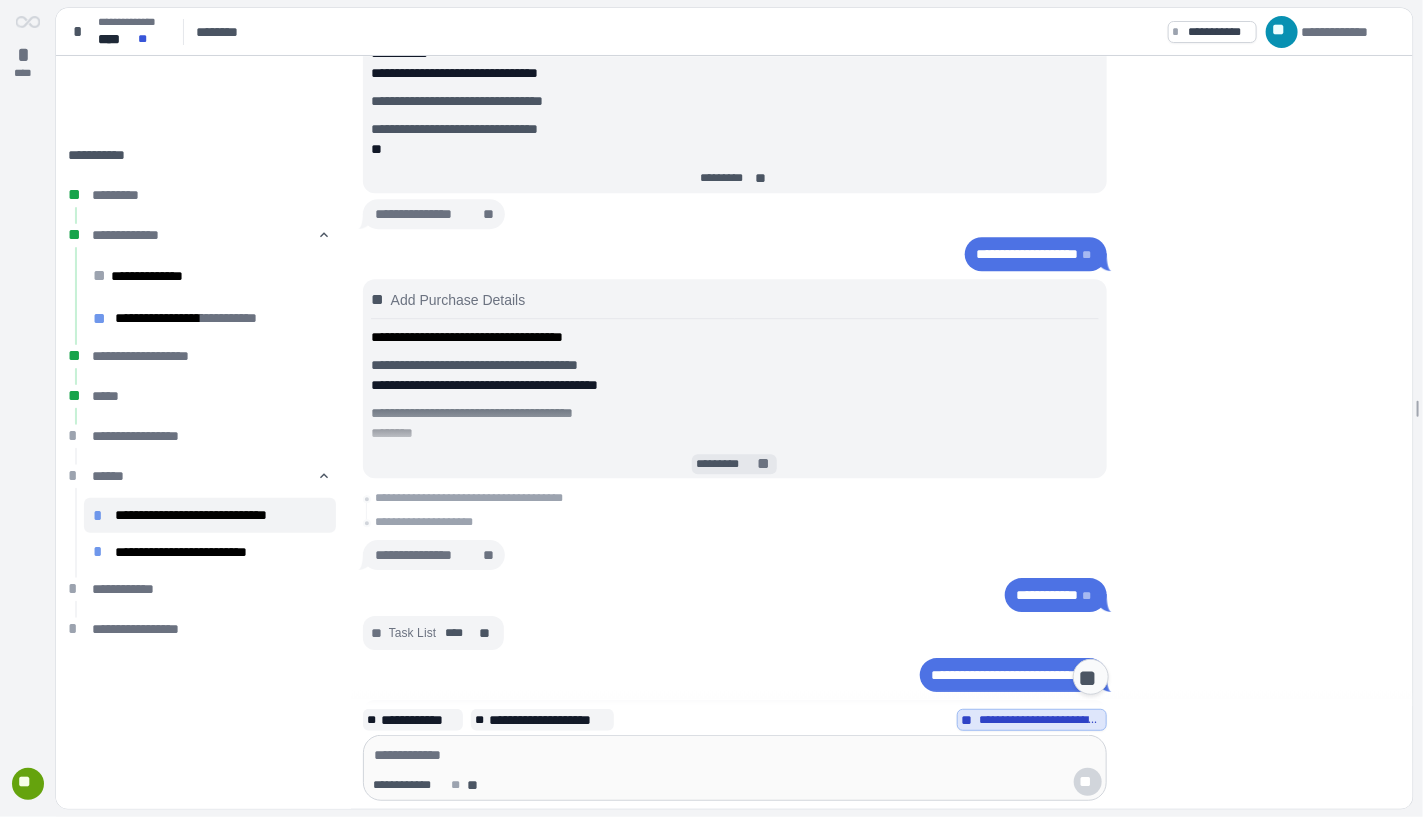 click on "*********" at bounding box center (725, 464) 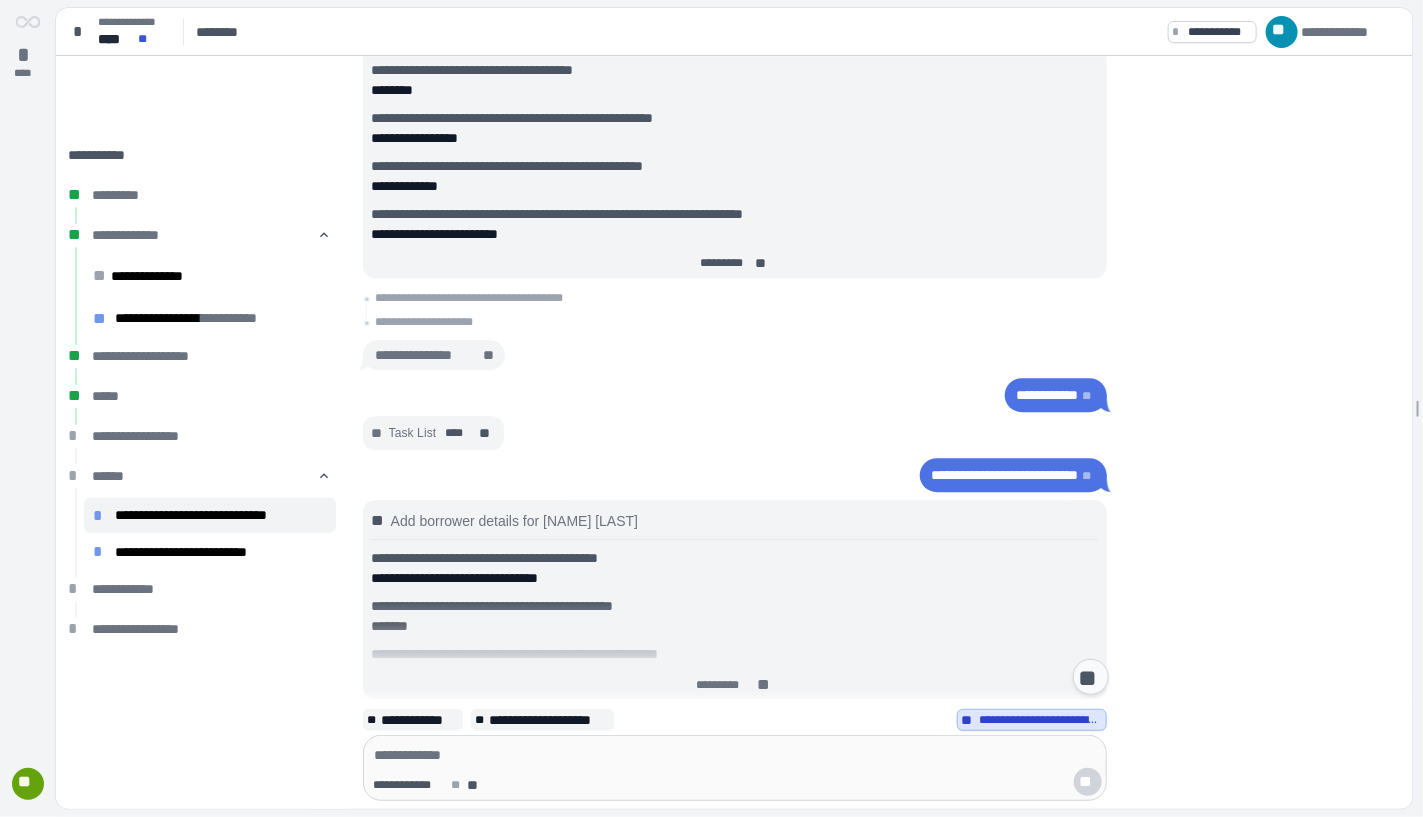 scroll, scrollTop: 2293, scrollLeft: 0, axis: vertical 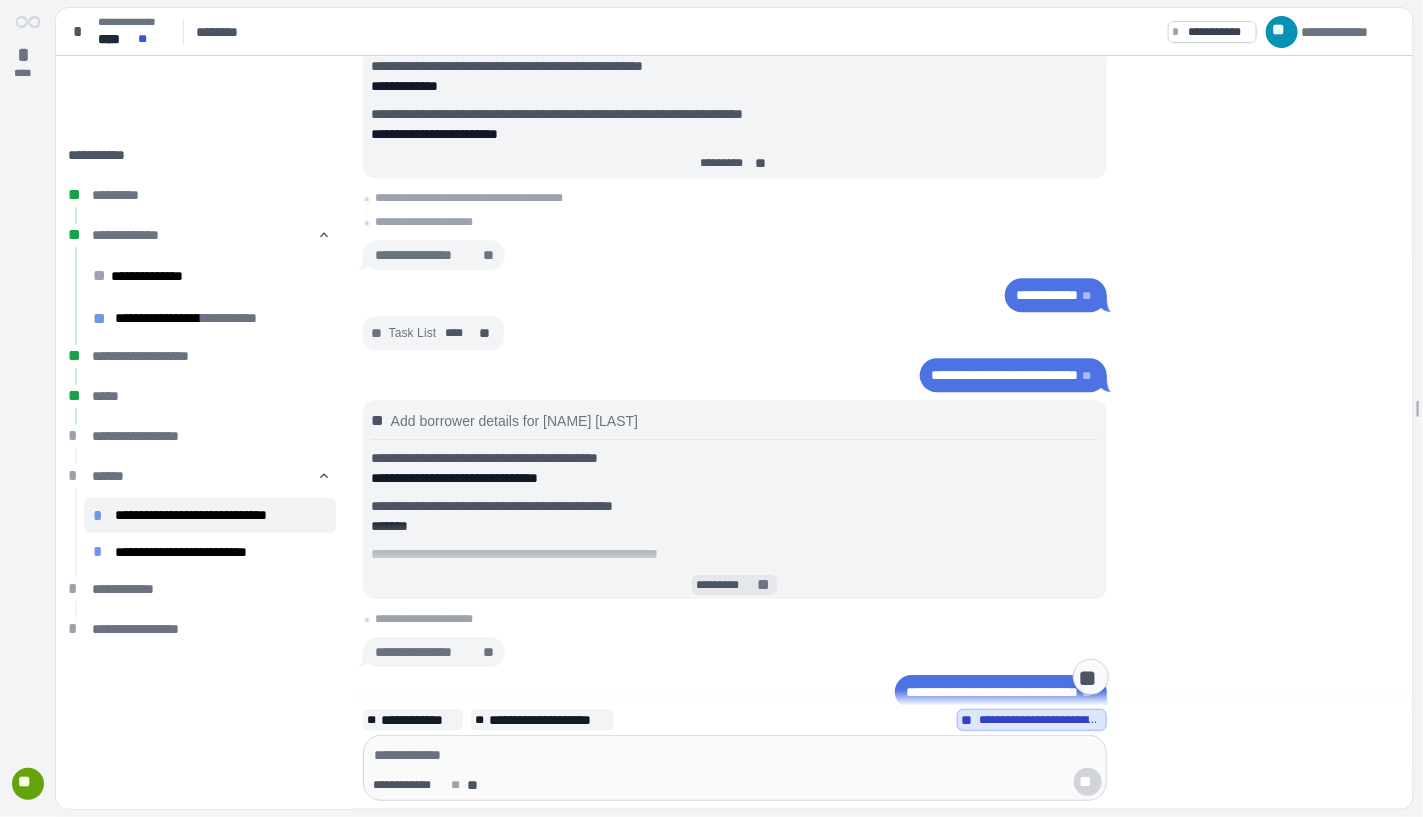 click on "*********" at bounding box center [725, 585] 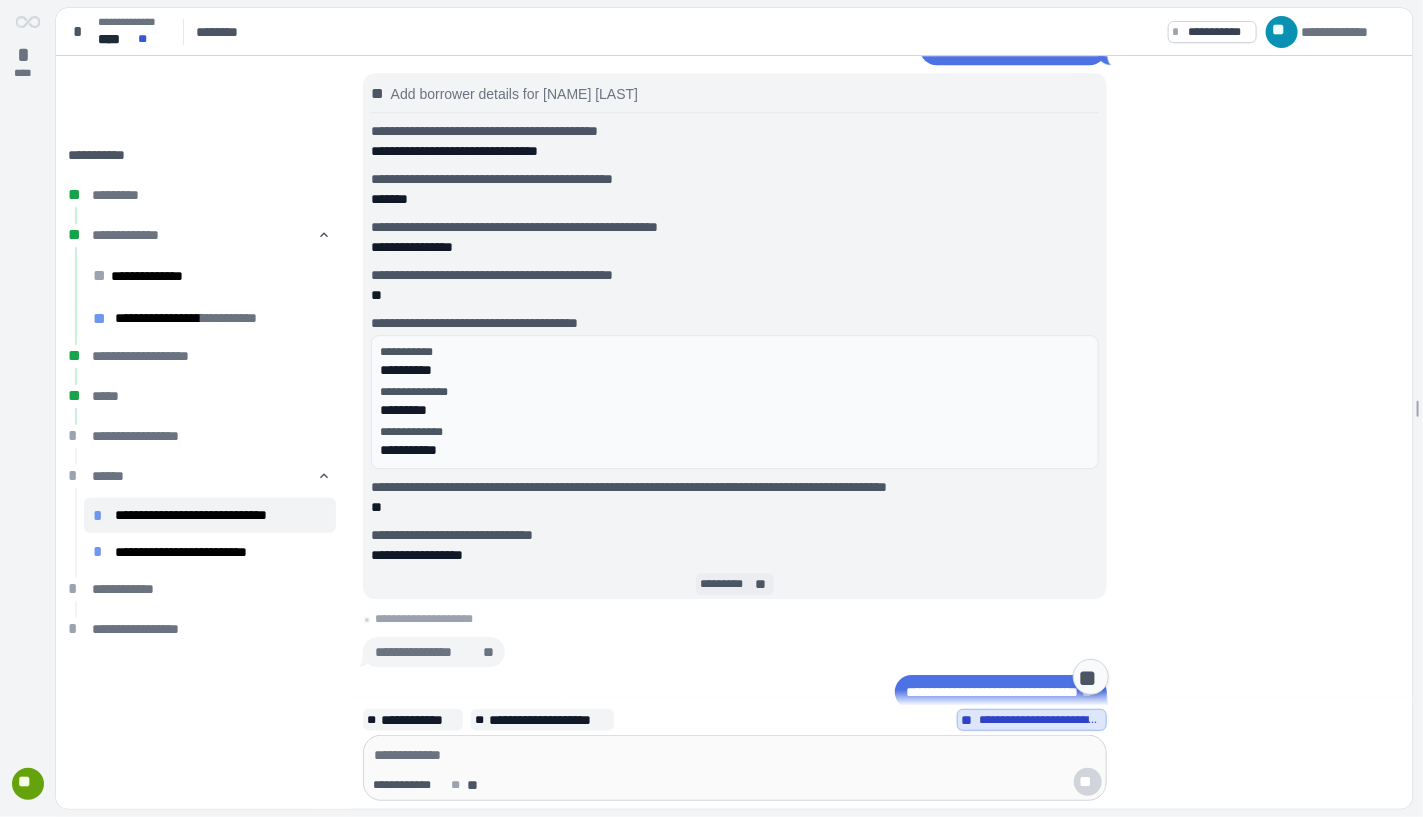 click on "*********" at bounding box center [726, 584] 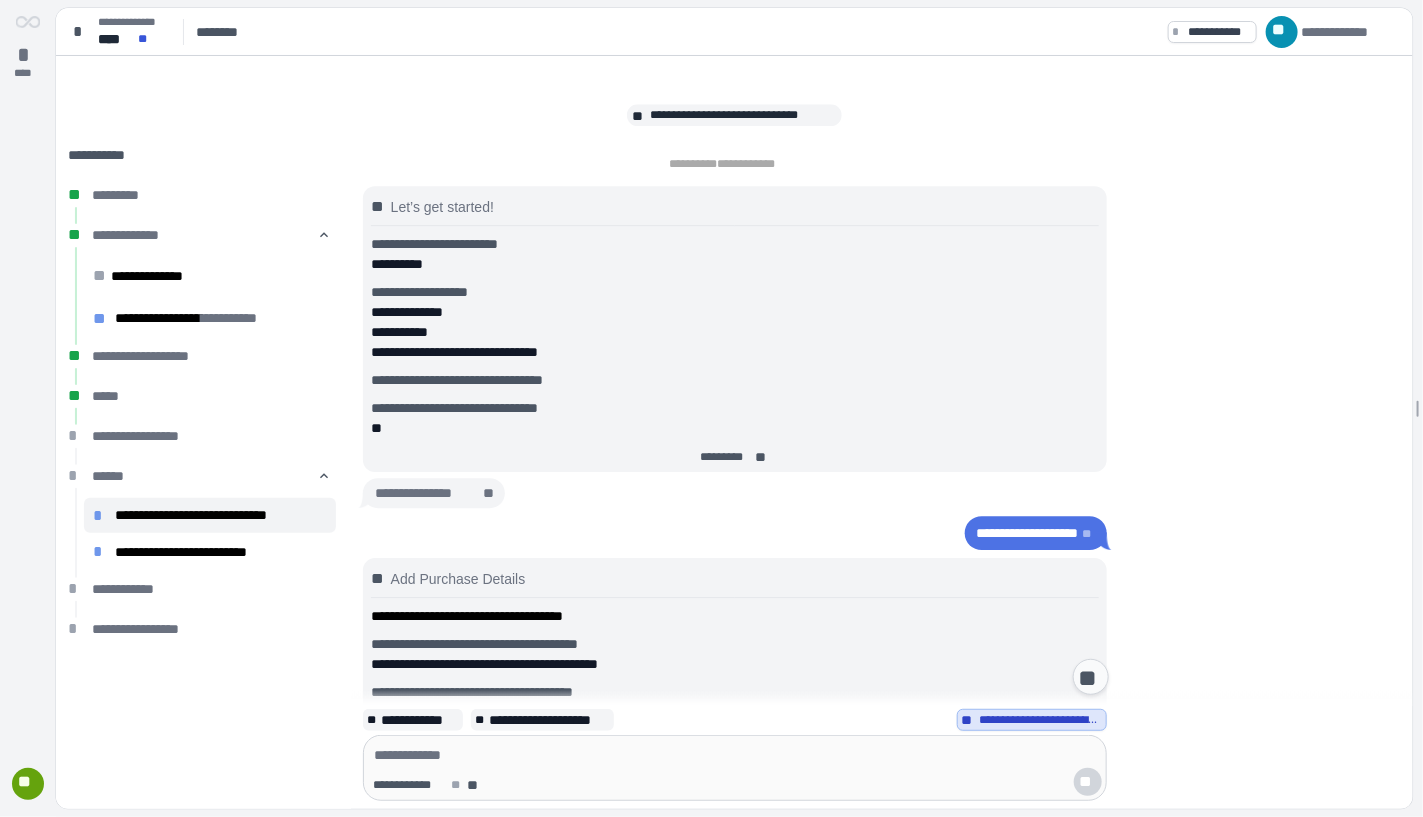 scroll, scrollTop: 2822, scrollLeft: 0, axis: vertical 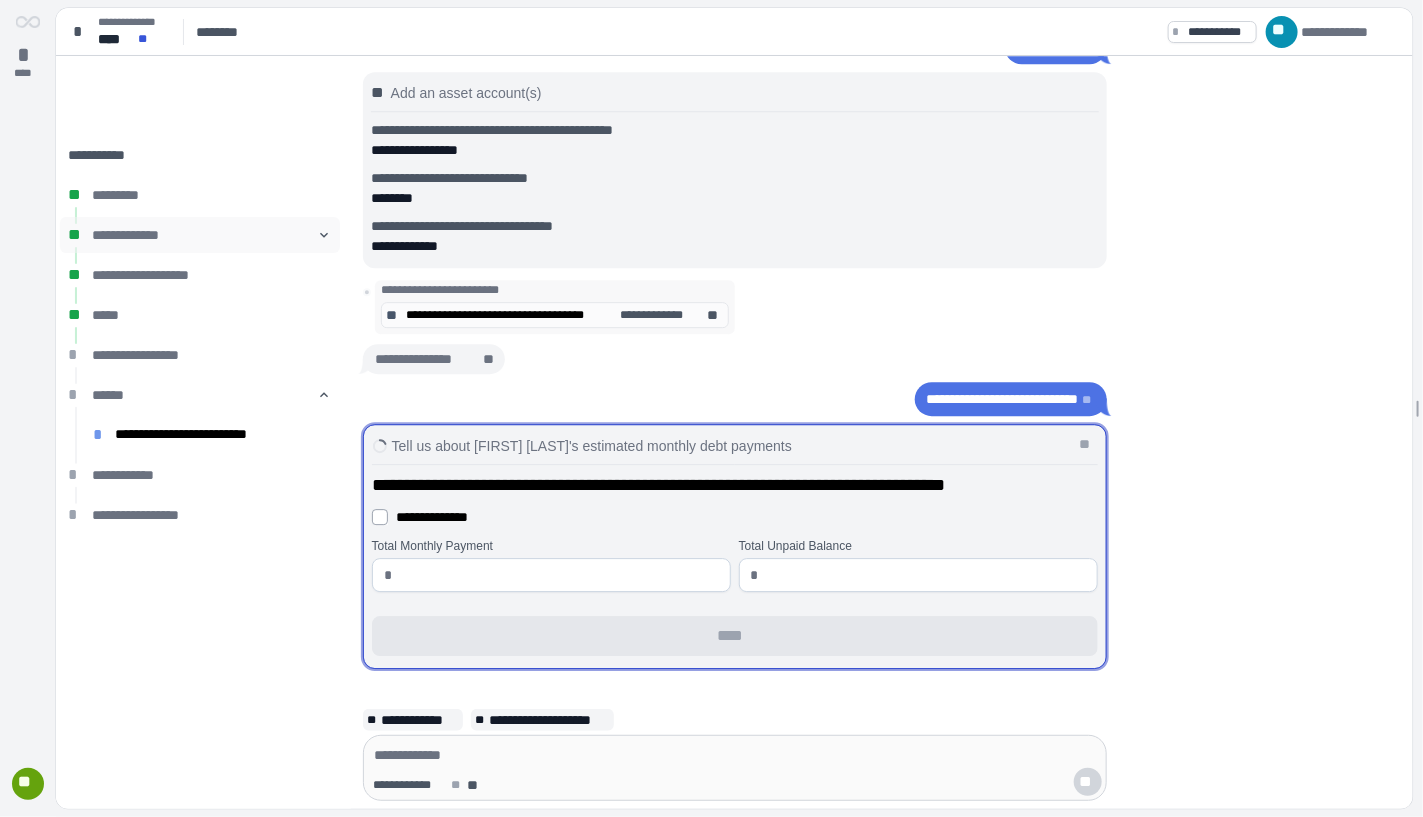 click on "**********" at bounding box center (200, 235) 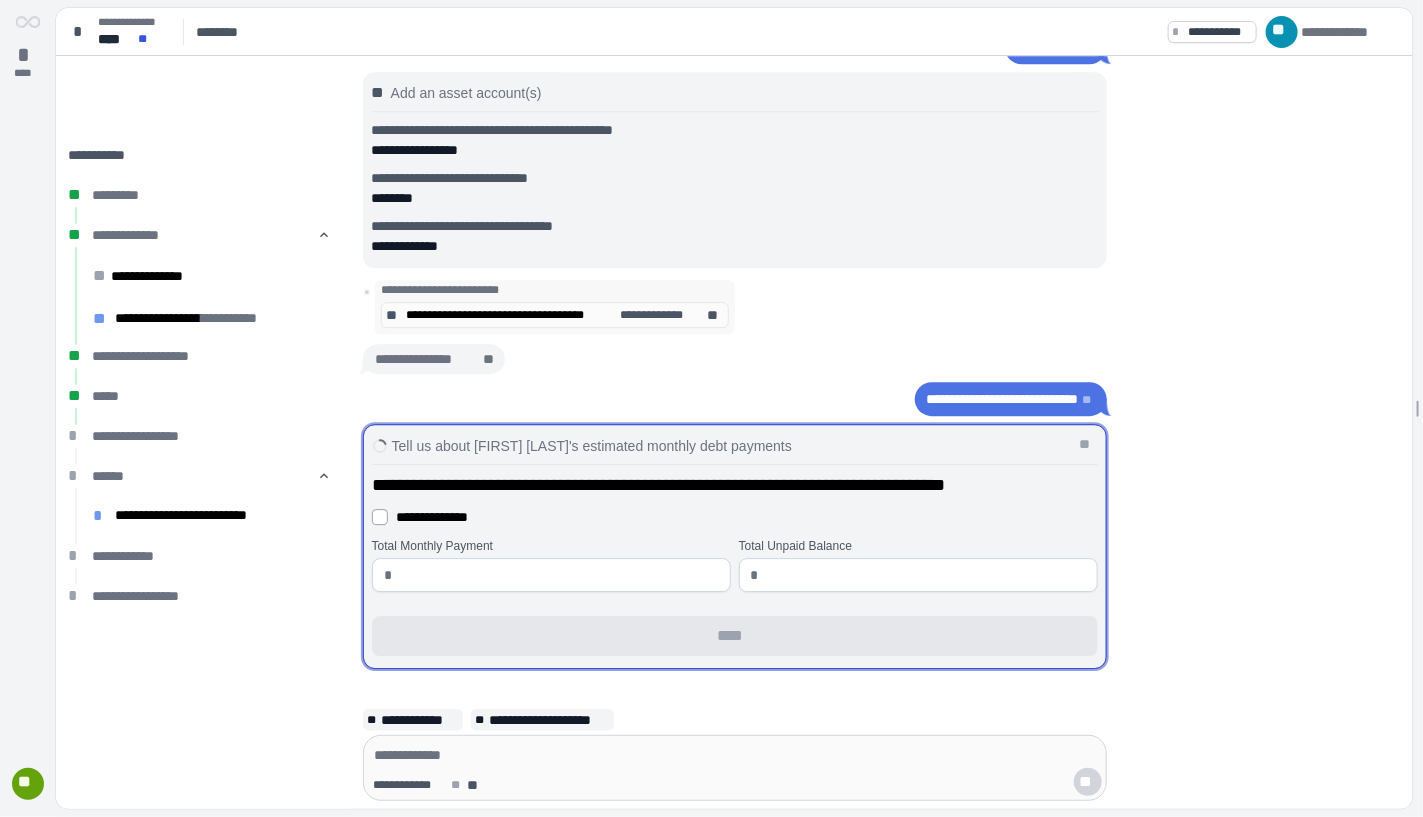 drag, startPoint x: 1190, startPoint y: 337, endPoint x: 1207, endPoint y: 338, distance: 17.029387 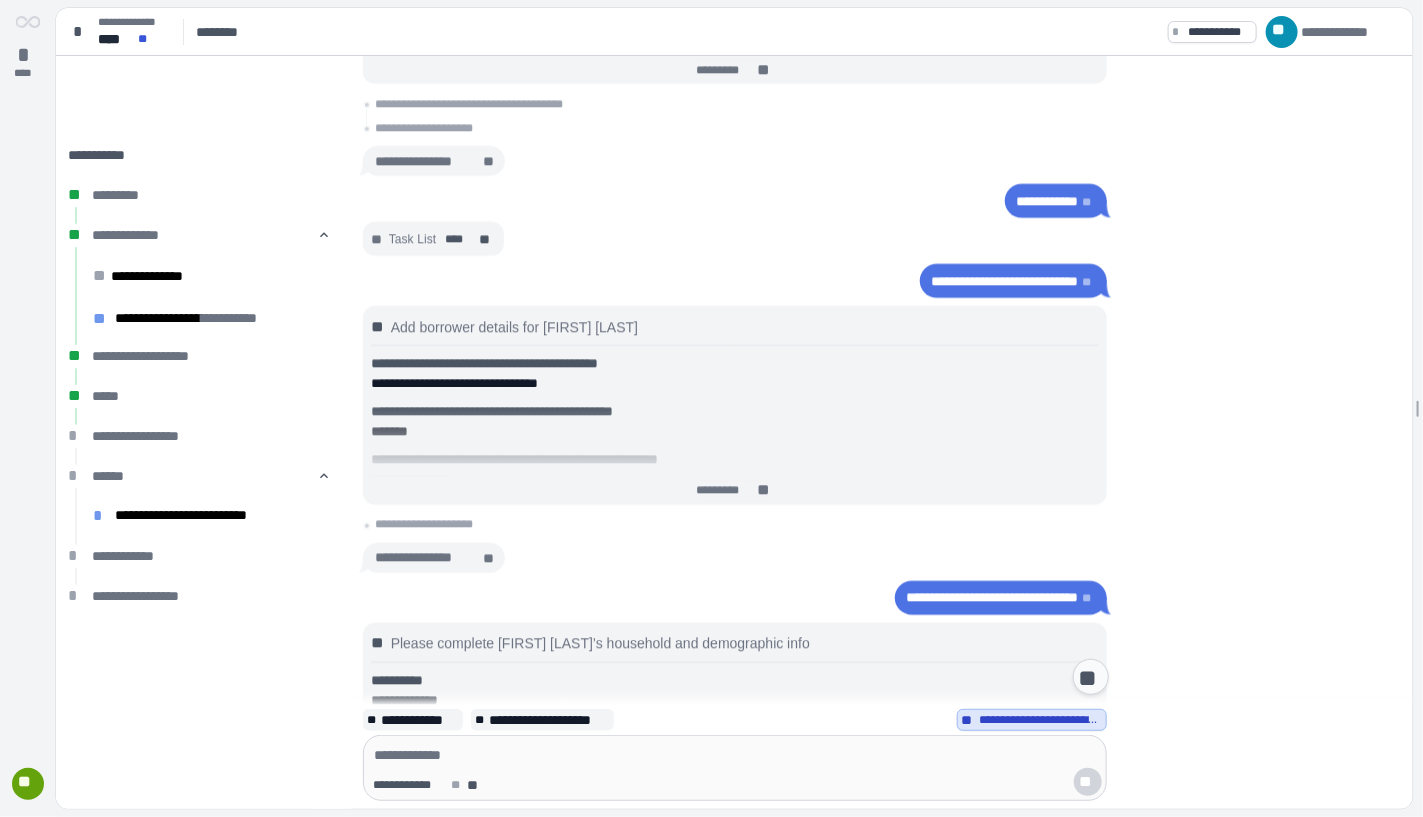 scroll, scrollTop: 2299, scrollLeft: 0, axis: vertical 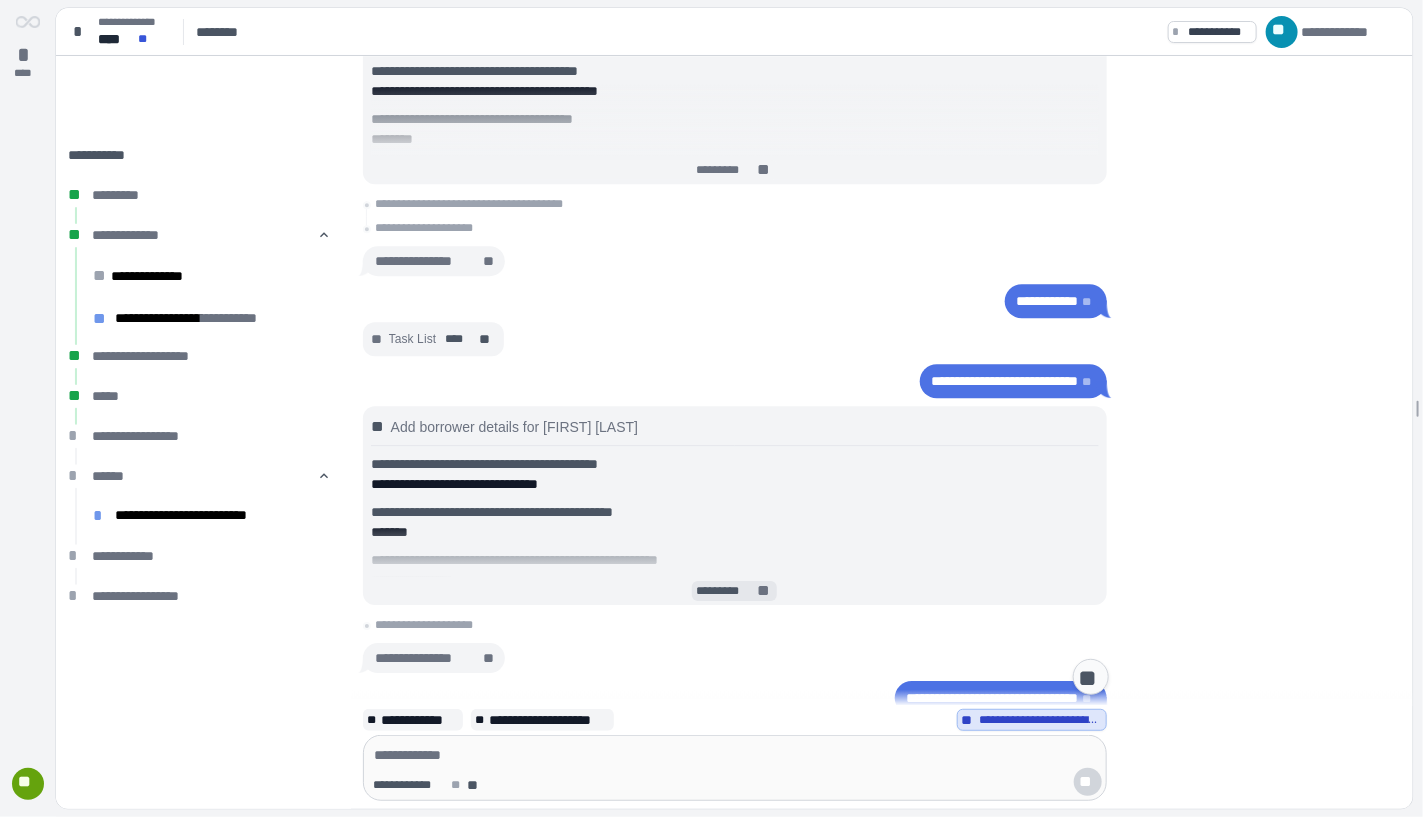 click on "**" at bounding box center [765, 591] 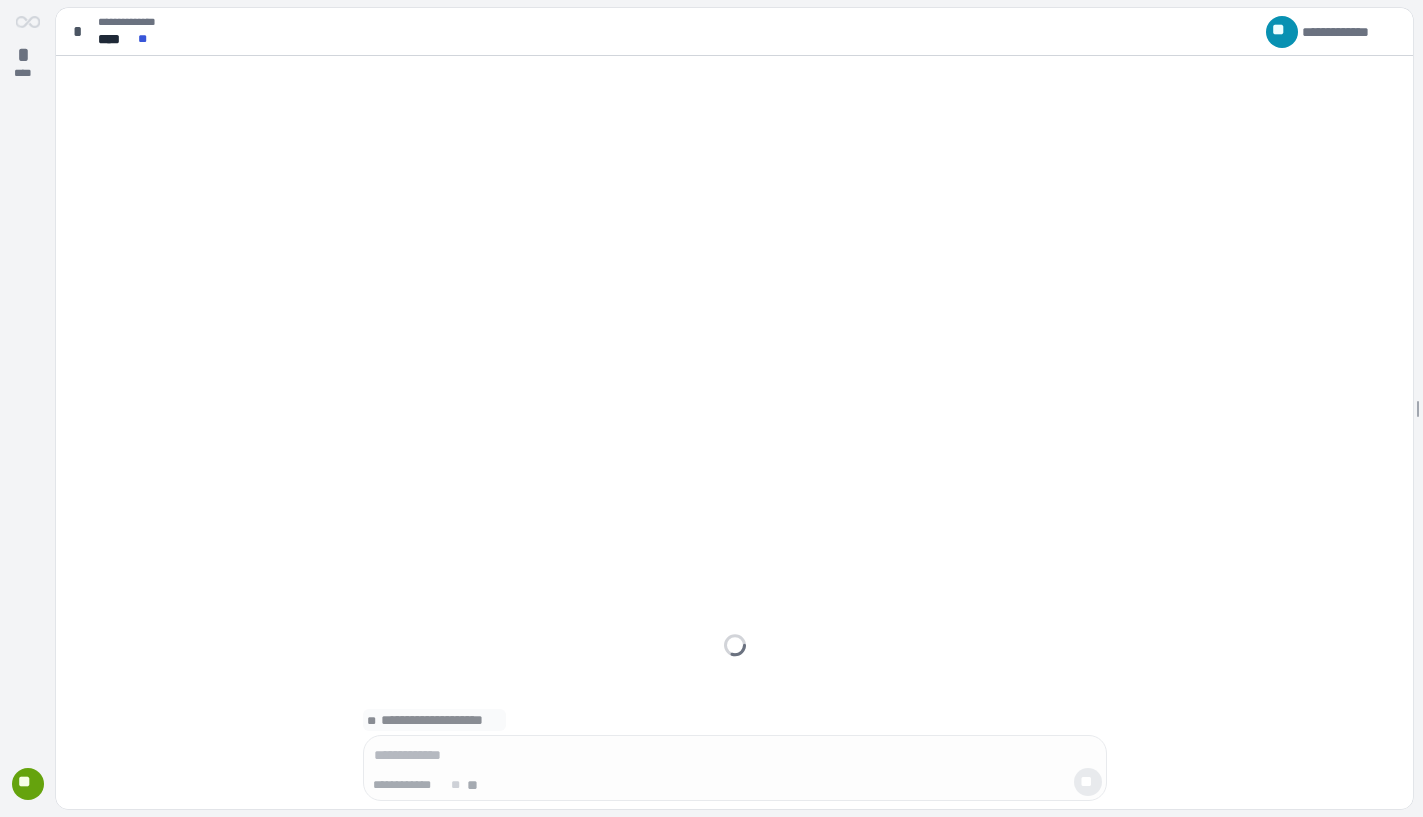 scroll, scrollTop: 0, scrollLeft: 0, axis: both 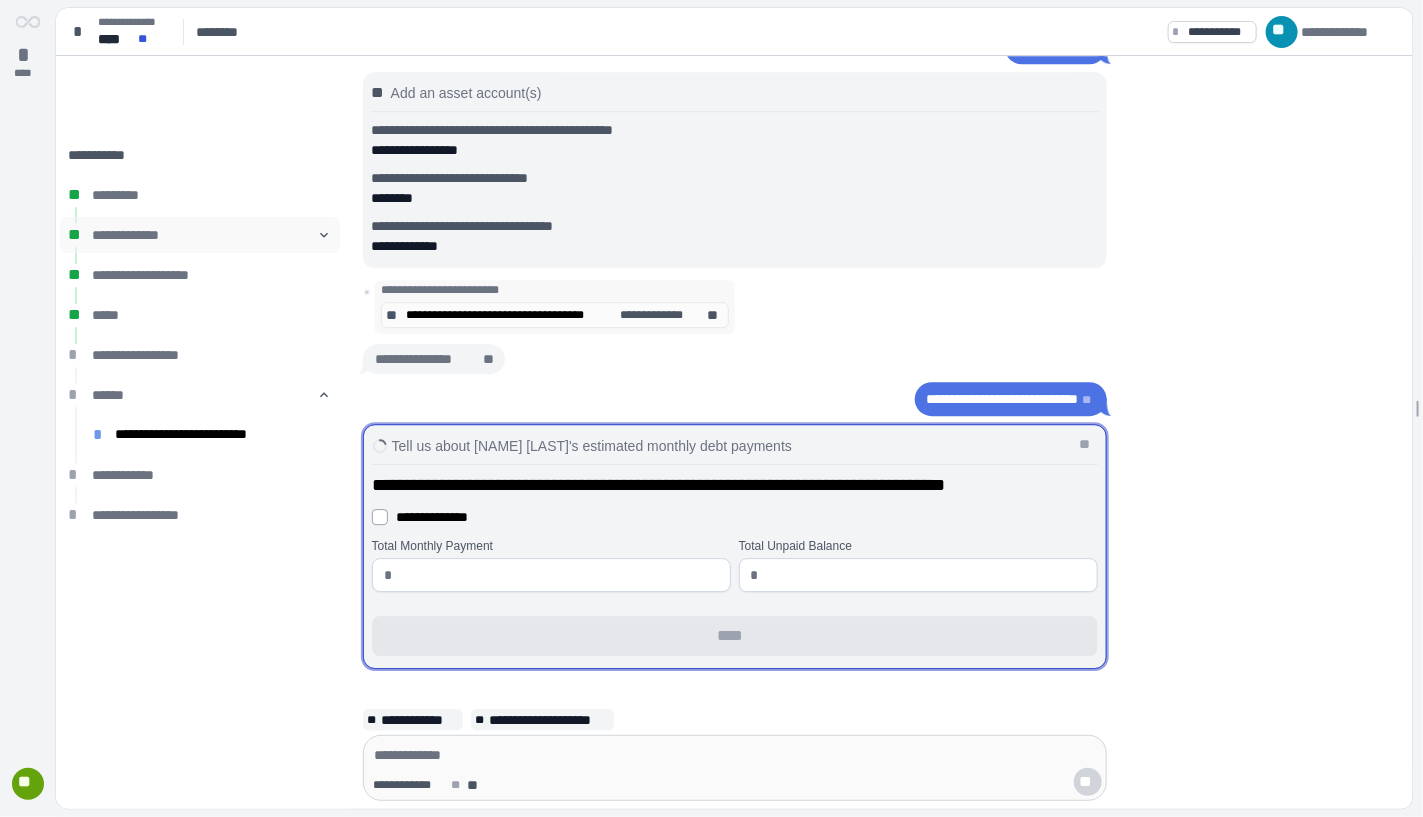 click on "**********" at bounding box center [200, 235] 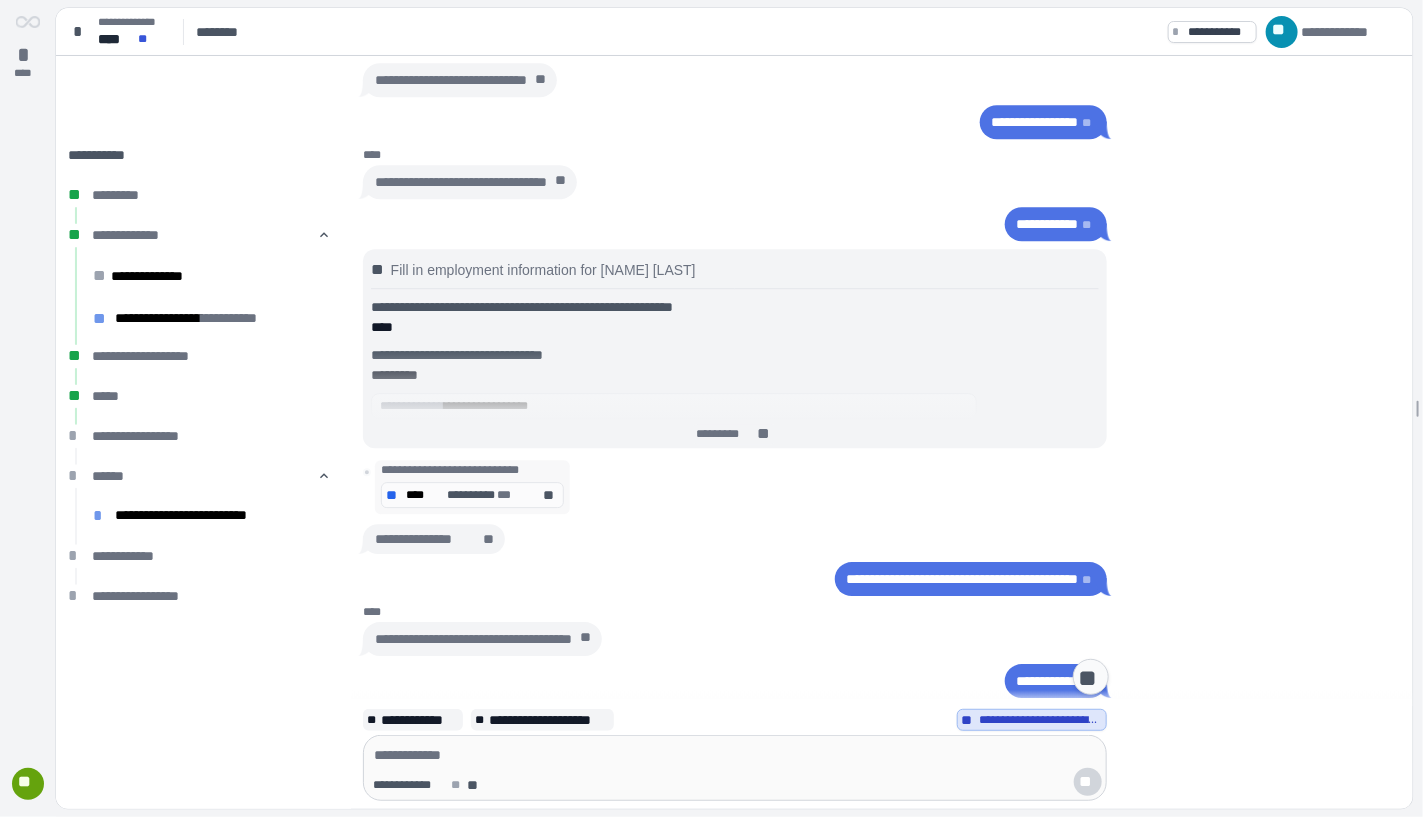 scroll, scrollTop: 1276, scrollLeft: 0, axis: vertical 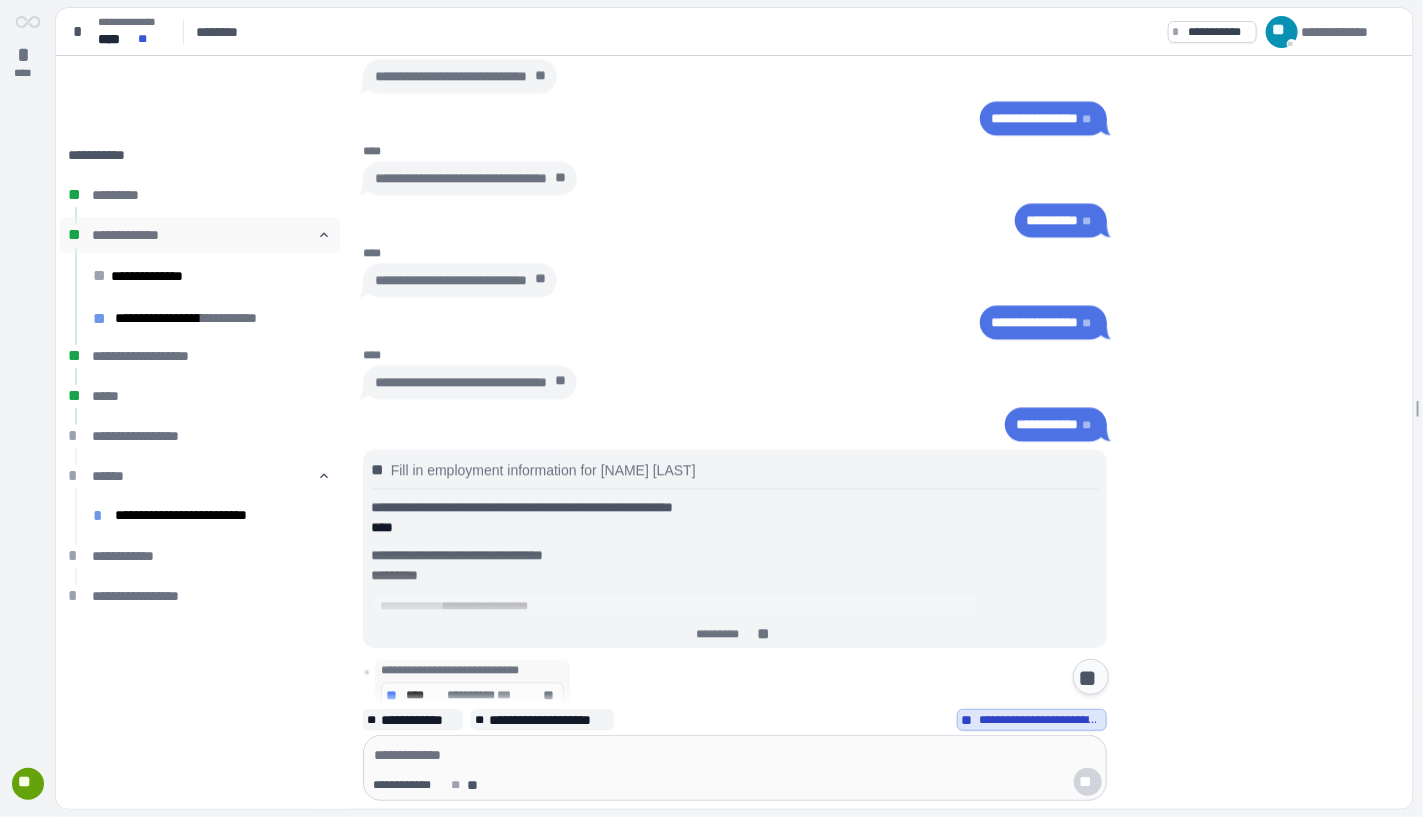 click on "**********" at bounding box center [200, 235] 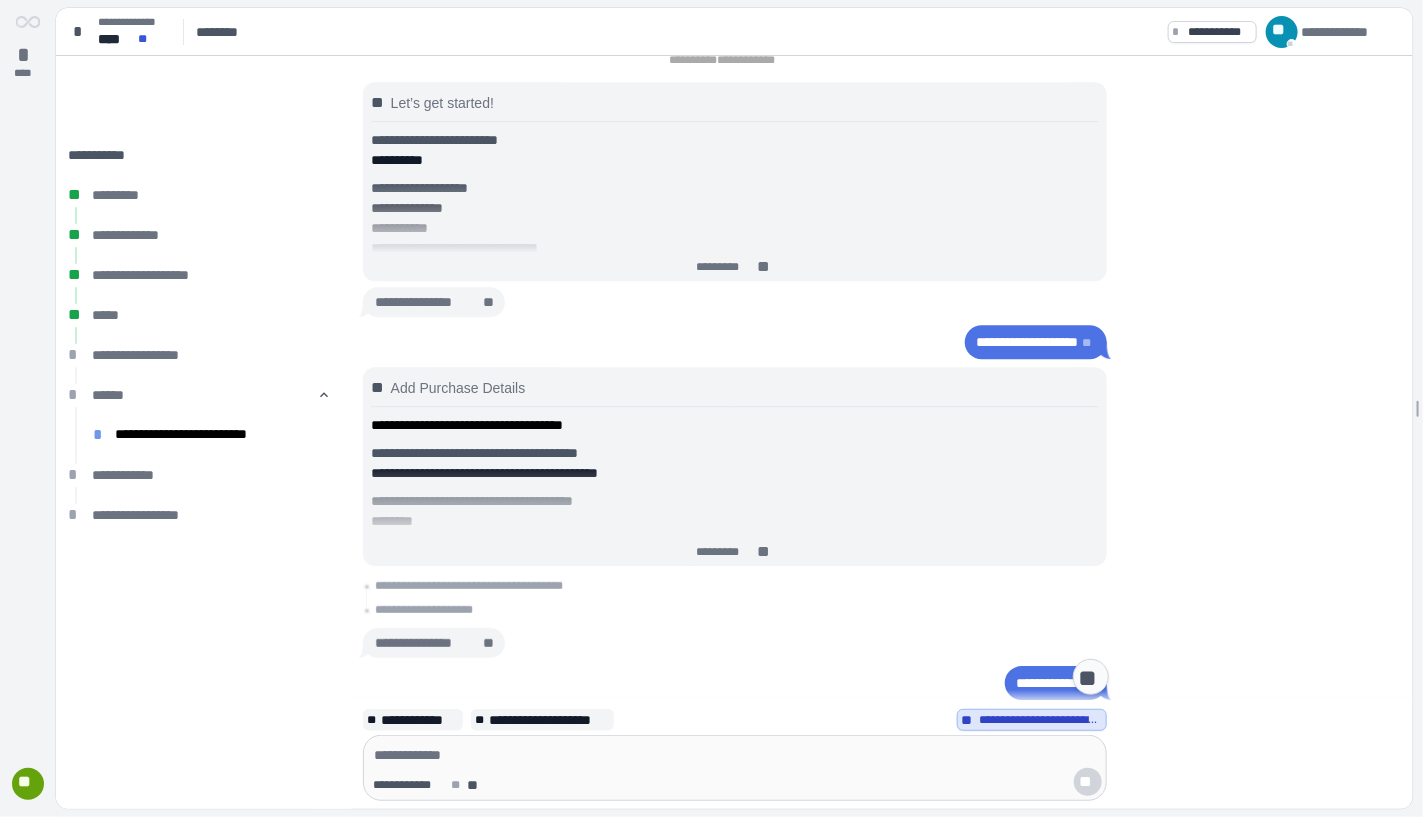 scroll, scrollTop: 2781, scrollLeft: 0, axis: vertical 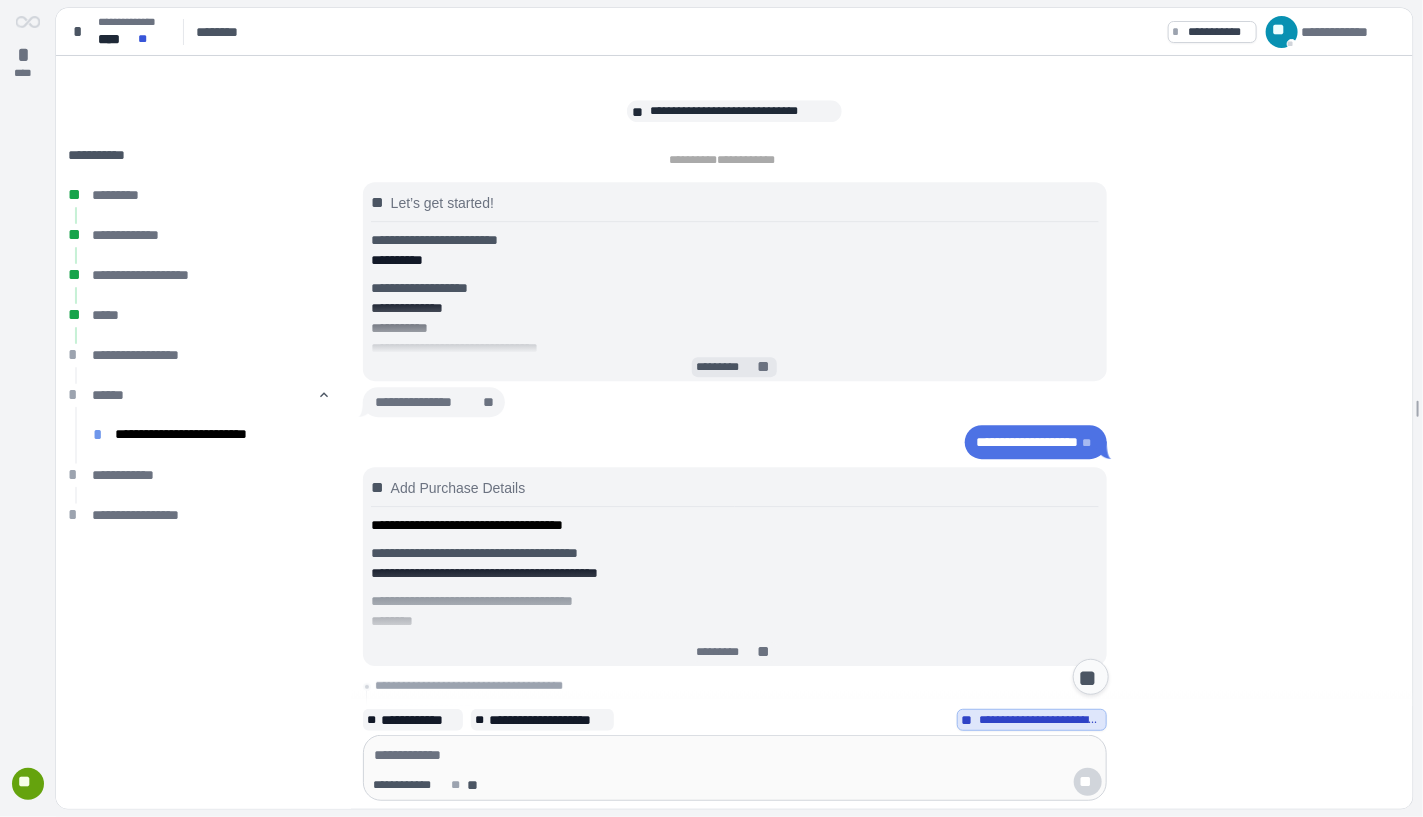 click on "*********" at bounding box center (725, 367) 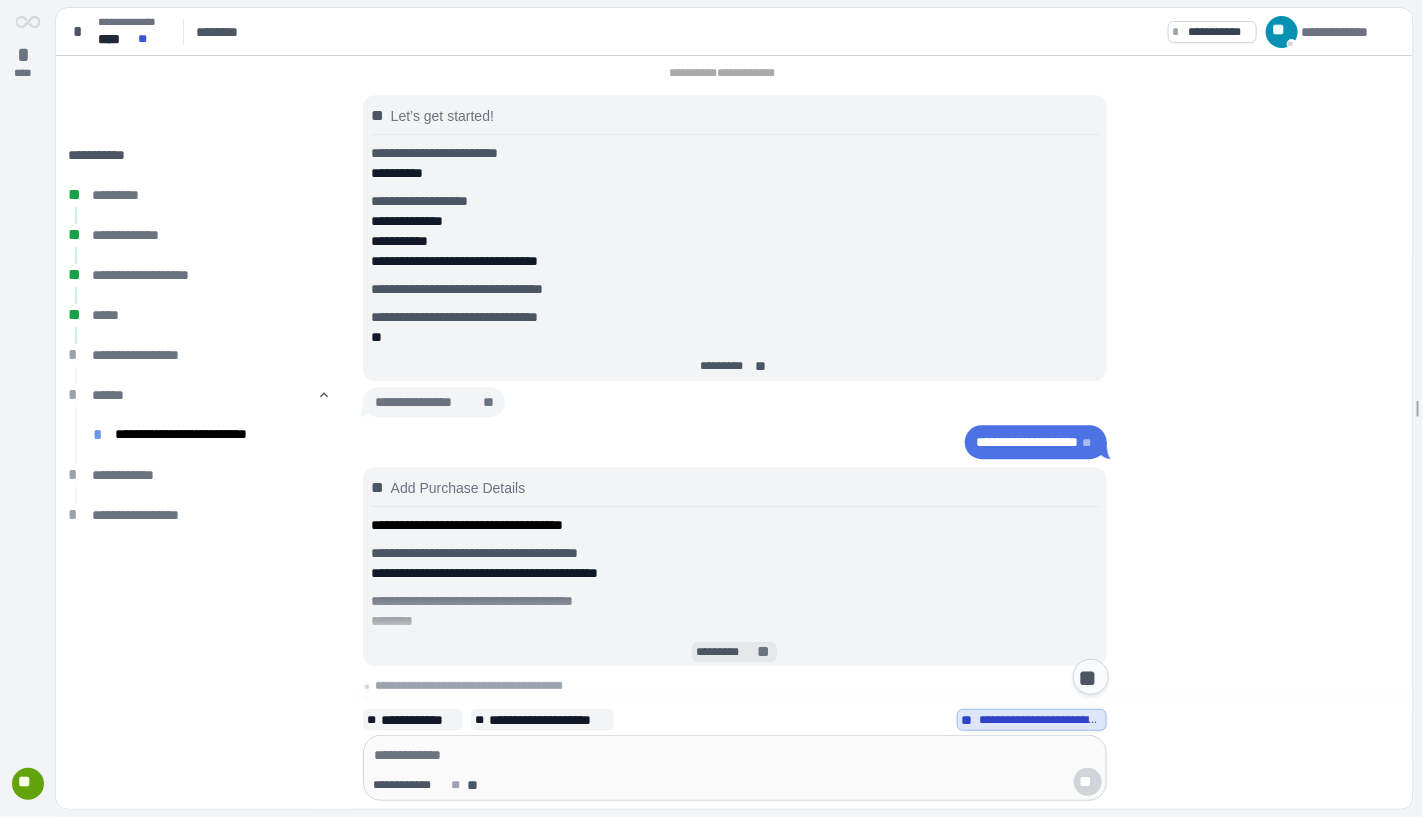 click on "*********" at bounding box center (725, 652) 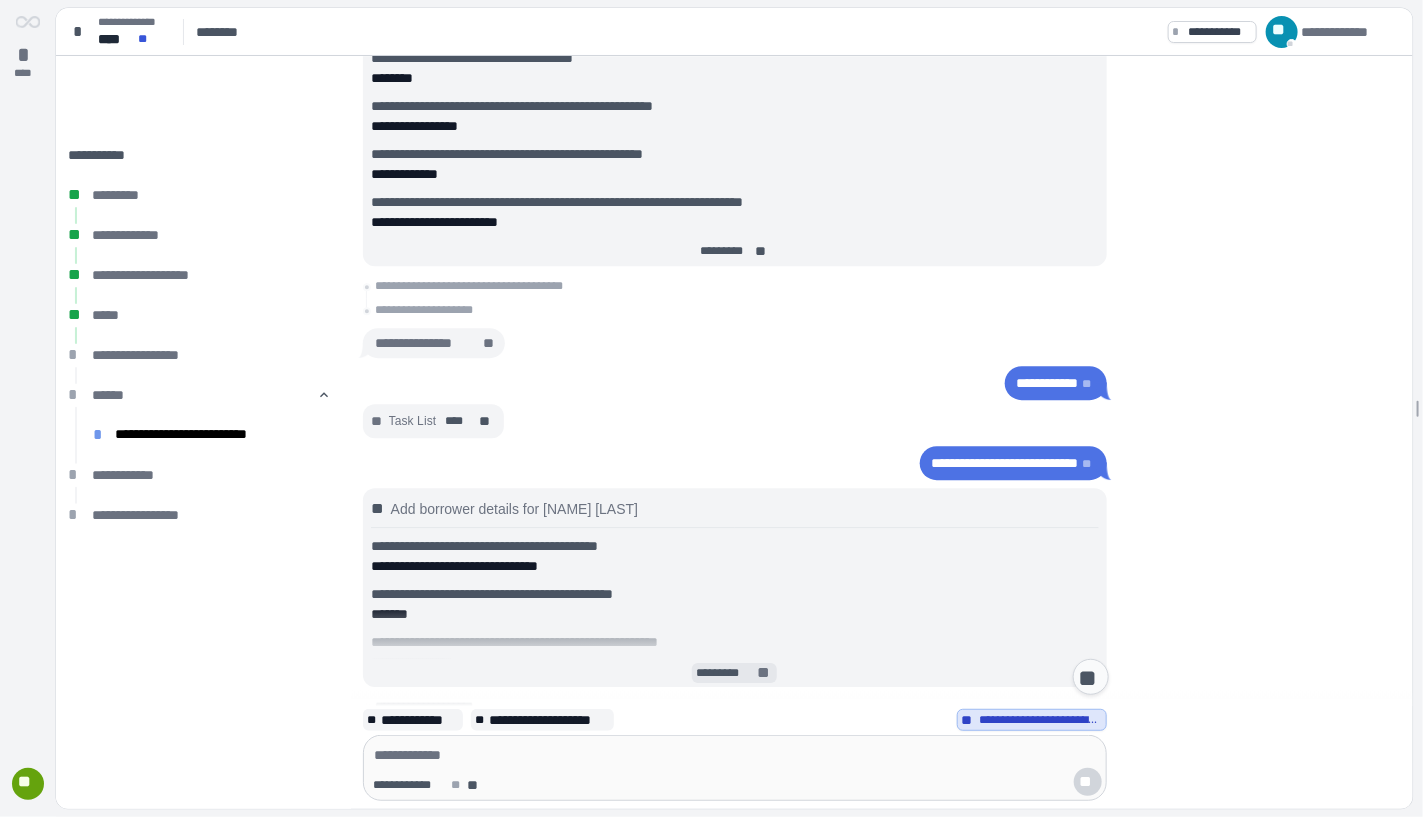 scroll, scrollTop: 2281, scrollLeft: 0, axis: vertical 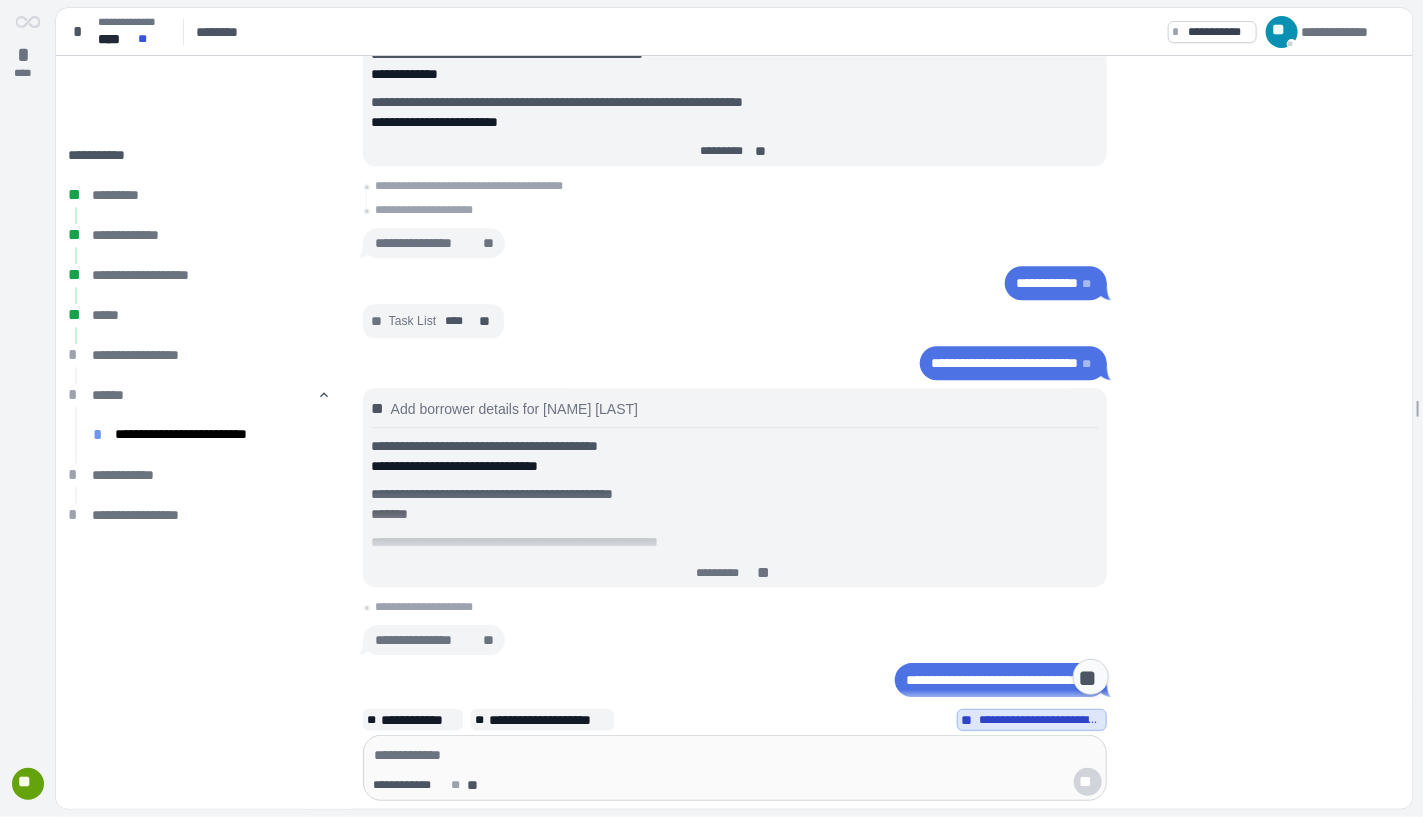 click on "**********" at bounding box center (735, 487) 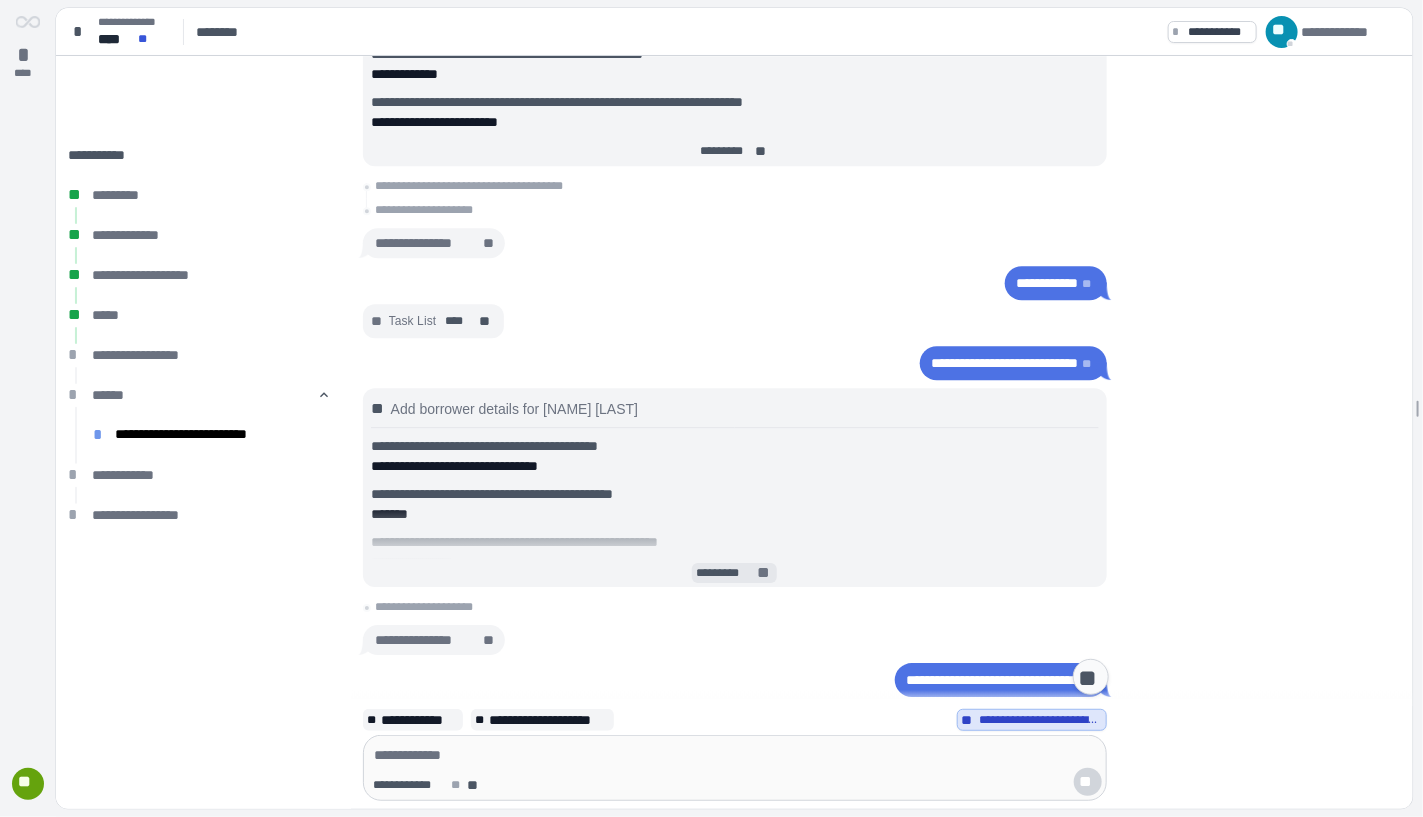 click on "*********" at bounding box center (725, 573) 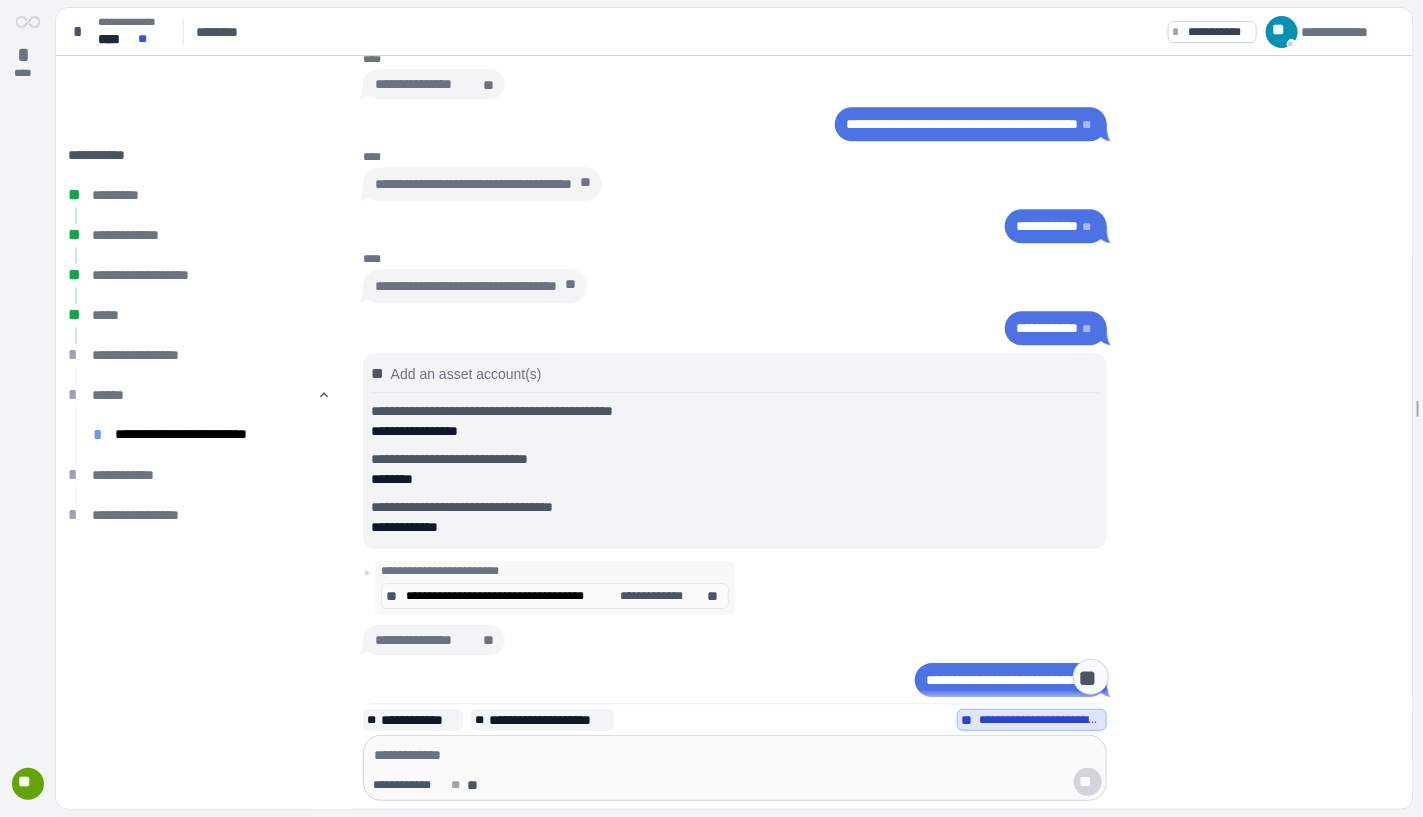 scroll, scrollTop: 81, scrollLeft: 0, axis: vertical 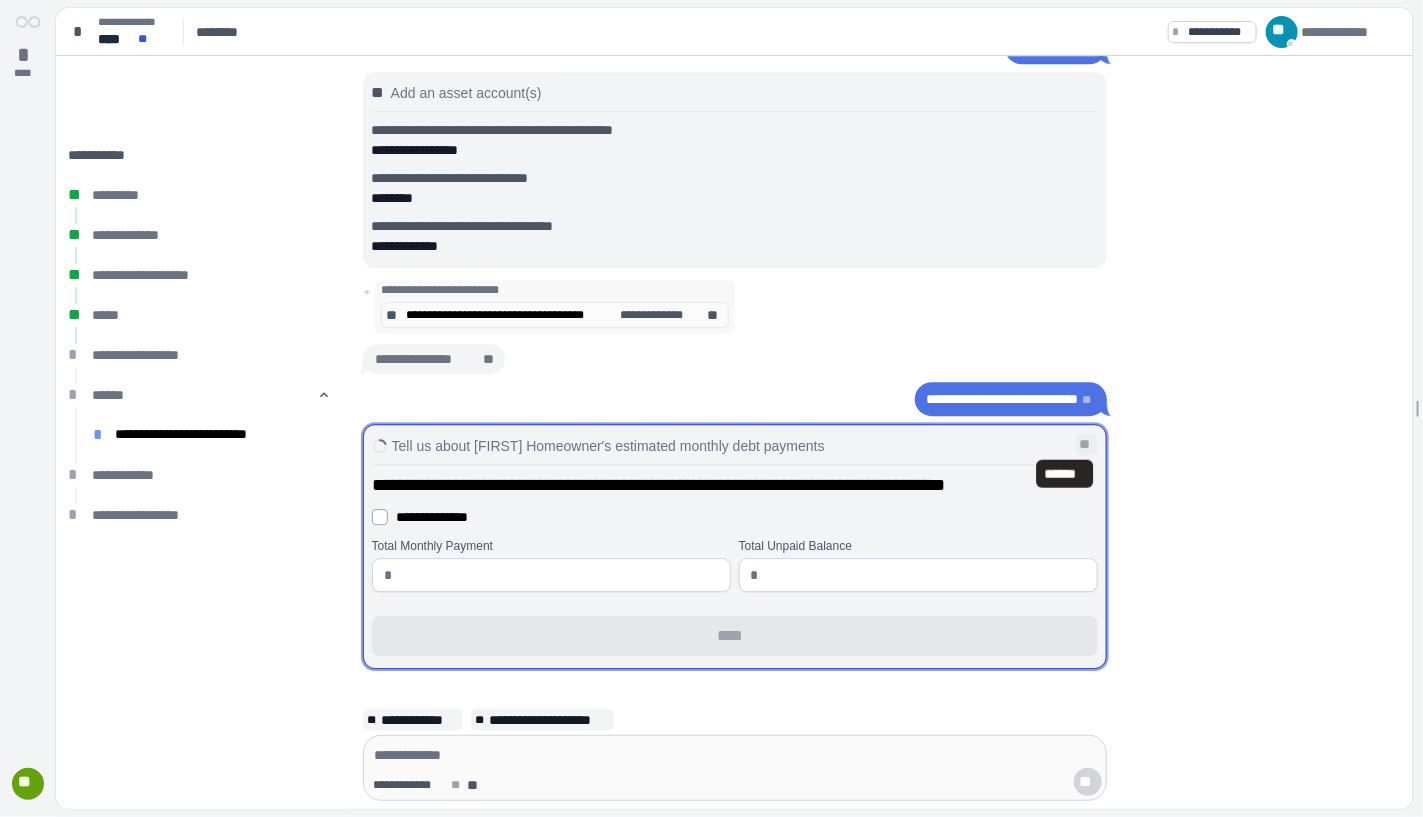 click on "**" at bounding box center [1087, 445] 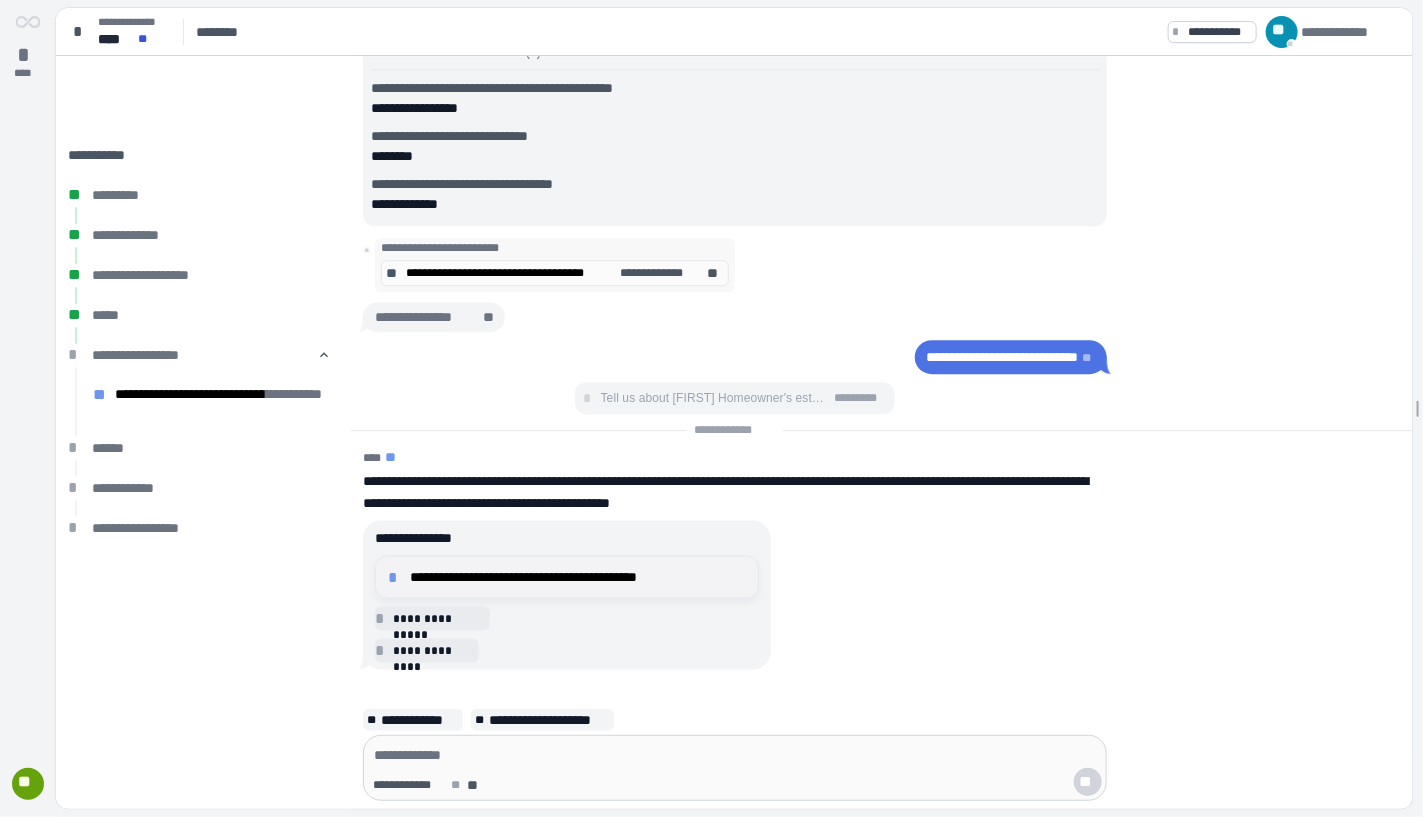 click on "**********" at bounding box center [567, 577] 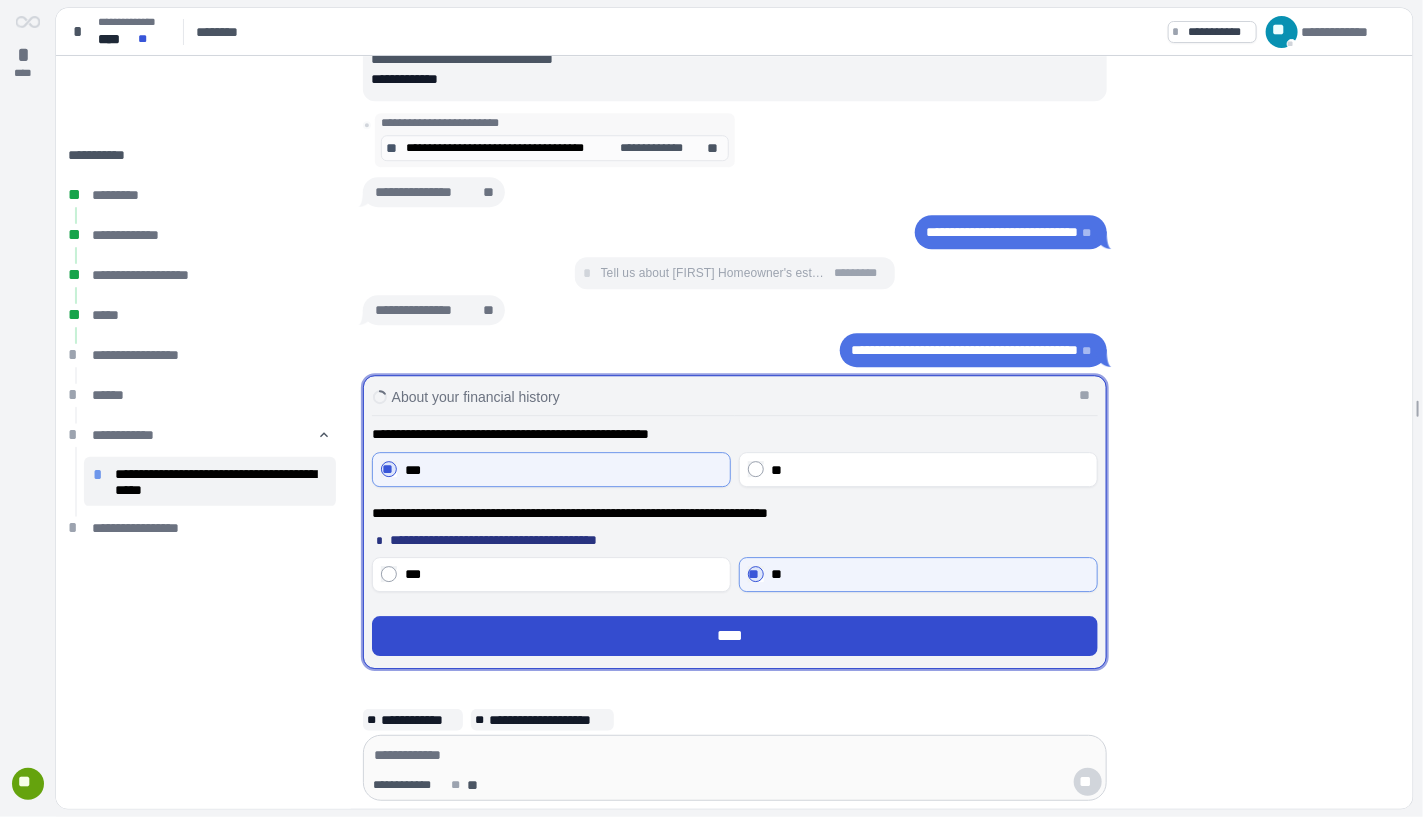 click on "****" at bounding box center [734, 636] 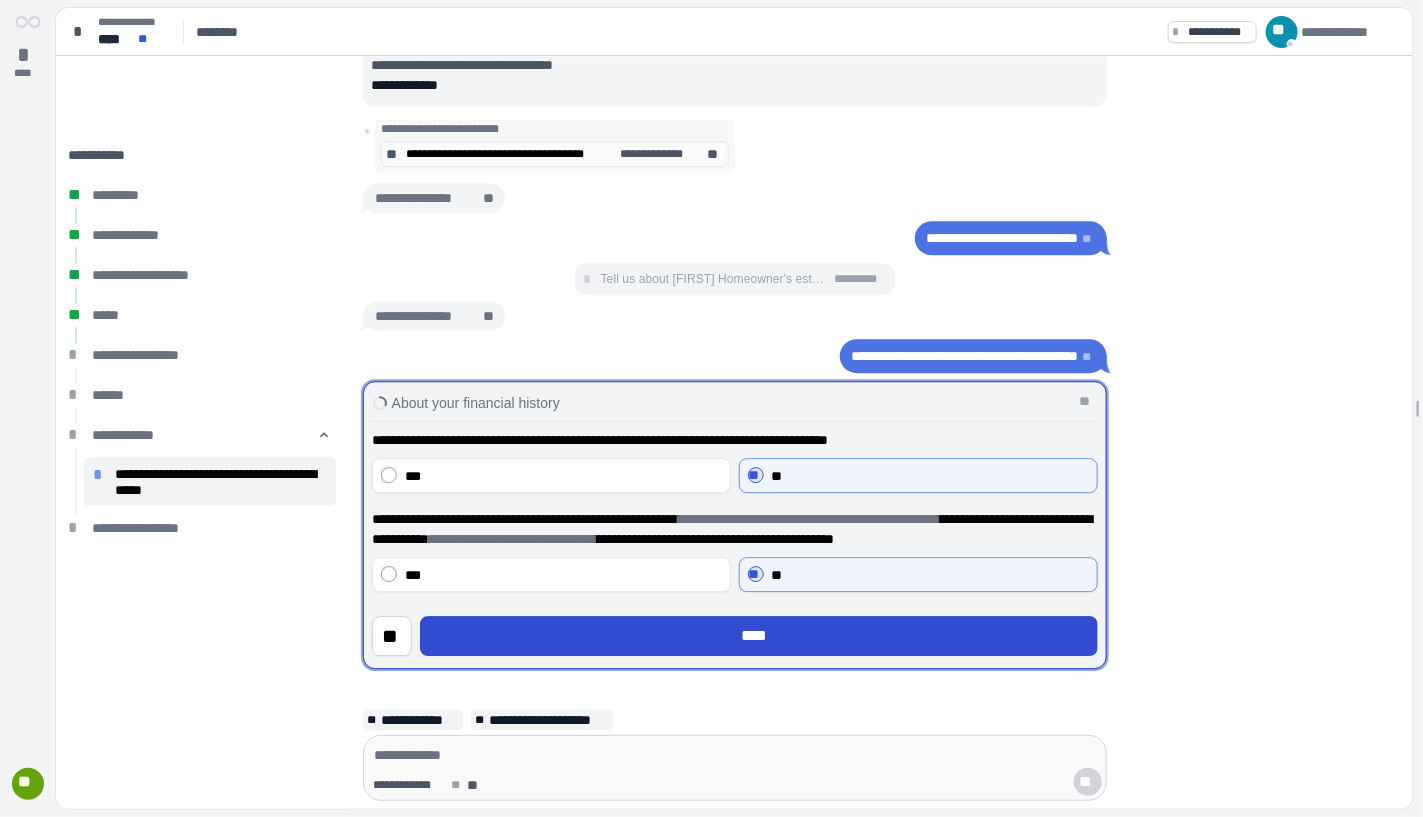 click on "****" at bounding box center (758, 636) 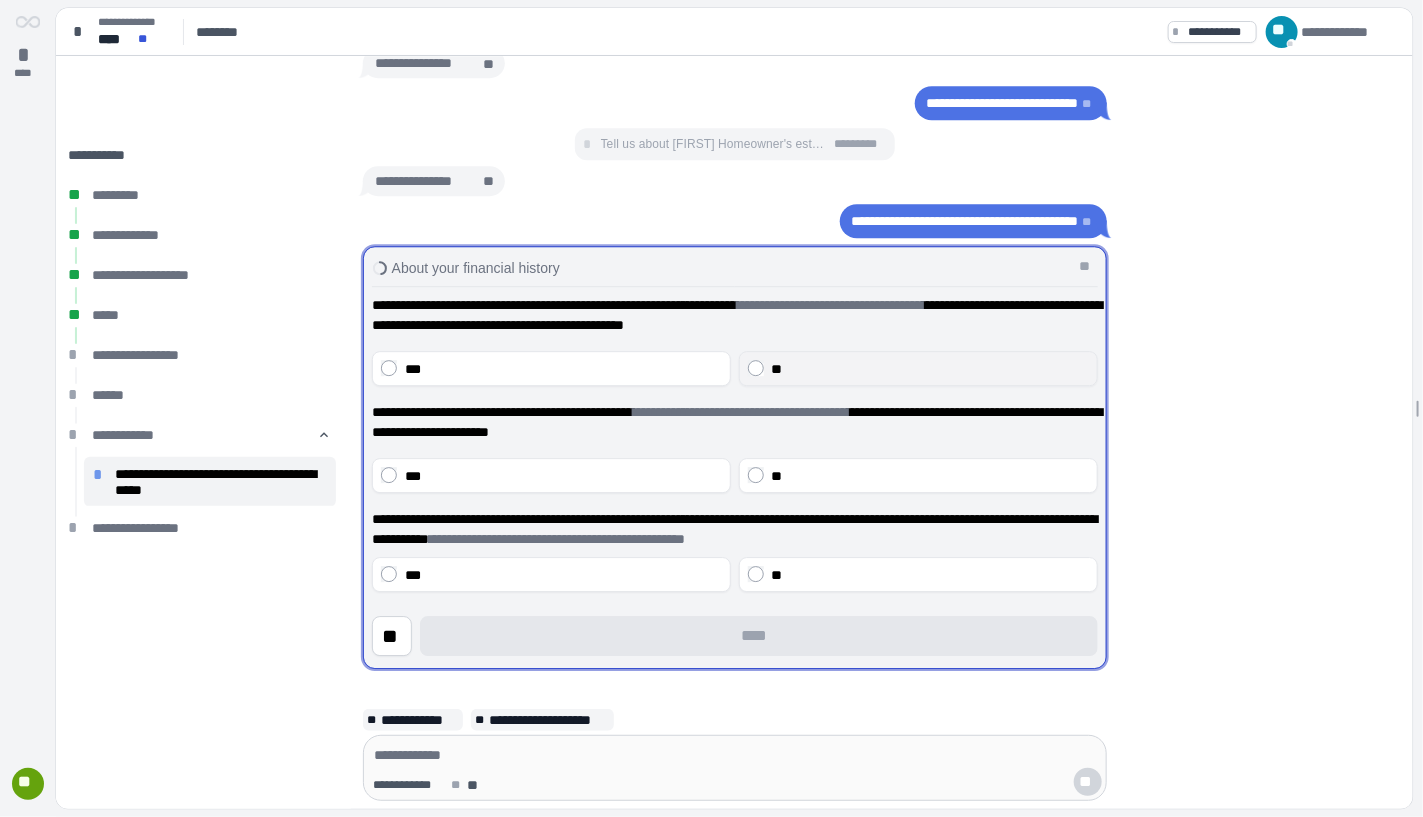 click on "**" at bounding box center (918, 368) 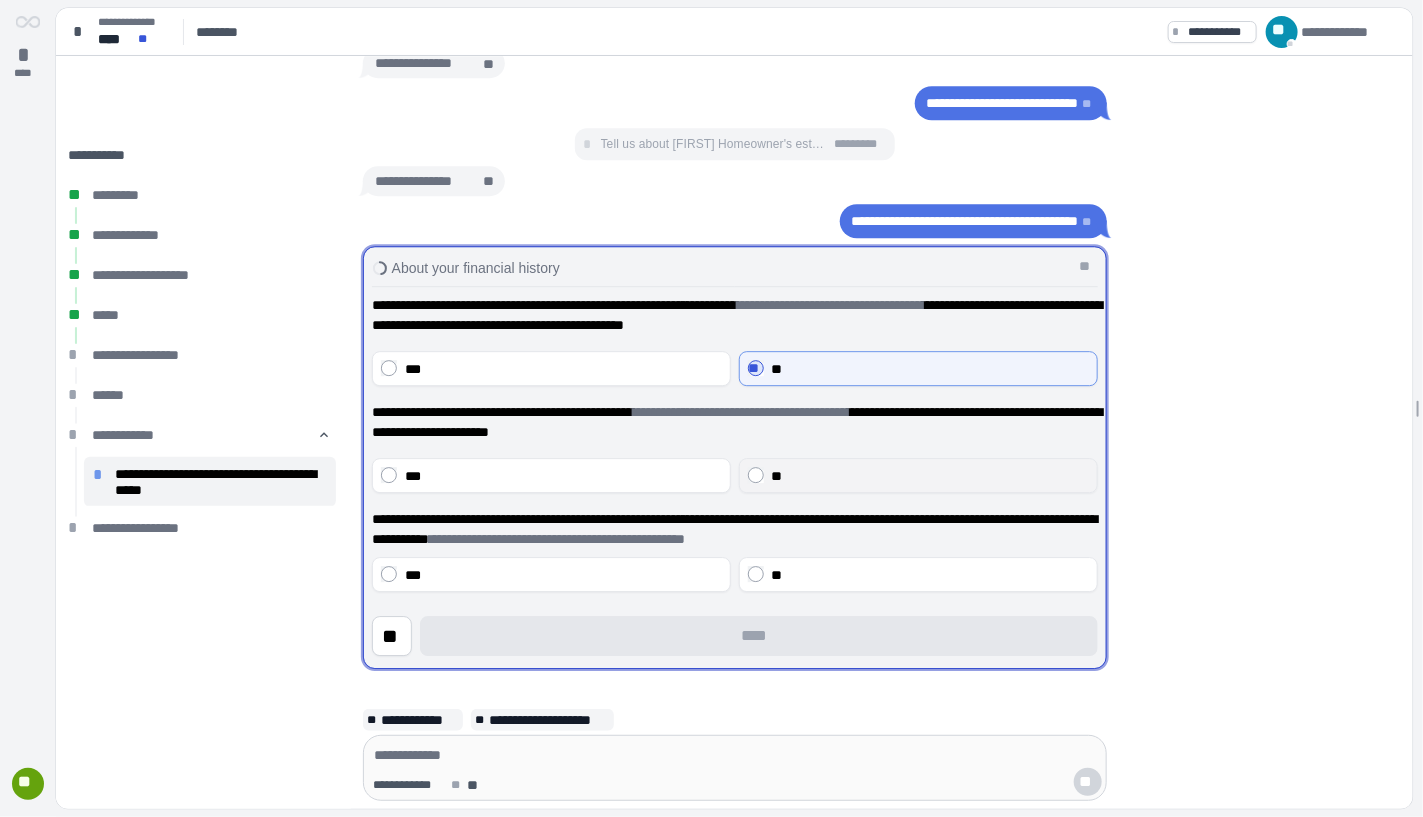 click on "**" at bounding box center [918, 475] 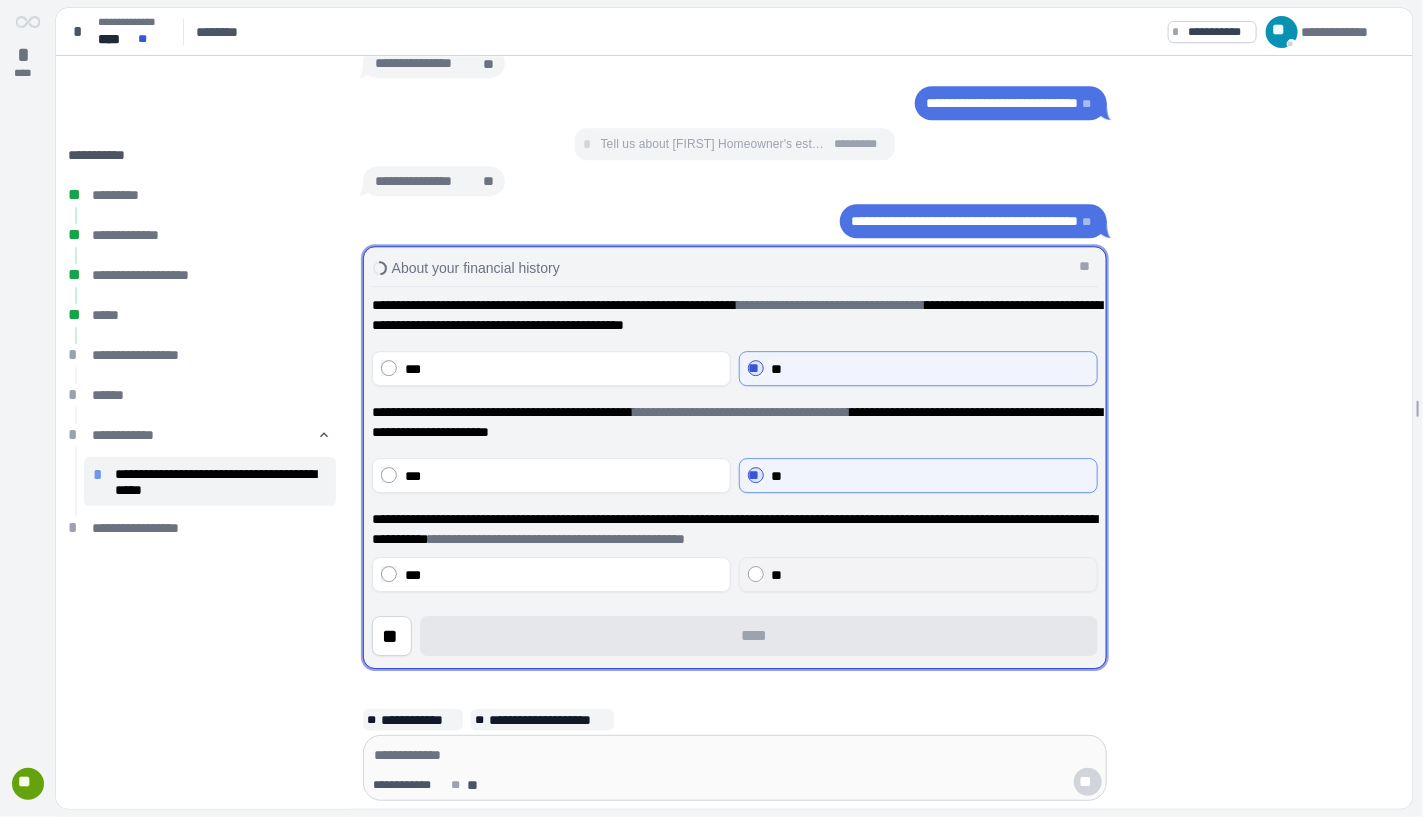 click on "**" at bounding box center [918, 574] 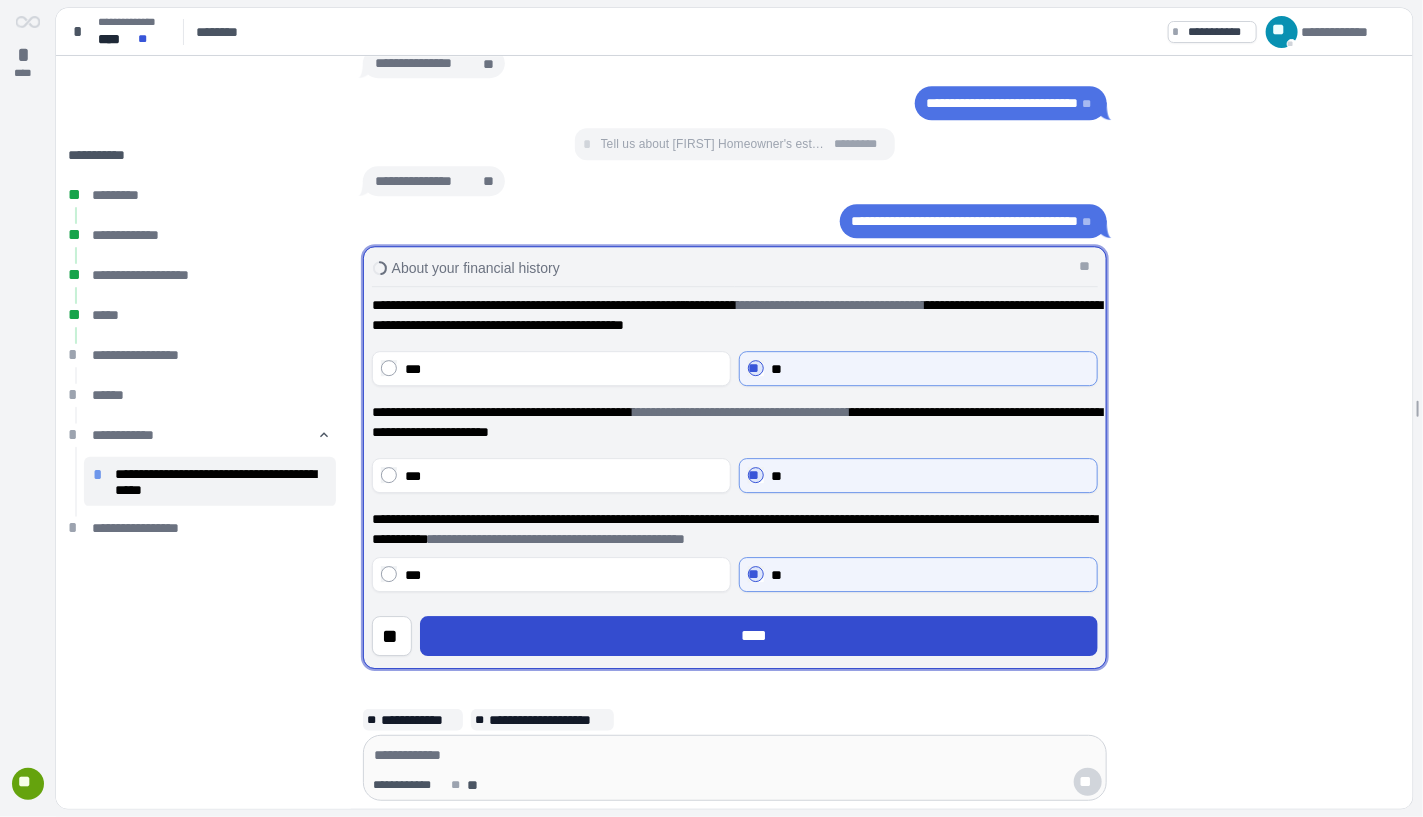 click on "****" at bounding box center [758, 636] 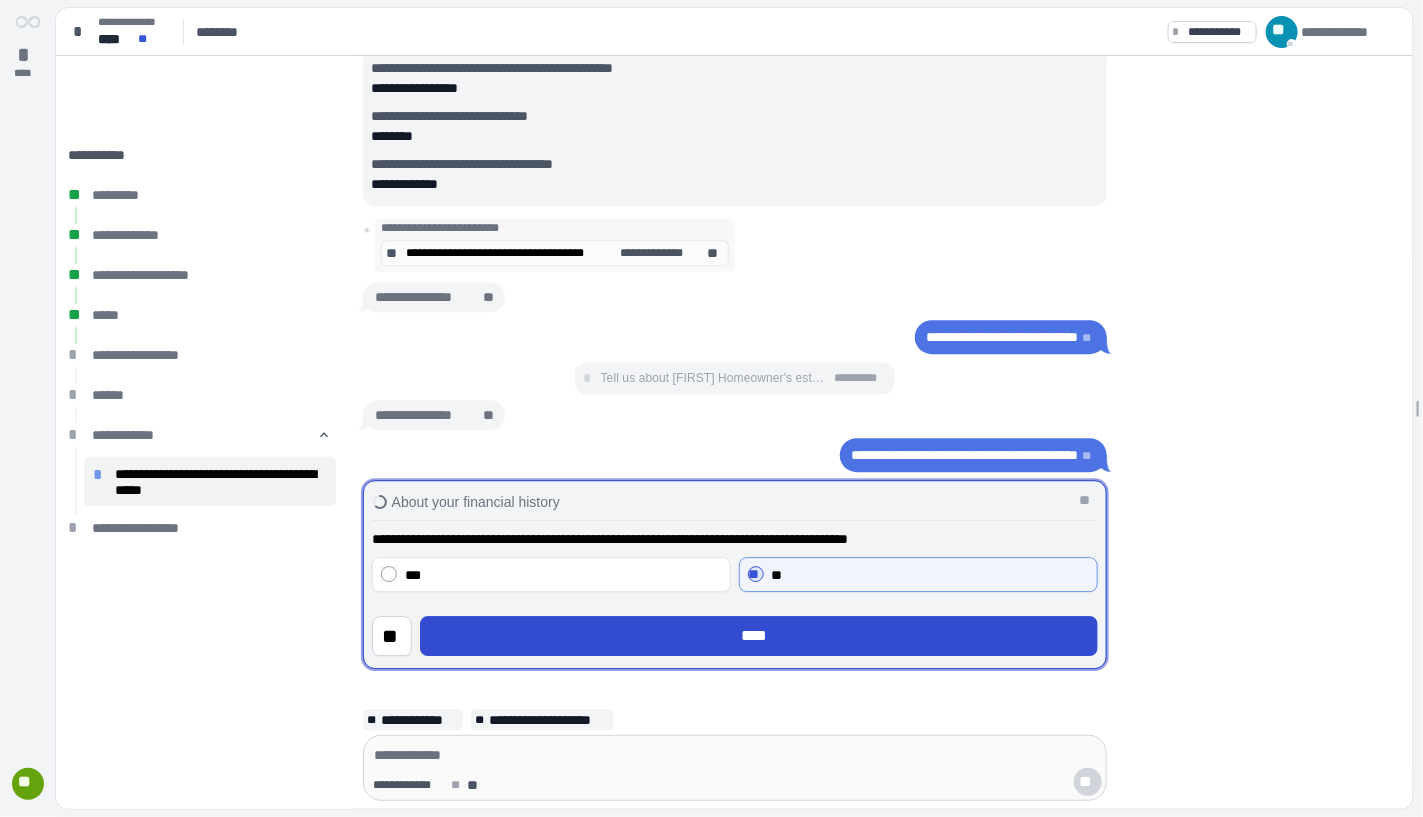 click on "****" at bounding box center (759, 636) 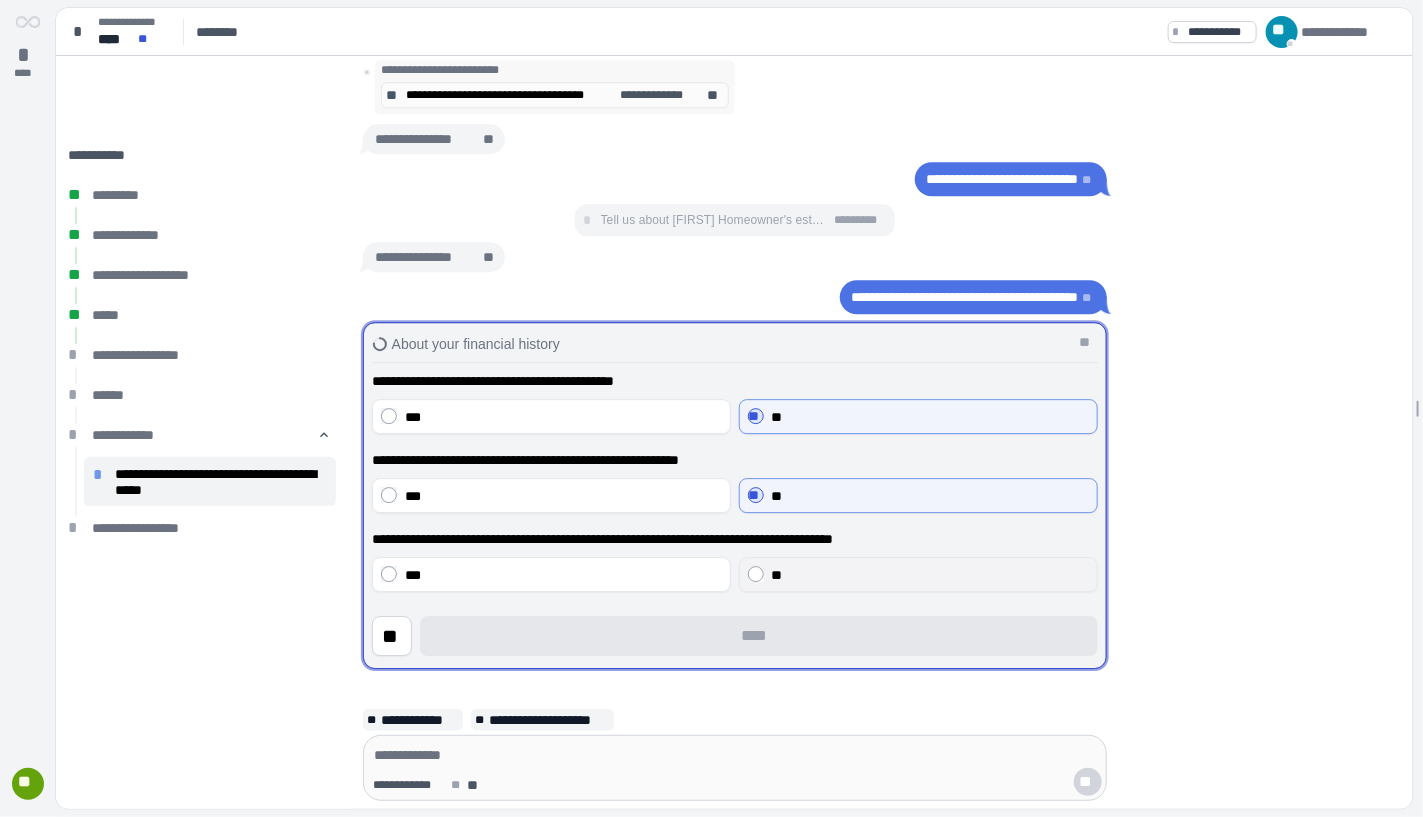 click on "**" at bounding box center [918, 574] 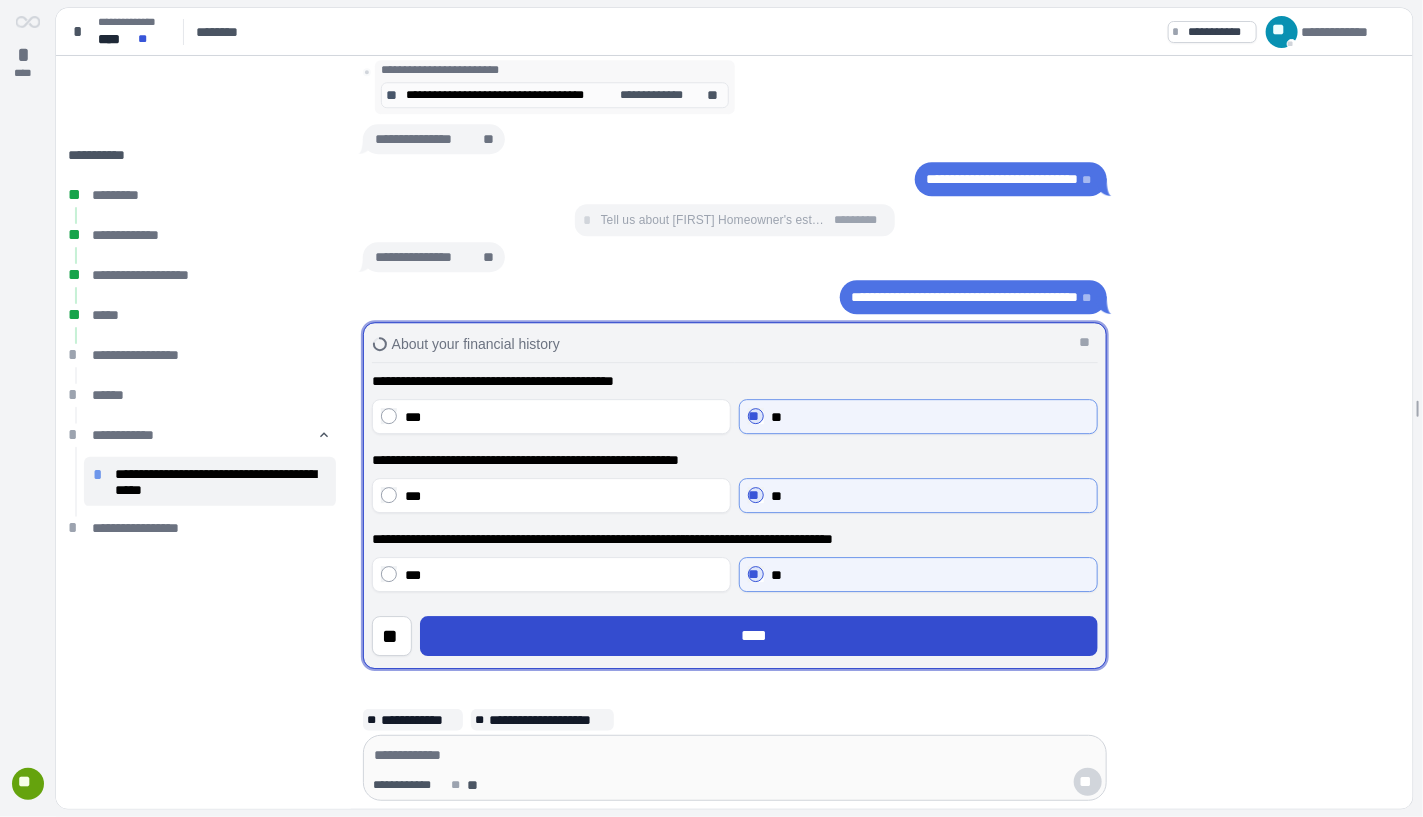 click on "****" at bounding box center (758, 636) 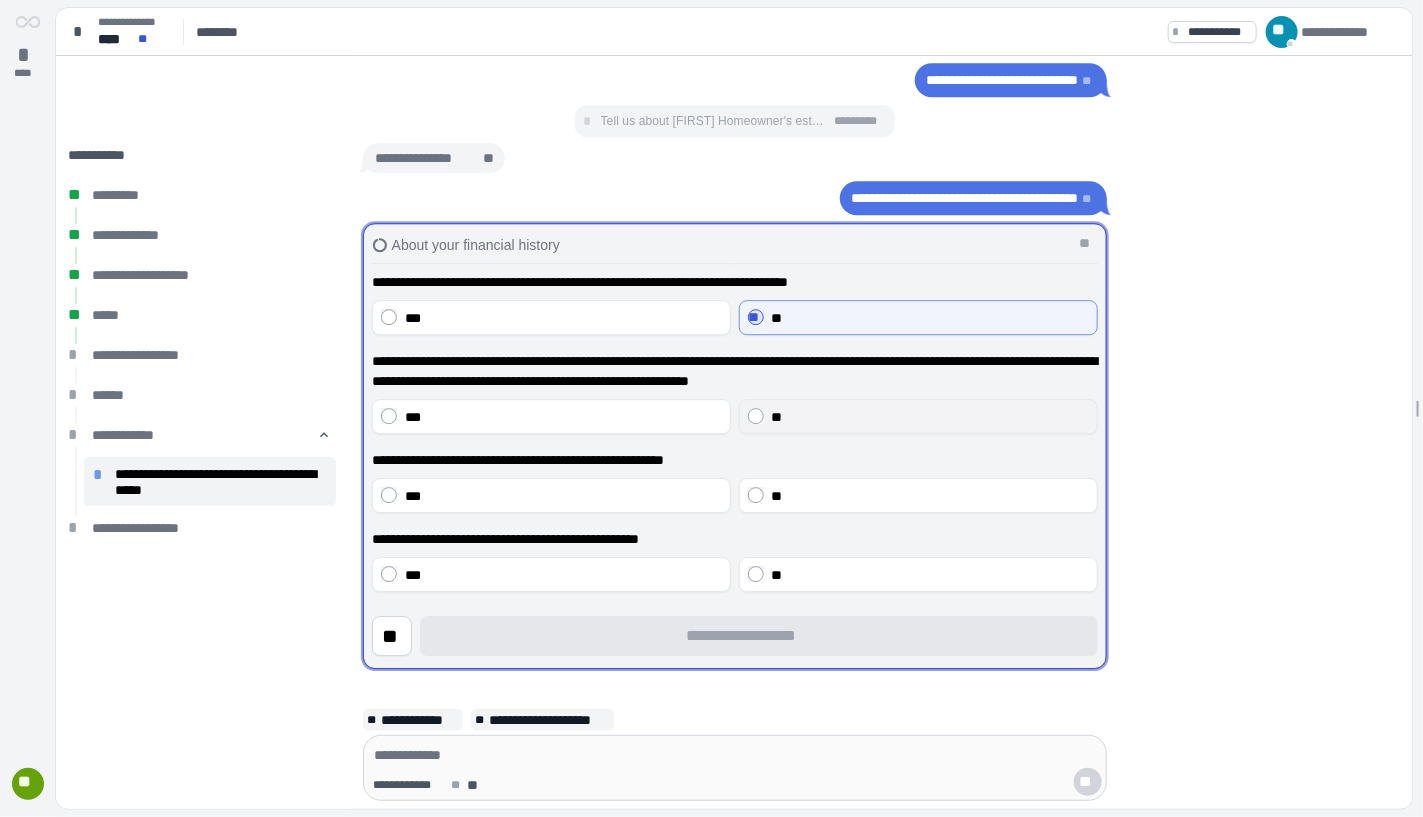 click on "**" at bounding box center (918, 416) 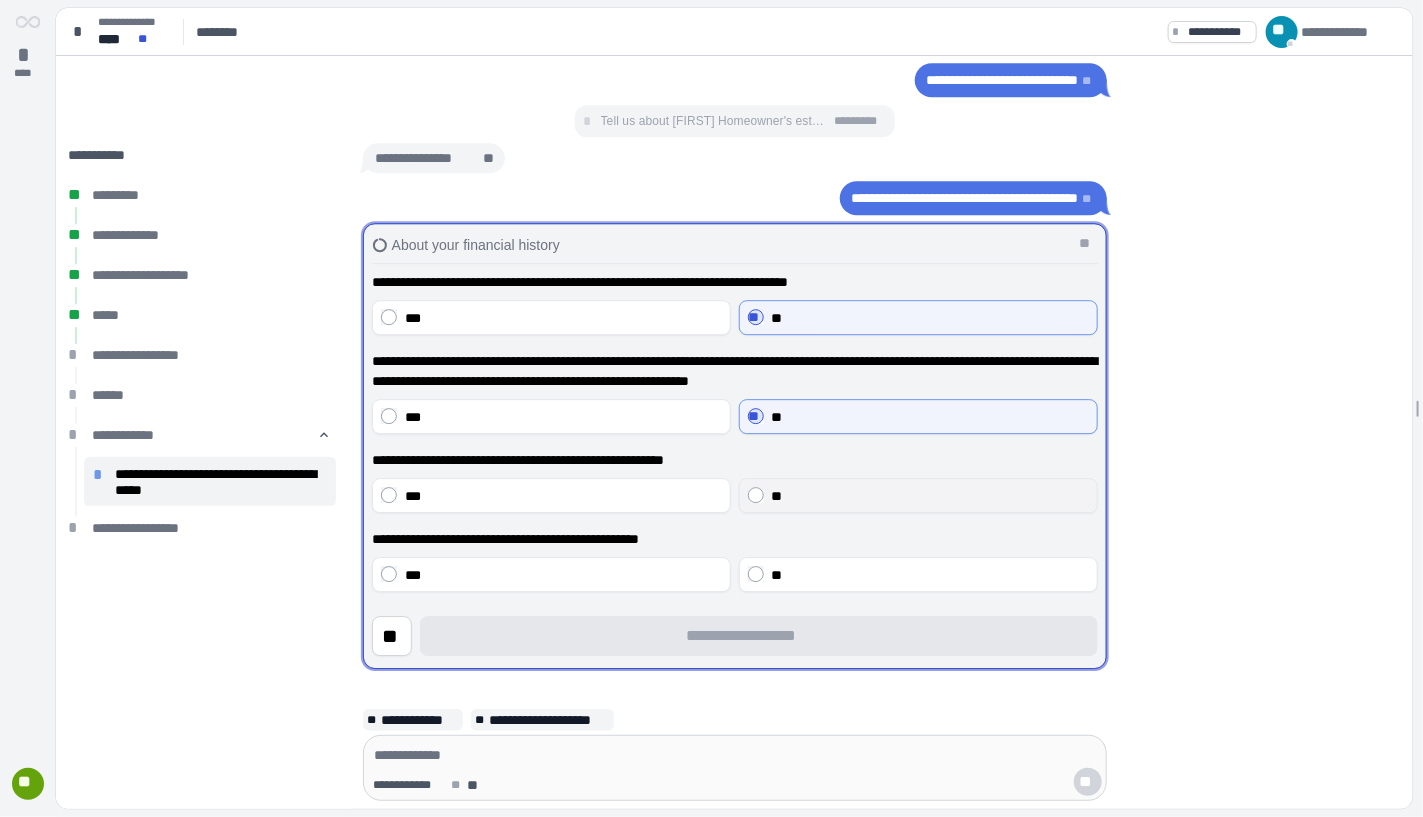 click on "**" at bounding box center (918, 495) 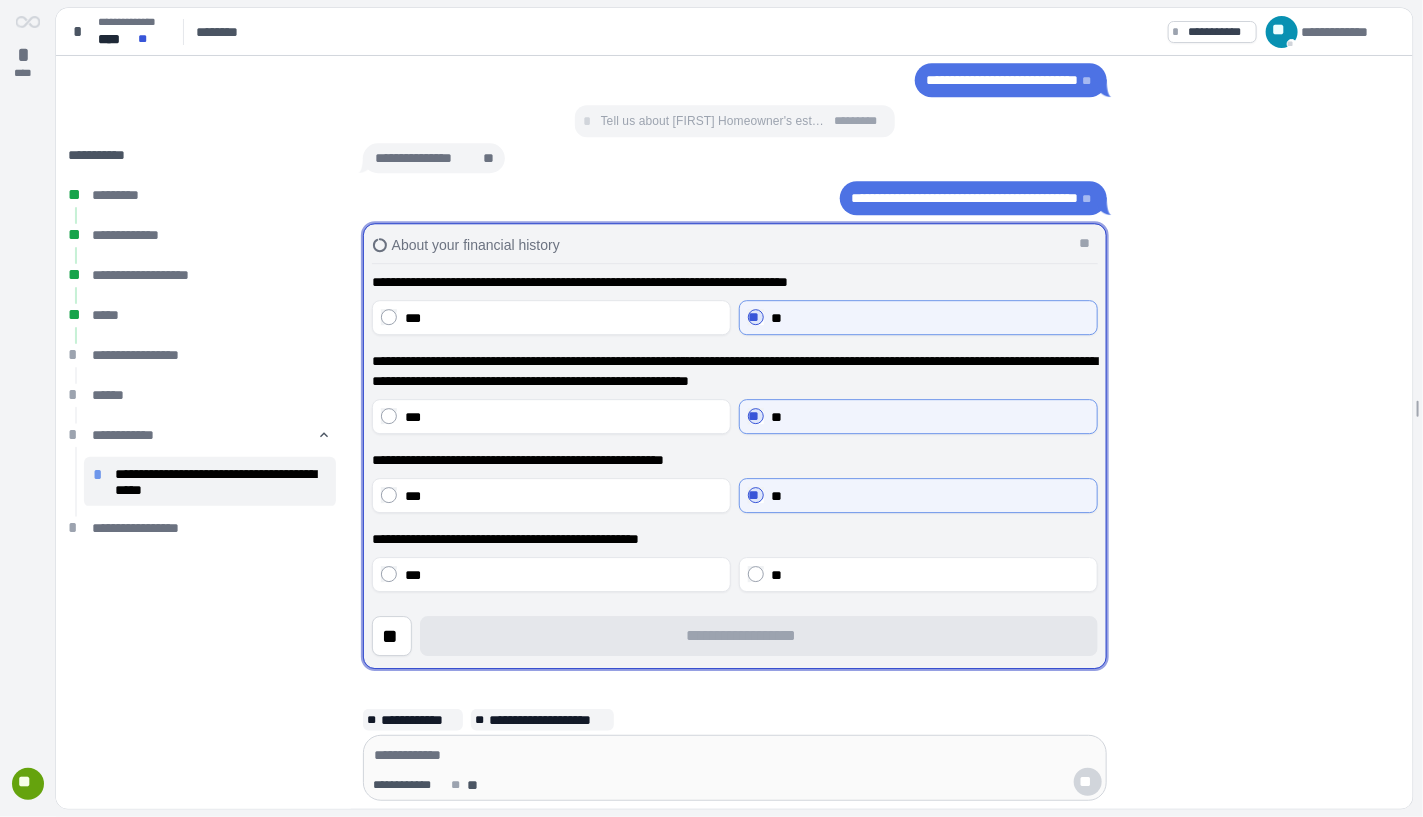 click on "**********" at bounding box center (735, 539) 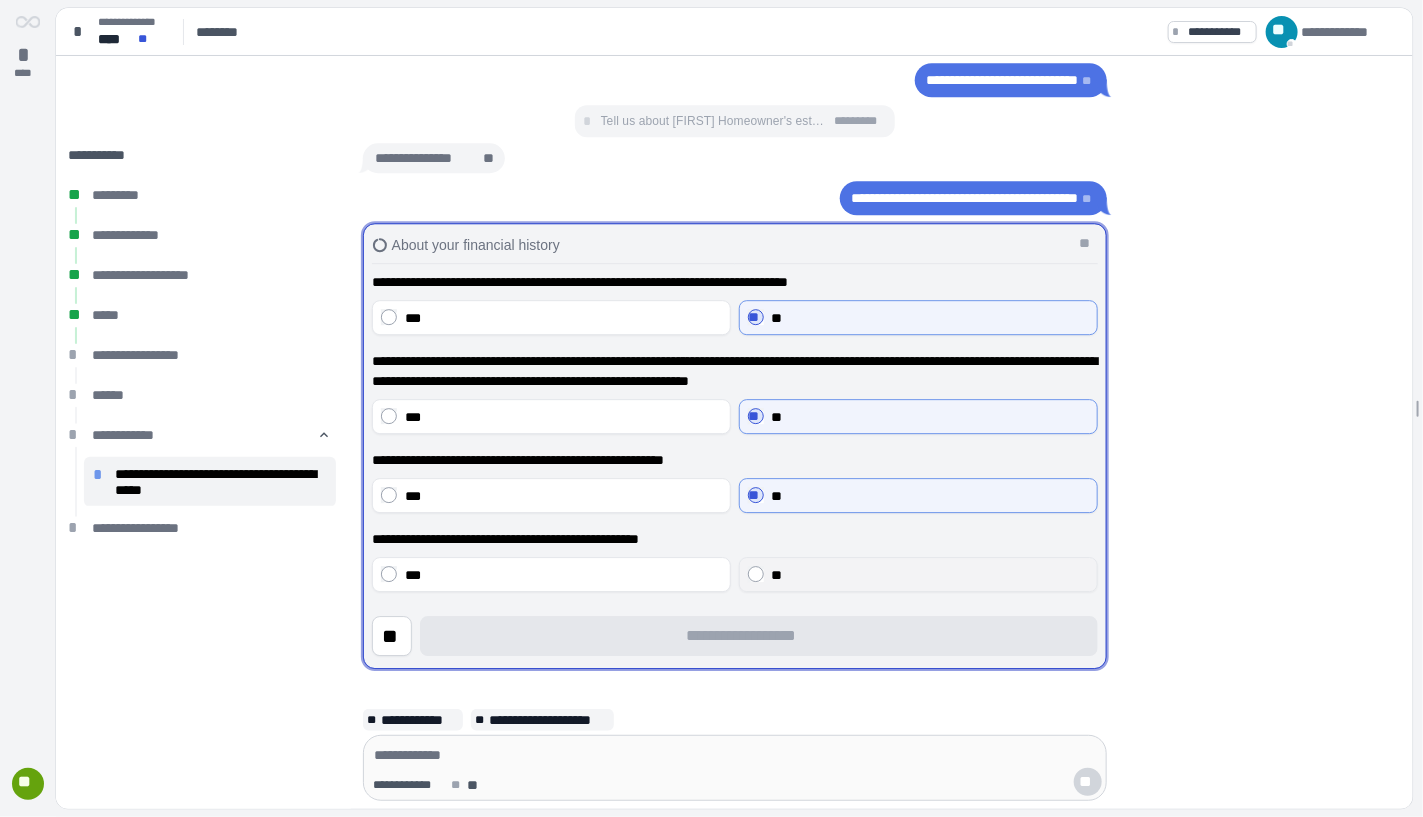 click on "**" at bounding box center (918, 574) 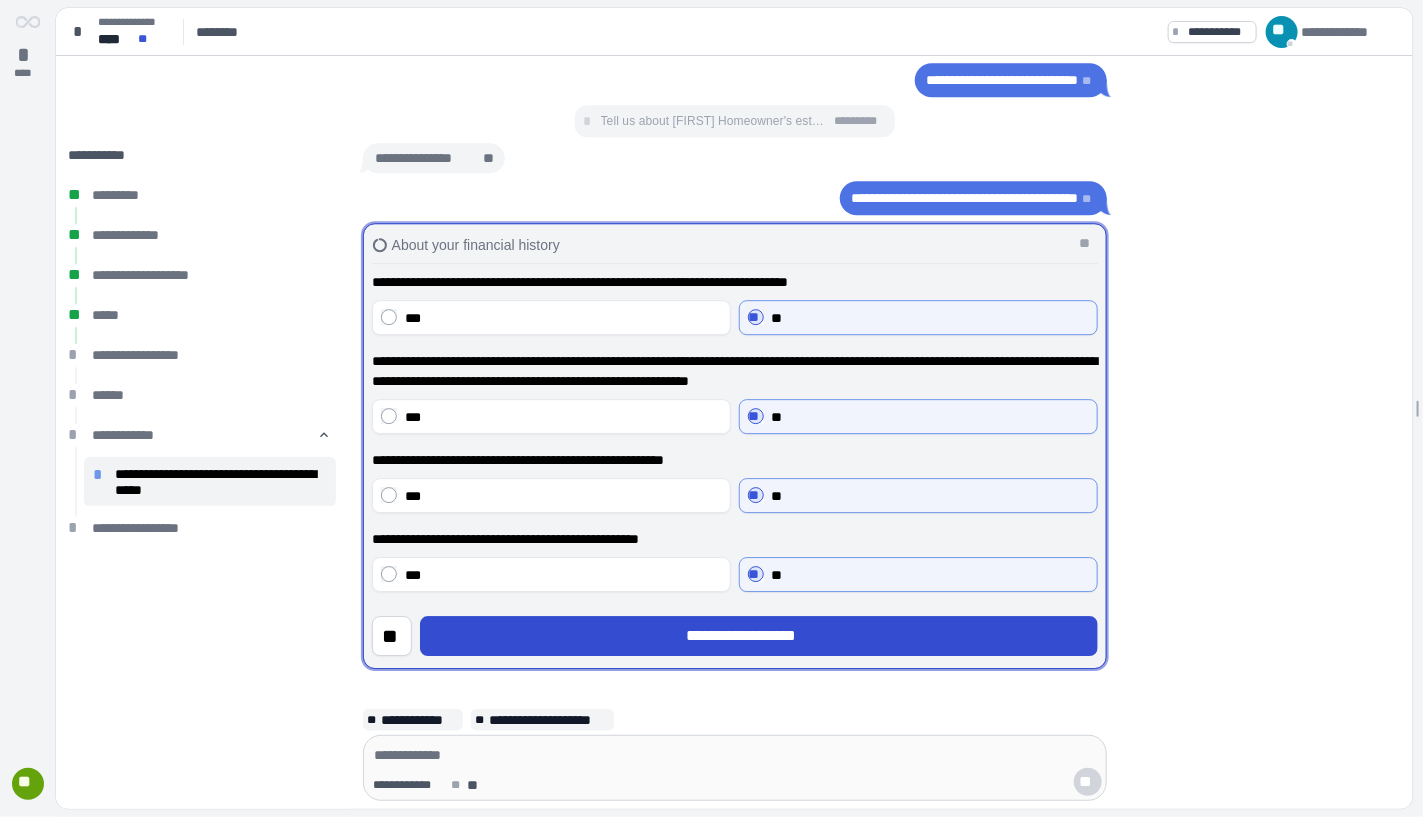 click on "**********" at bounding box center [758, 636] 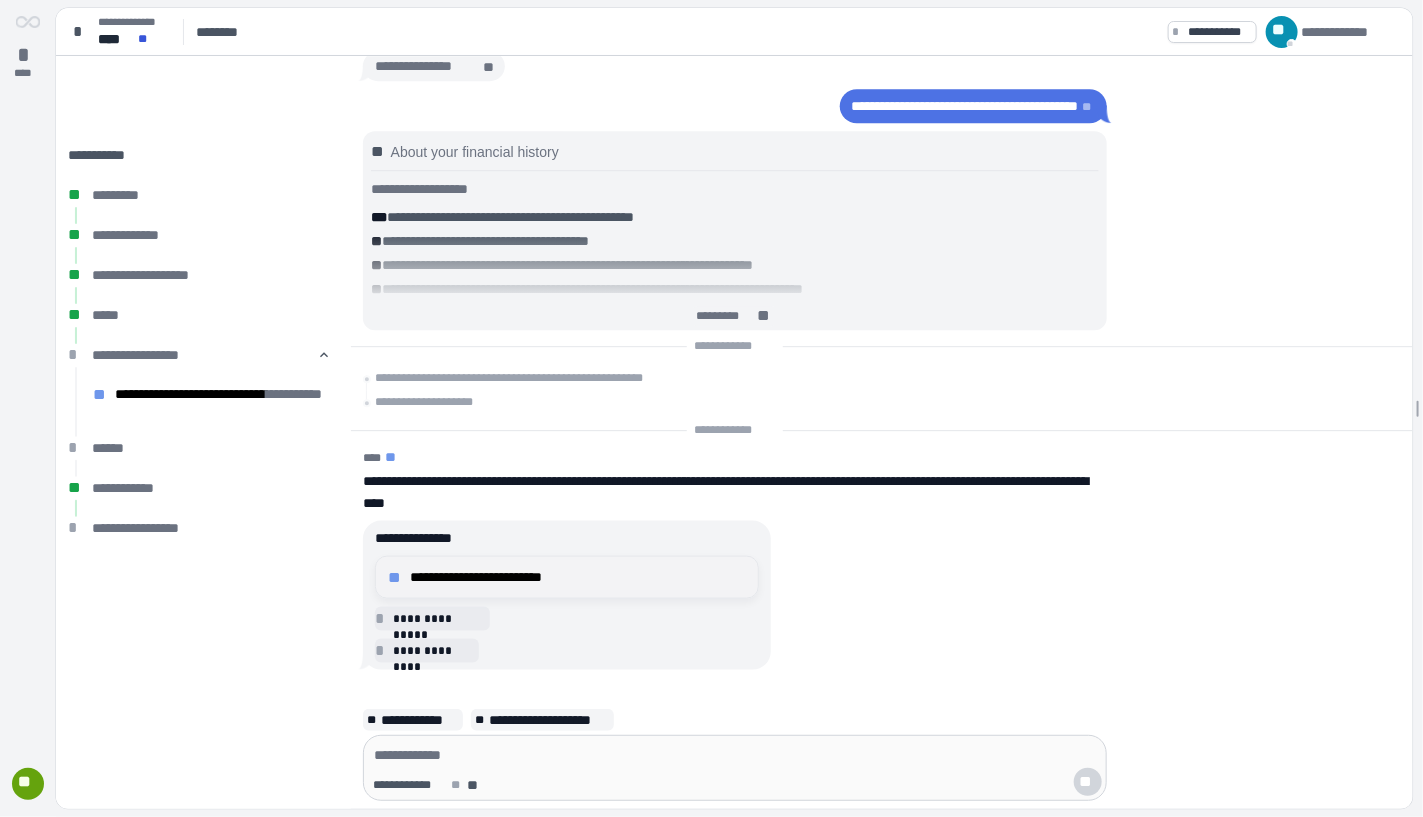 click on "**********" at bounding box center (578, 577) 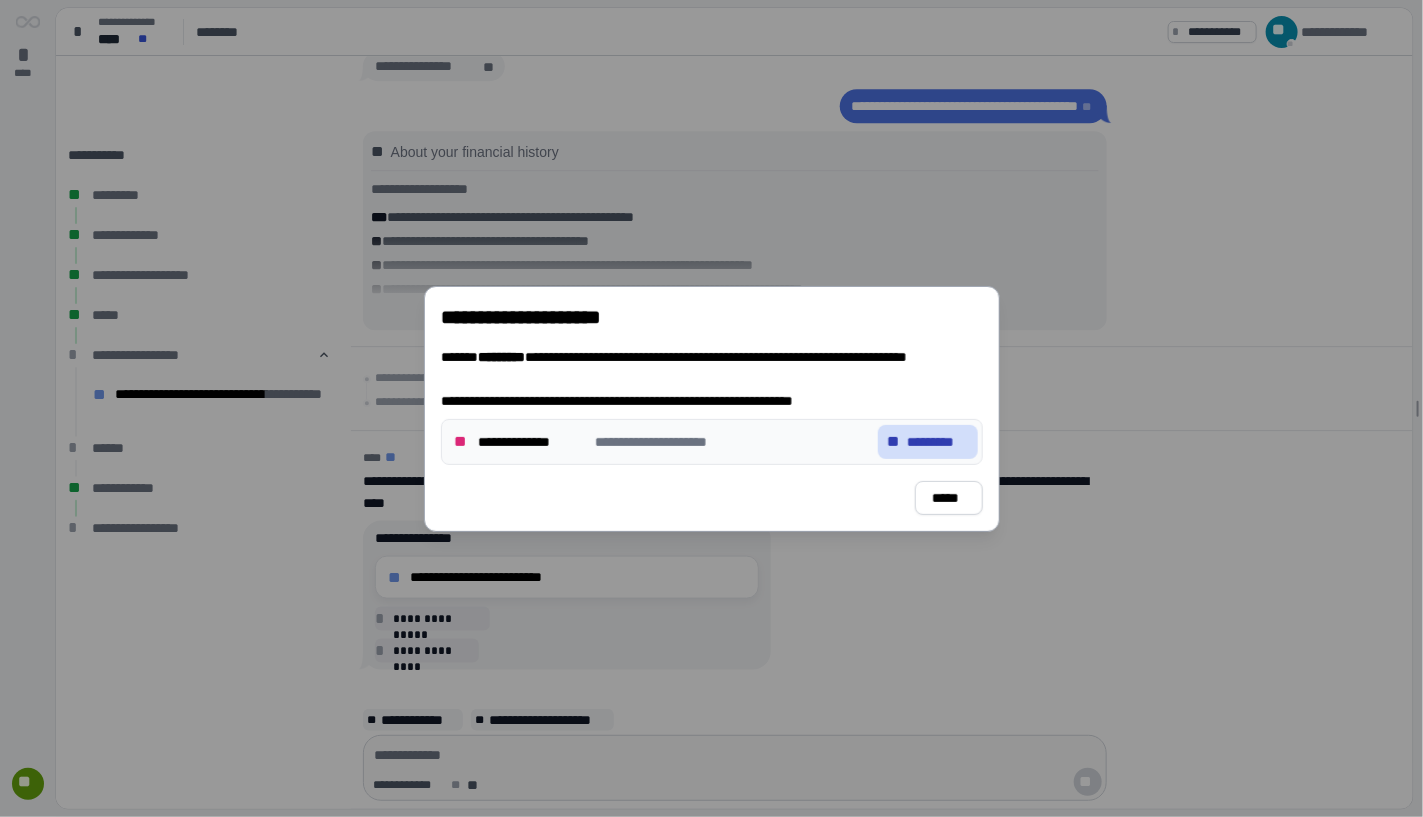click on "*********" at bounding box center [938, 441] 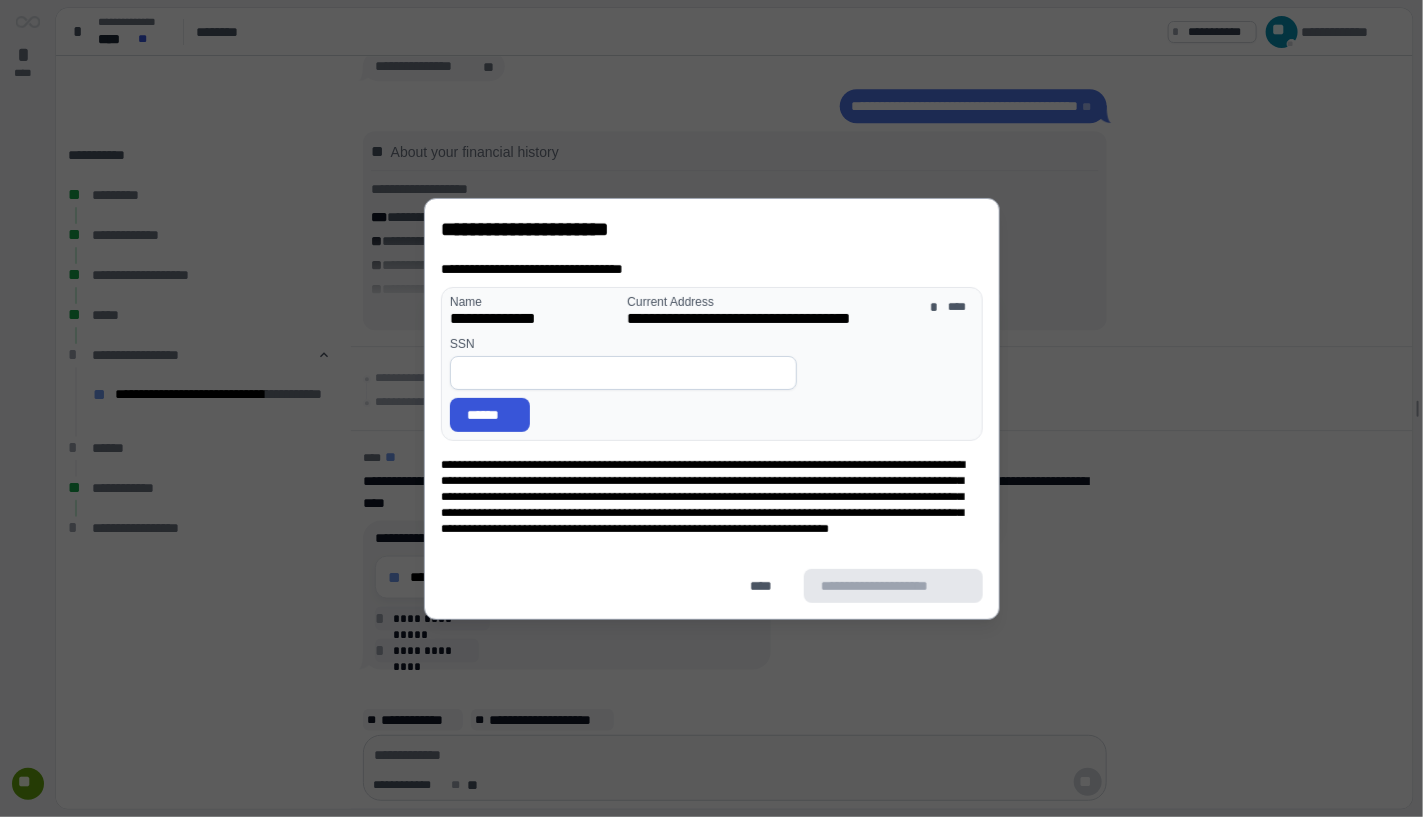 click at bounding box center [623, 372] 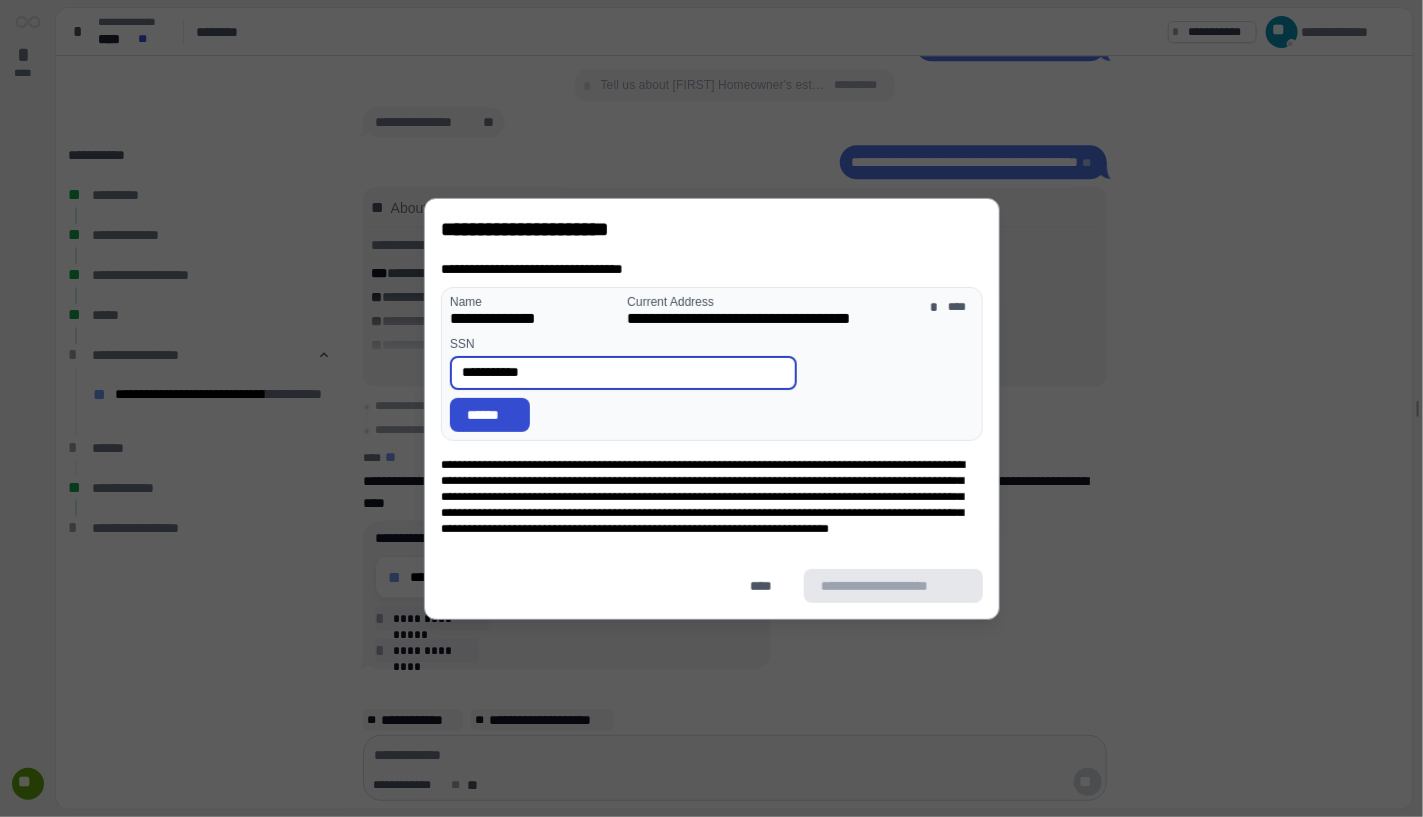 type on "**********" 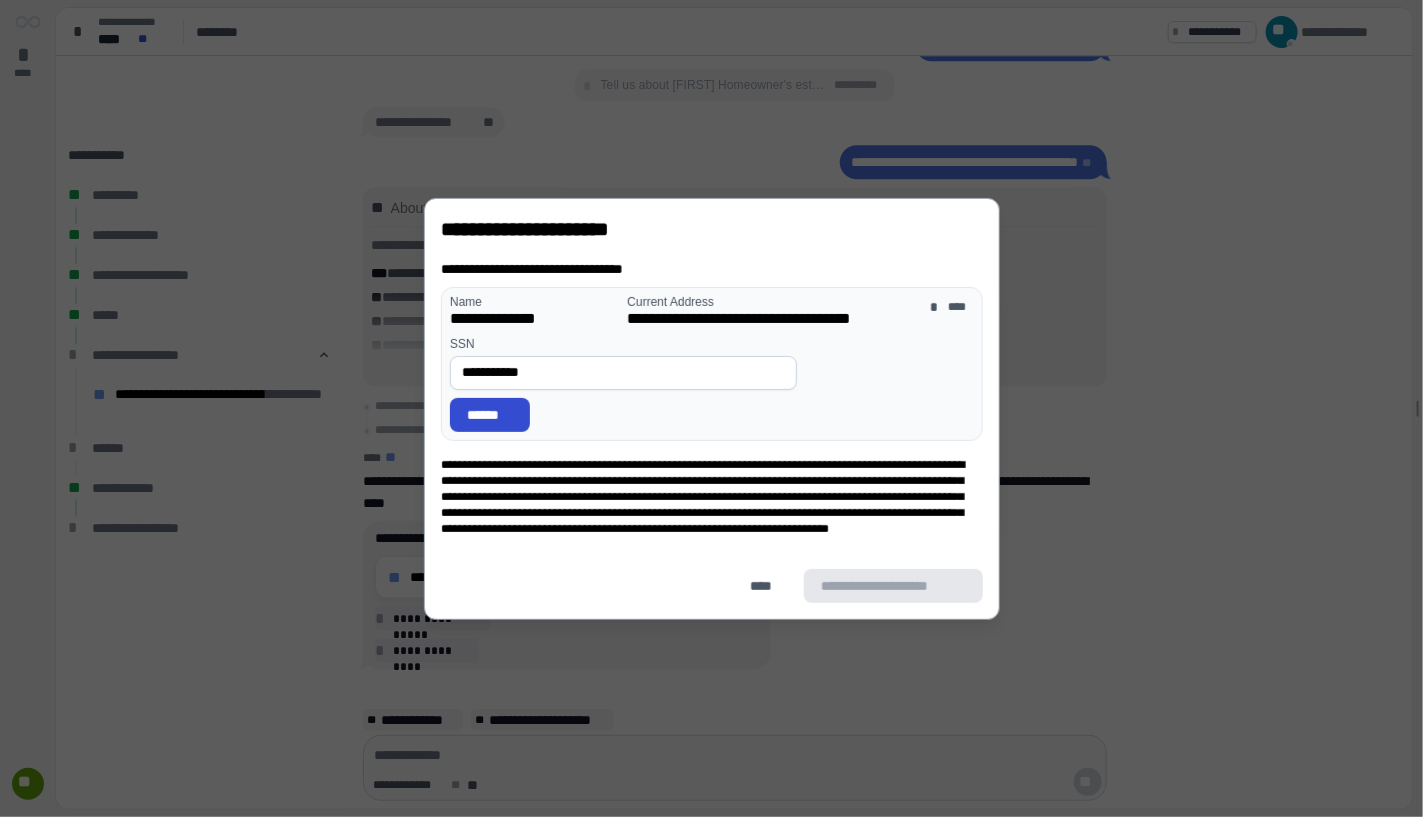 click on "******" at bounding box center [490, 414] 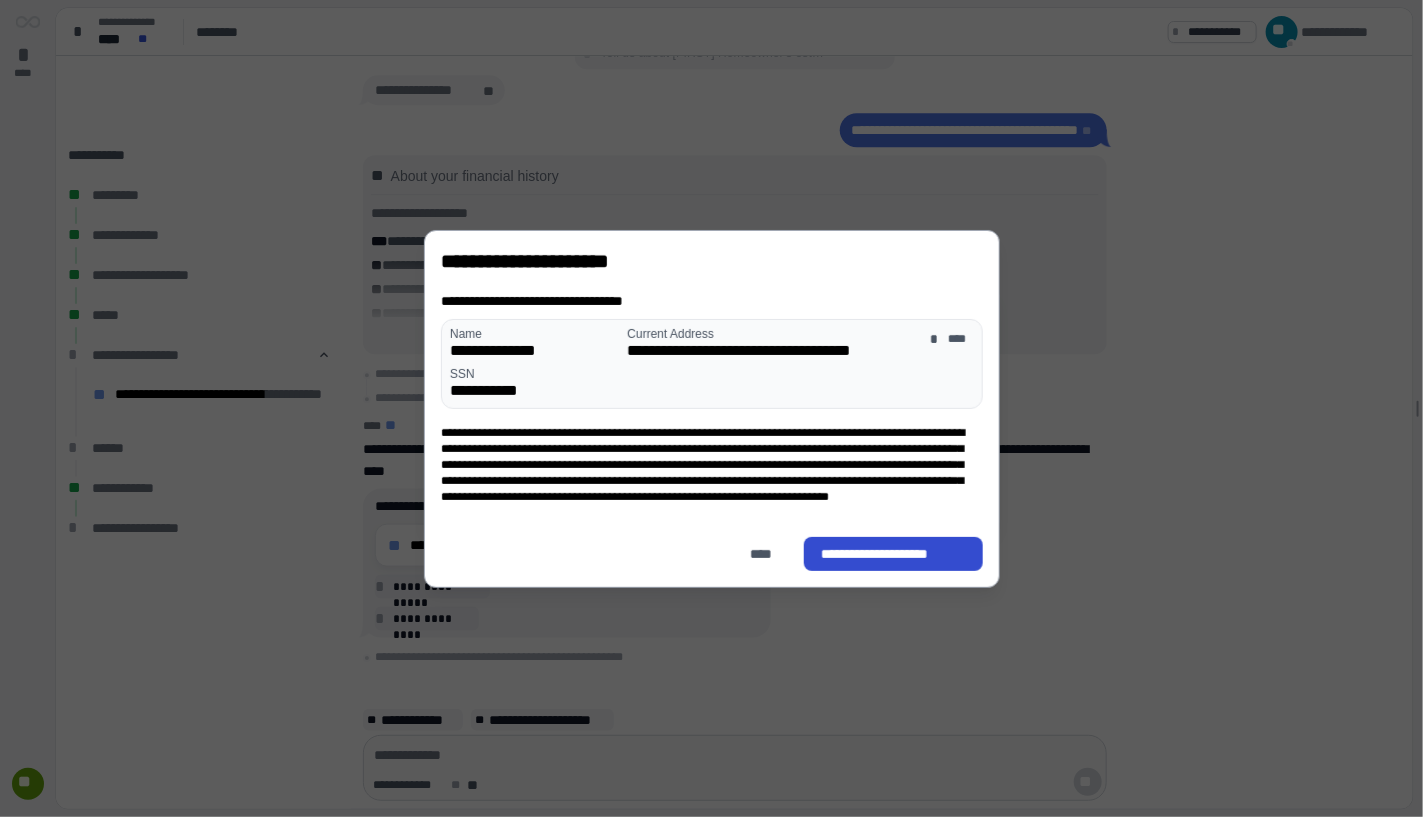 click on "**********" at bounding box center (893, 553) 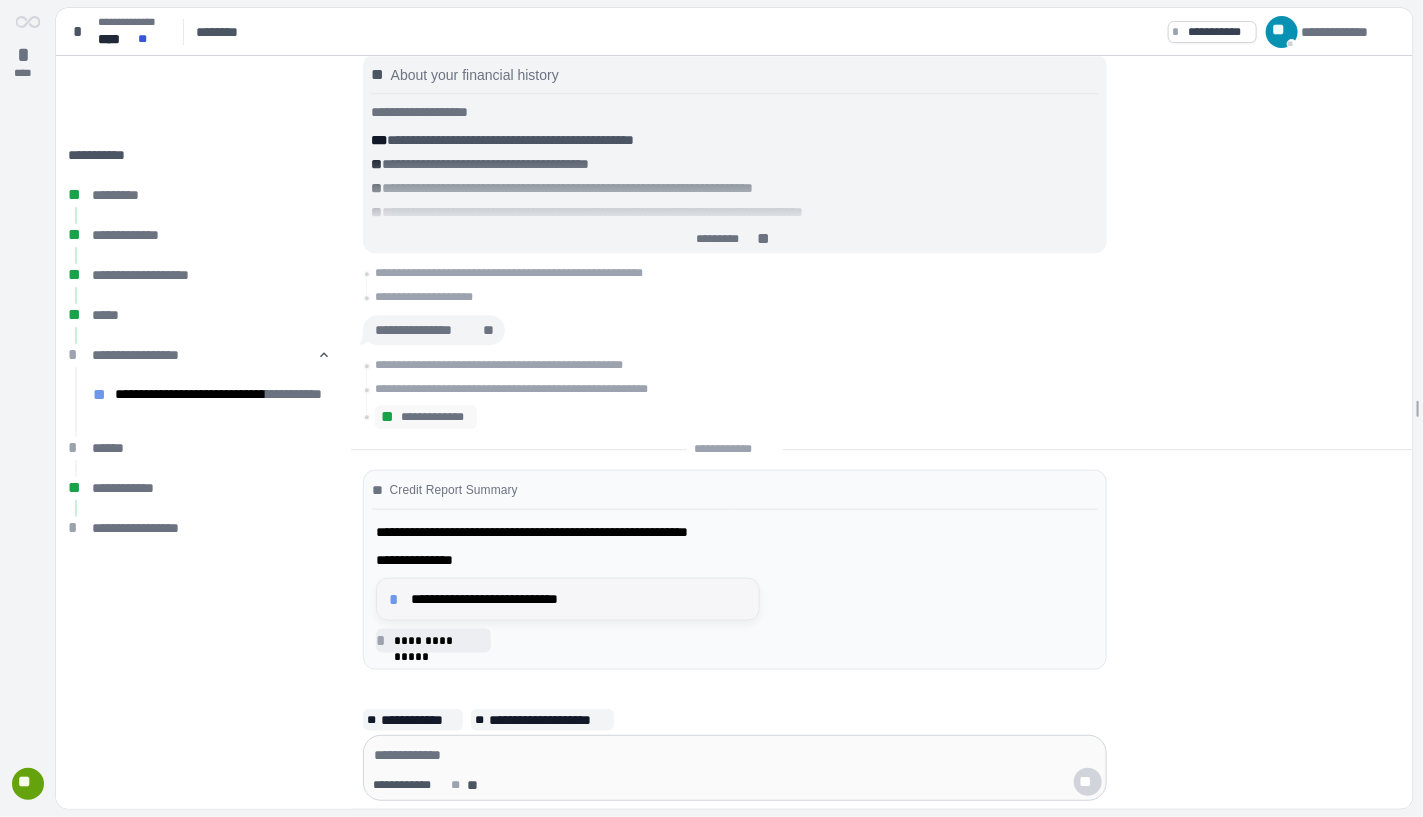 click on "**********" at bounding box center [568, 599] 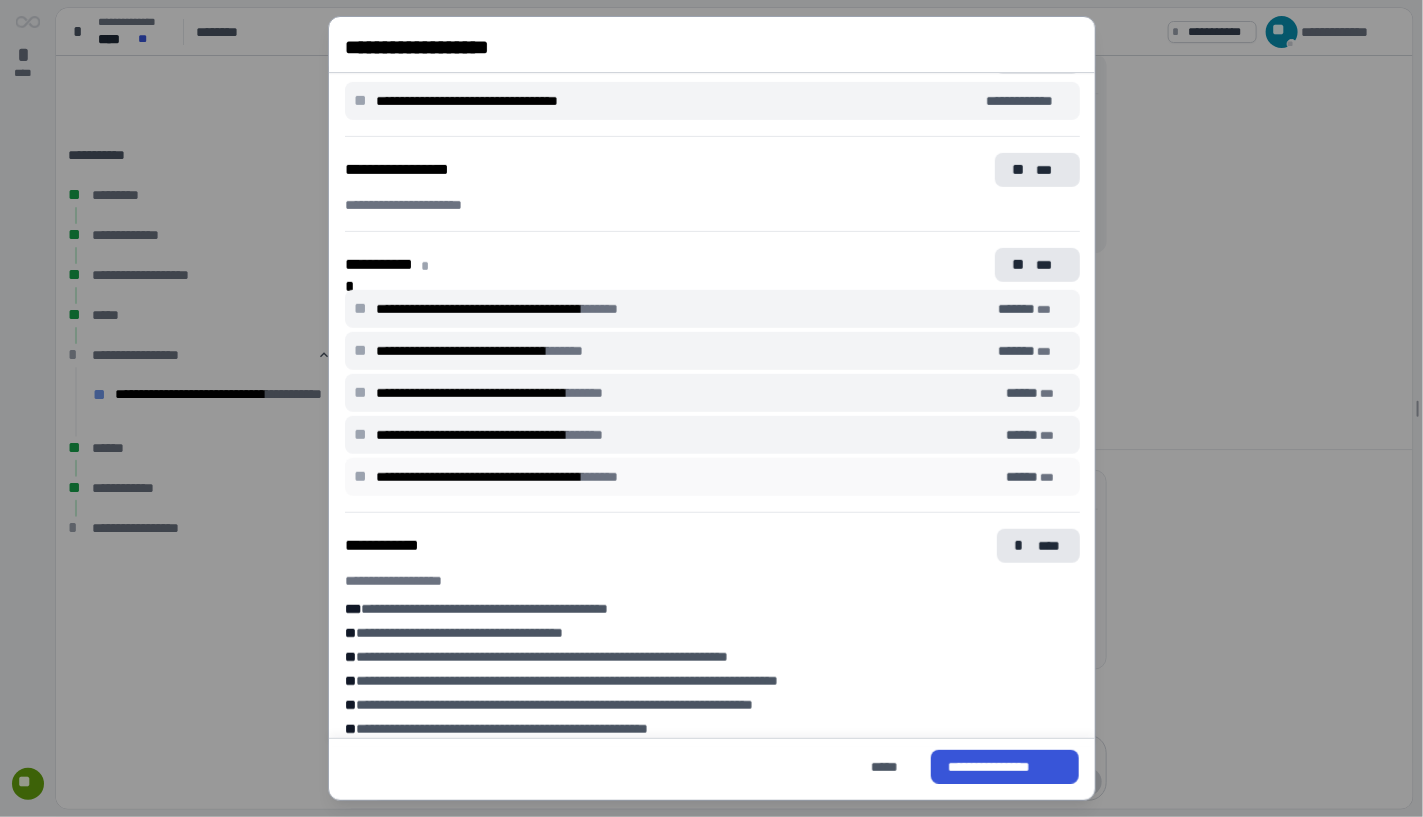 scroll, scrollTop: 499, scrollLeft: 0, axis: vertical 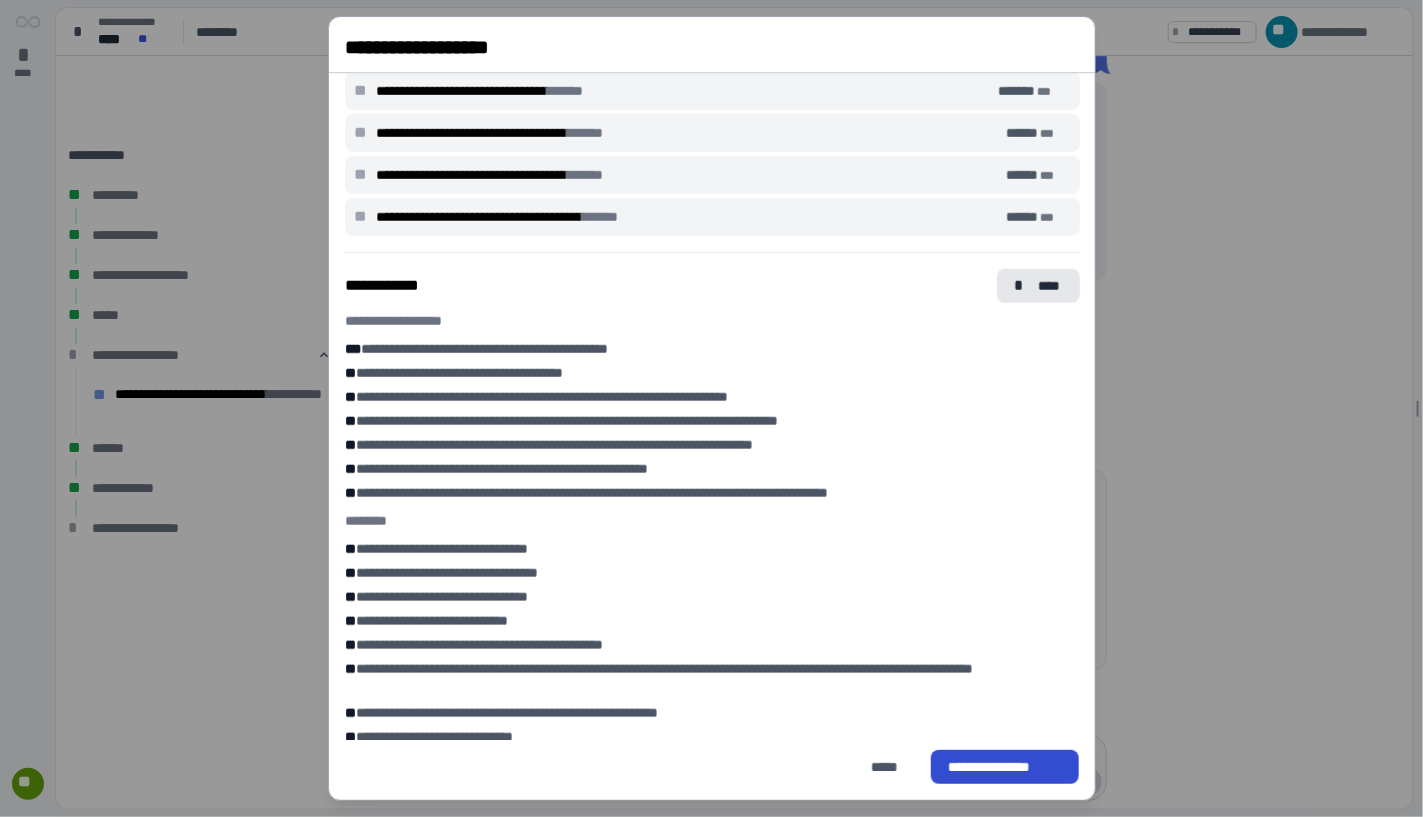click on "**********" at bounding box center [1004, 767] 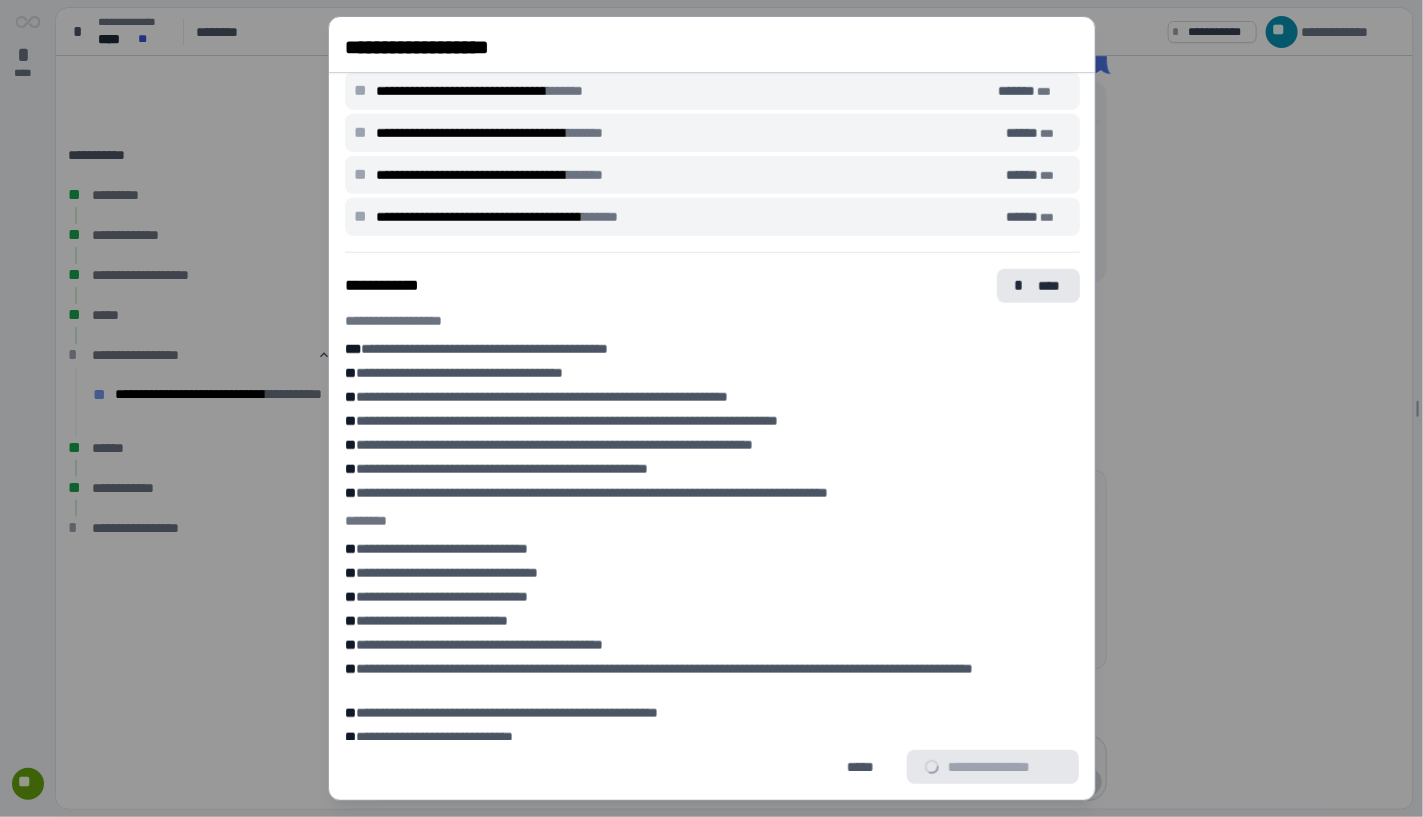 scroll, scrollTop: 669, scrollLeft: 0, axis: vertical 